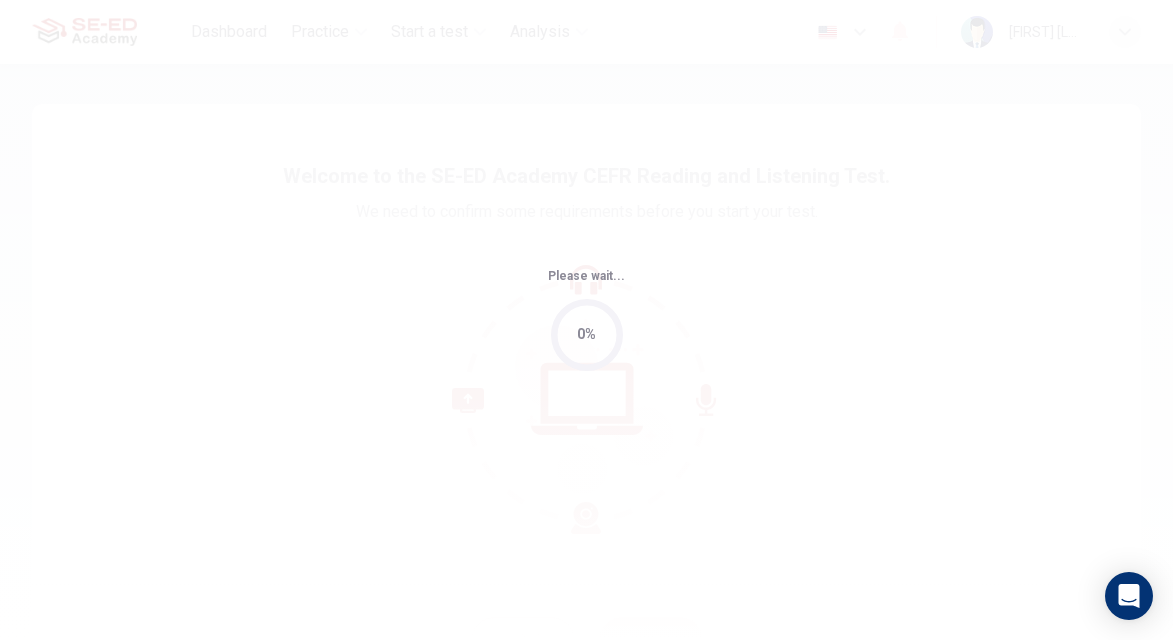 scroll, scrollTop: 0, scrollLeft: 0, axis: both 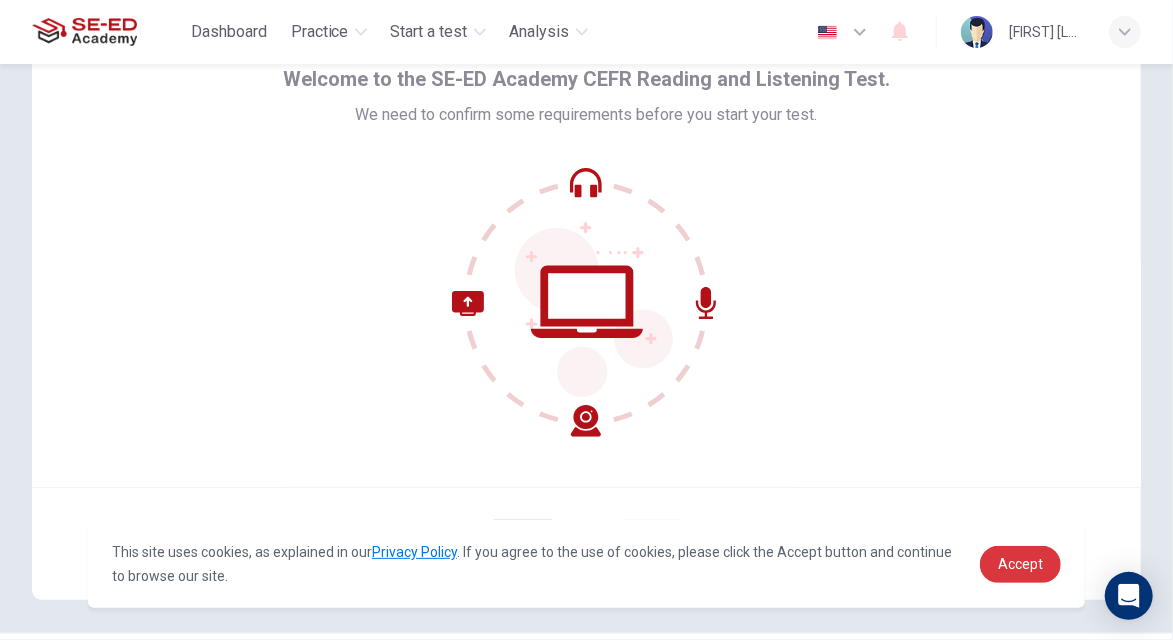 click on "Accept" at bounding box center (1020, 564) 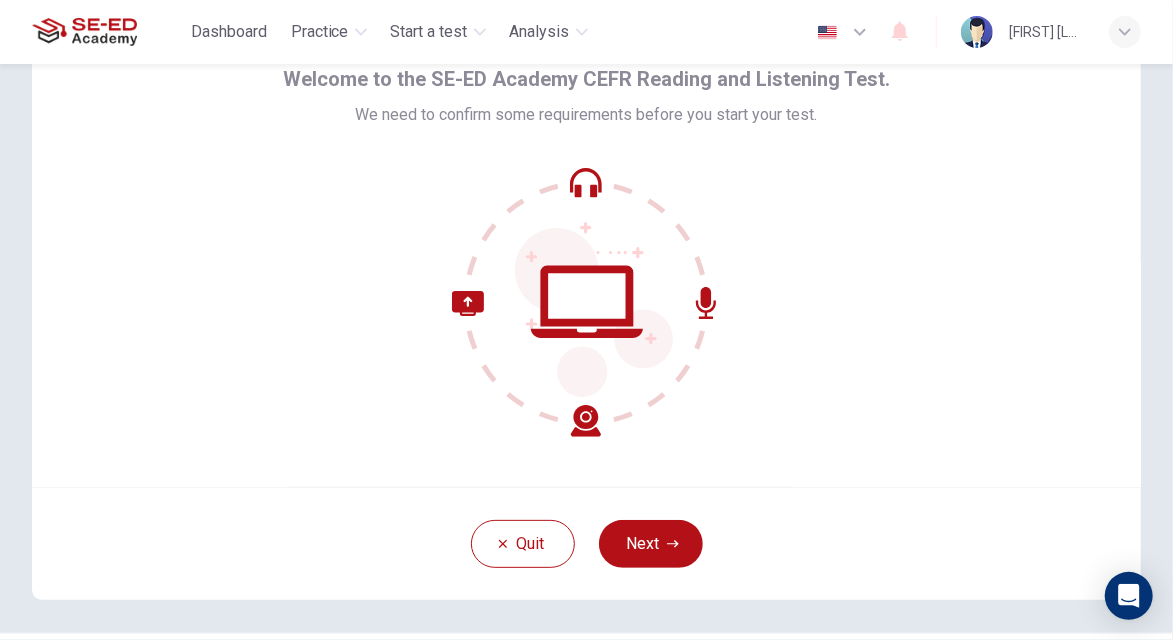 click 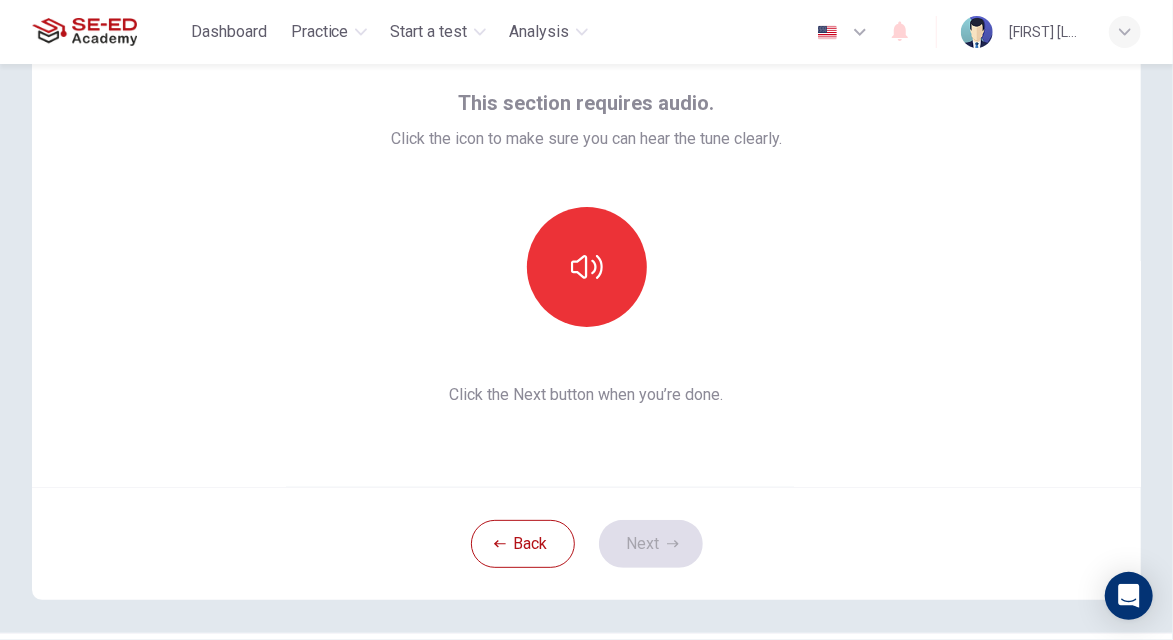 click at bounding box center (587, 267) 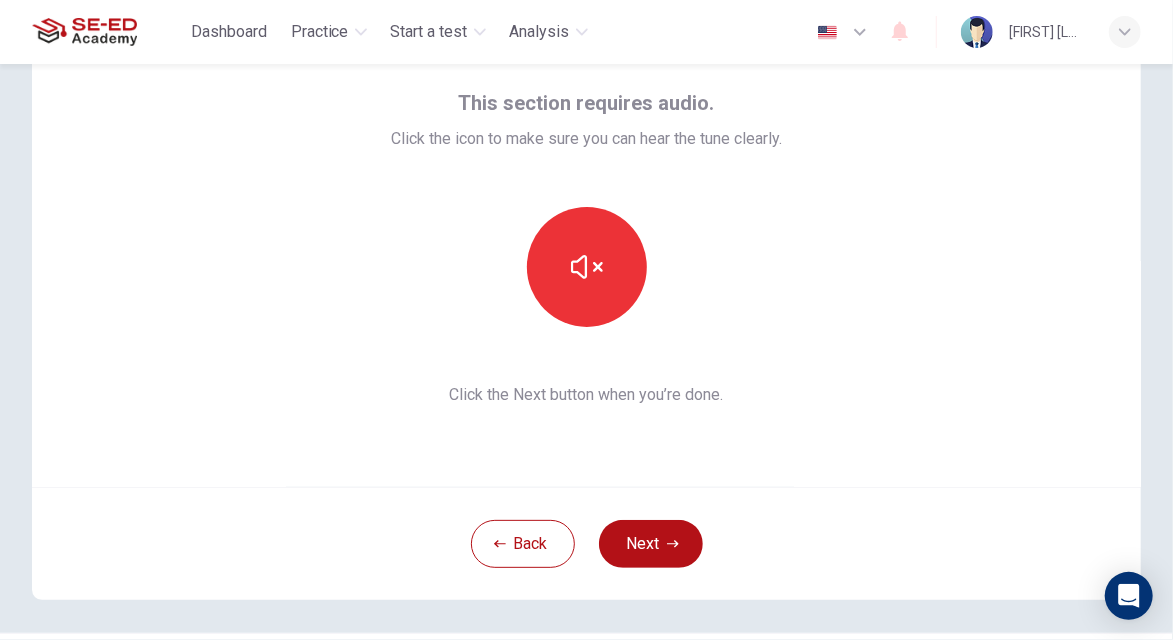 click 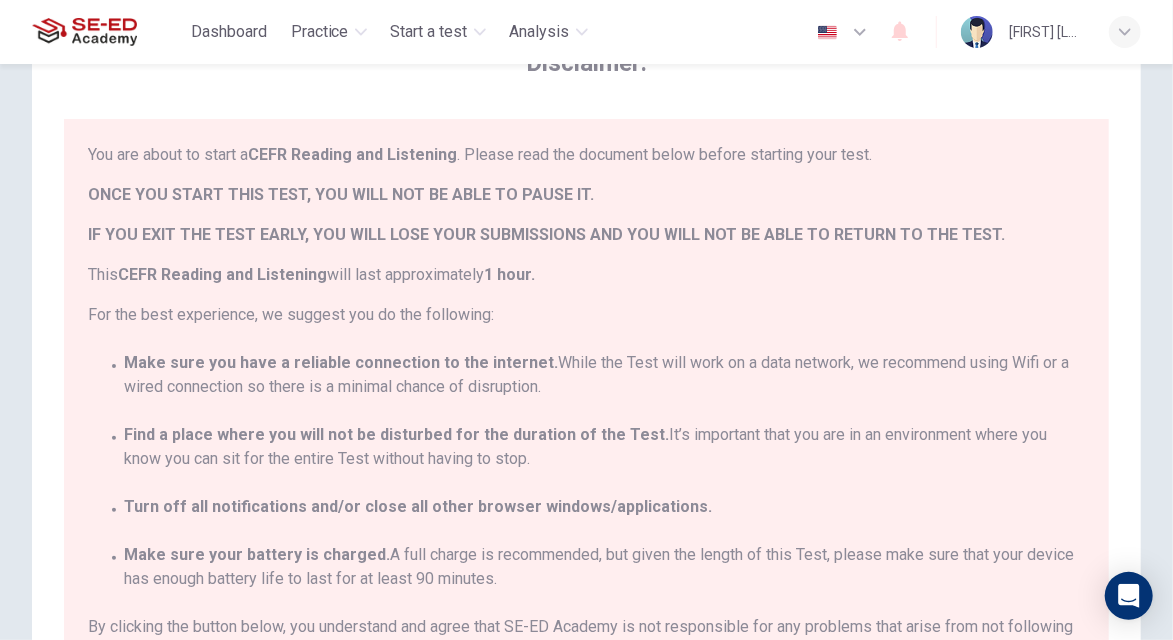 scroll, scrollTop: 44, scrollLeft: 0, axis: vertical 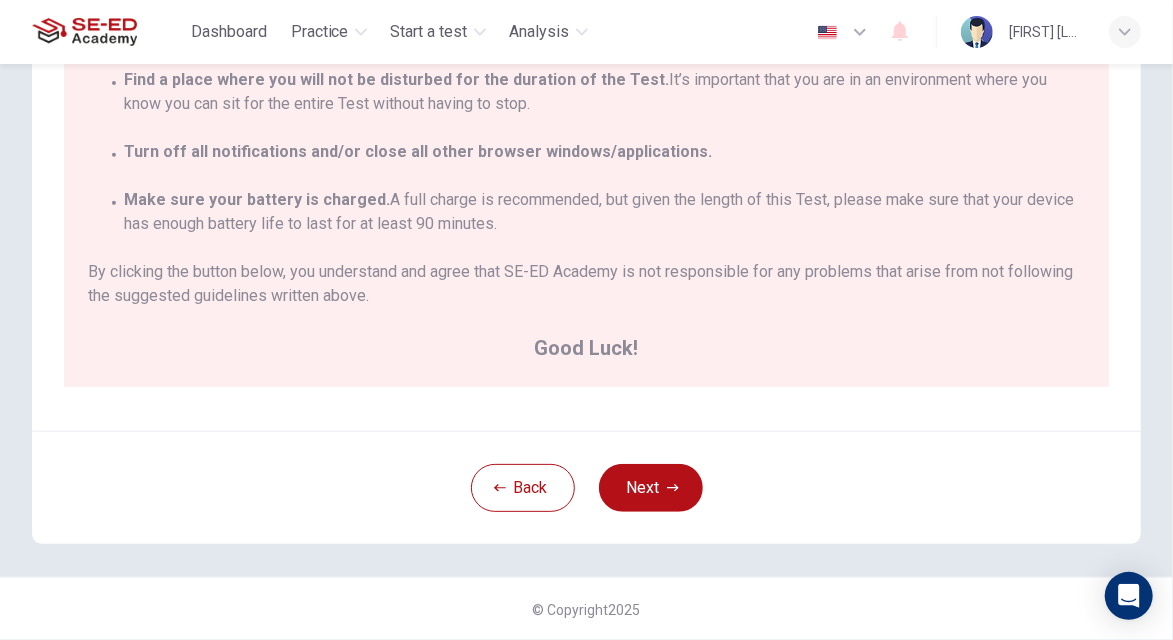 click 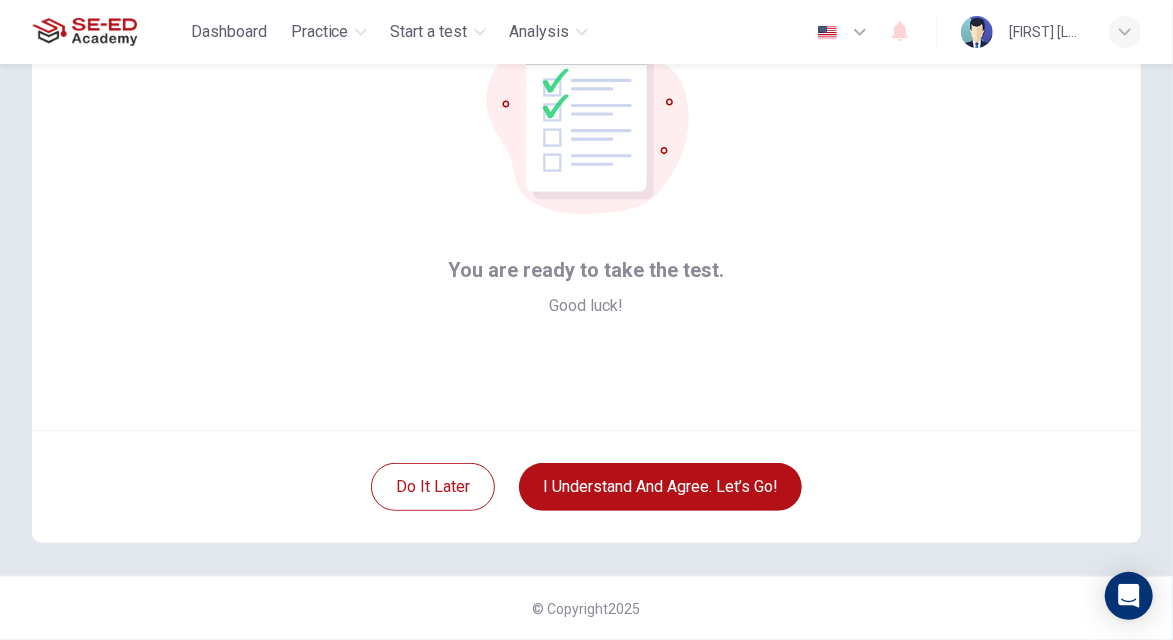 scroll, scrollTop: 153, scrollLeft: 0, axis: vertical 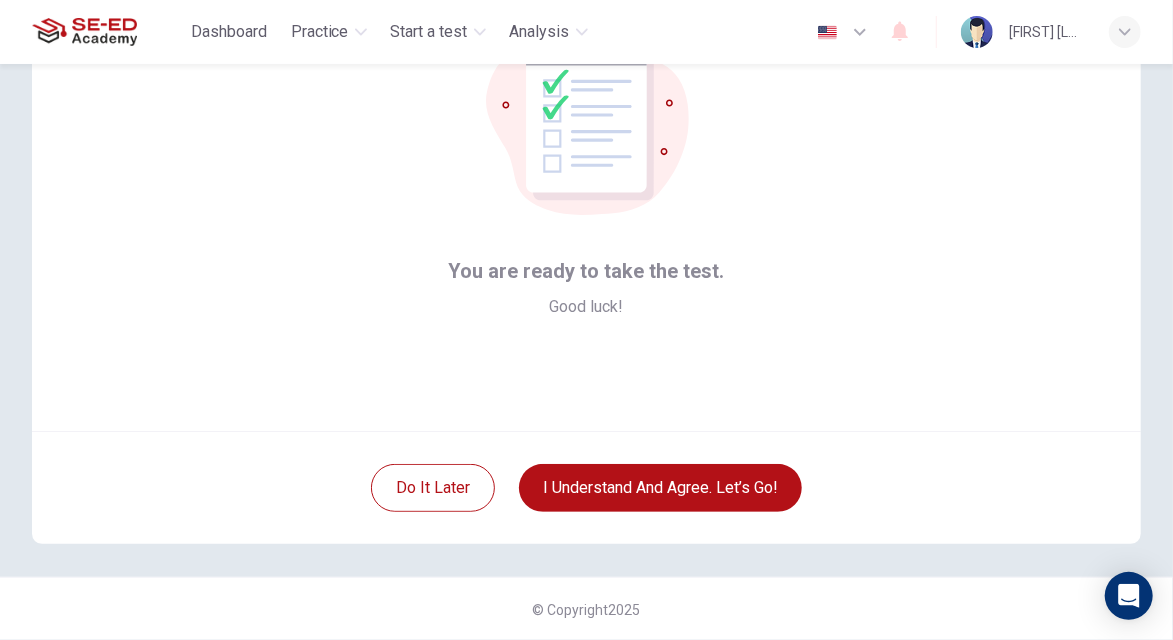 click on "I understand and agree. Let’s go!" at bounding box center (660, 488) 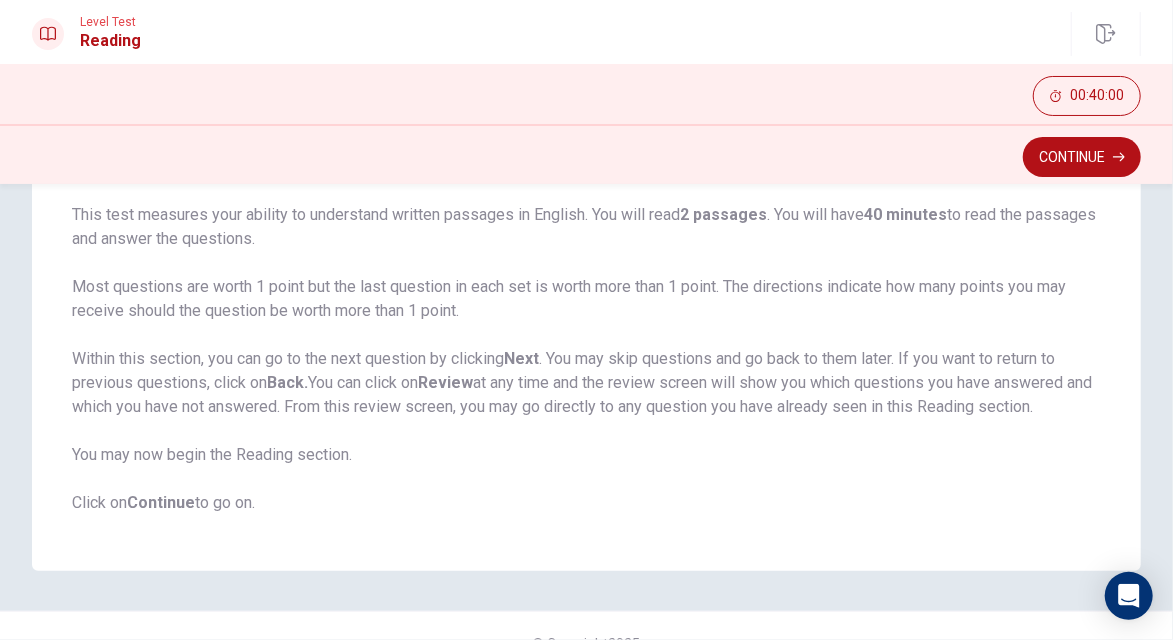 scroll, scrollTop: 184, scrollLeft: 0, axis: vertical 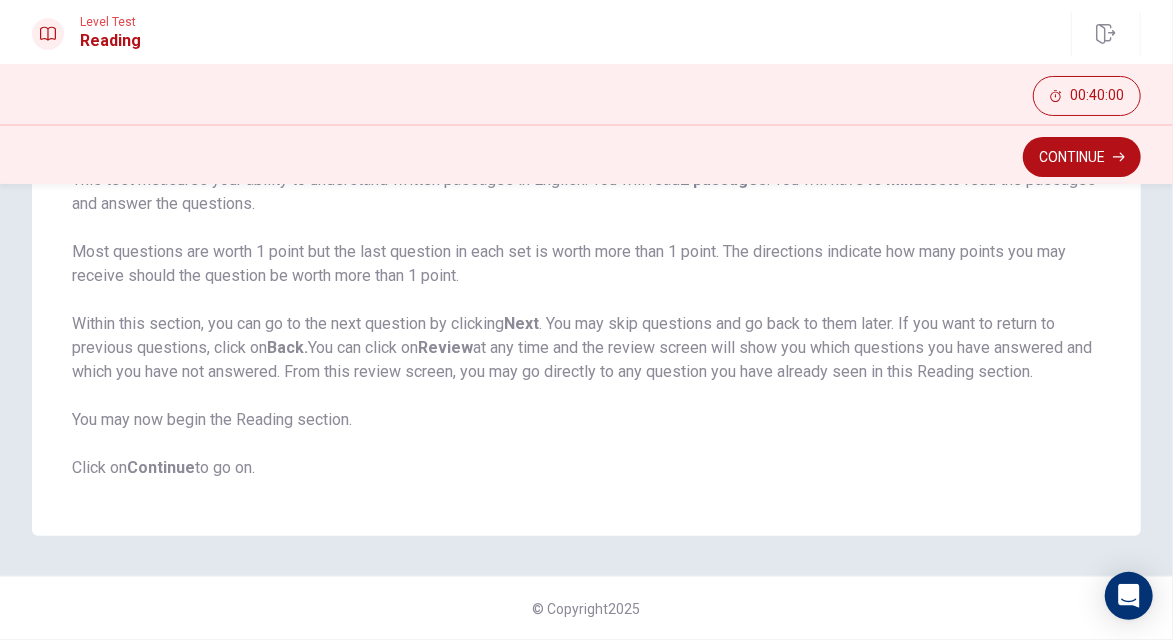 click on "Continue" at bounding box center [1082, 157] 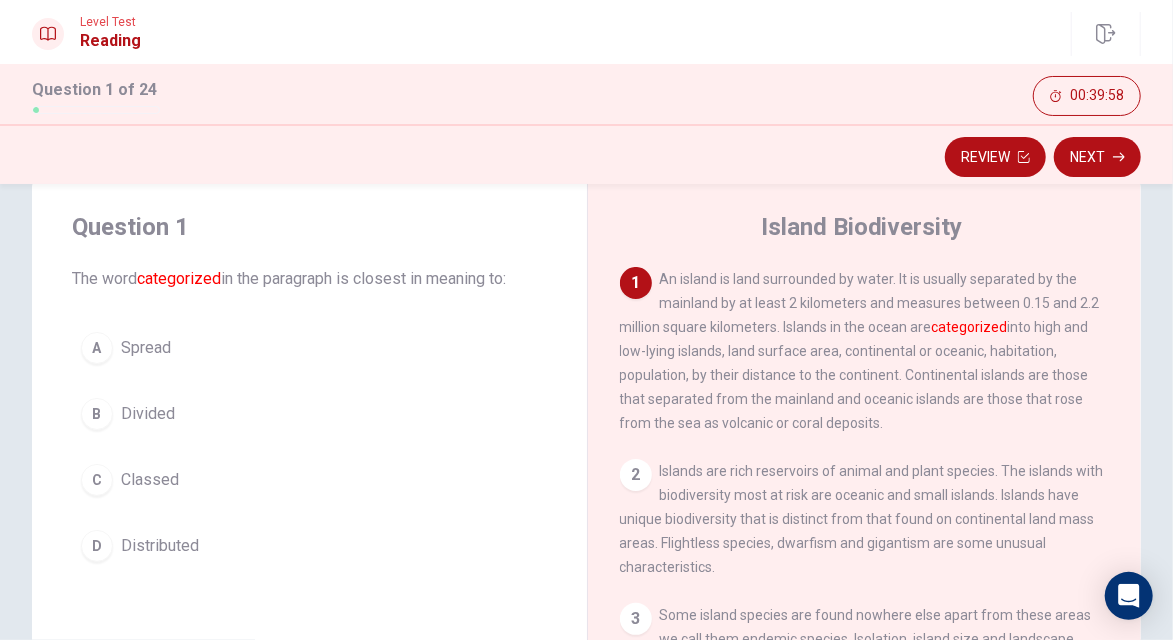 scroll, scrollTop: 45, scrollLeft: 0, axis: vertical 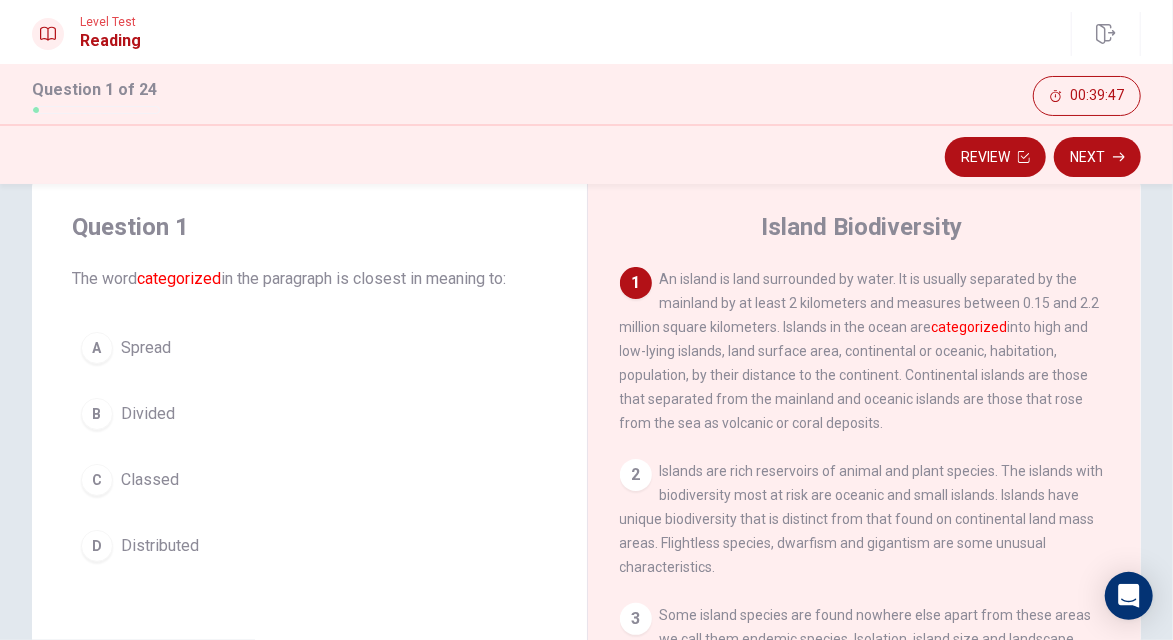 click on "B Divided" at bounding box center [309, 414] 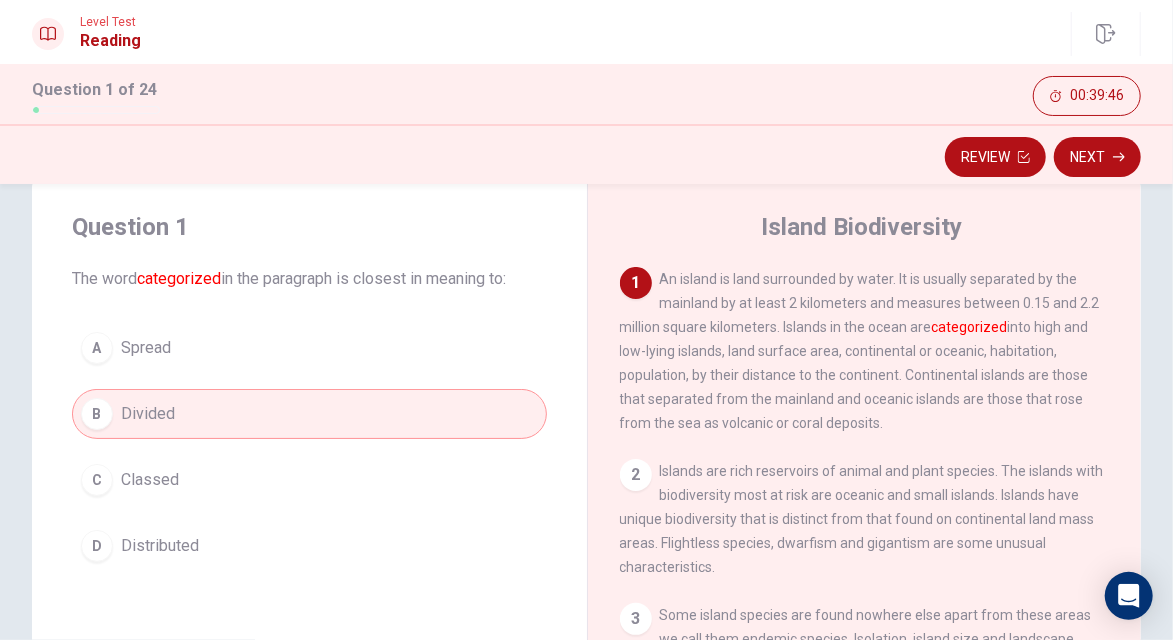 click on "Classed" at bounding box center (150, 480) 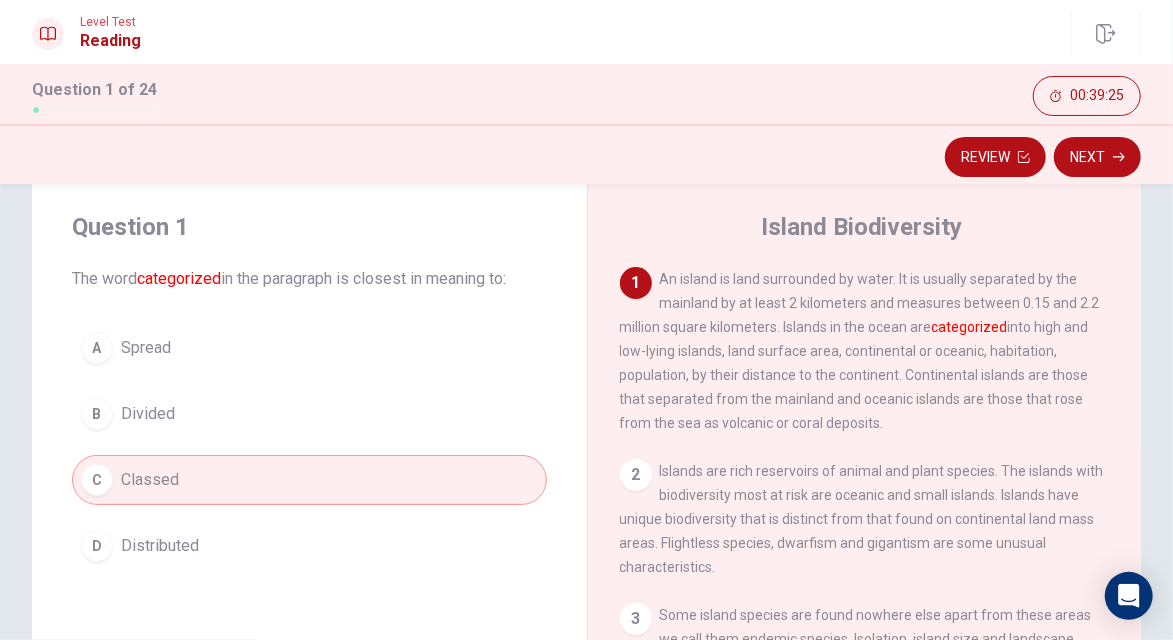 click 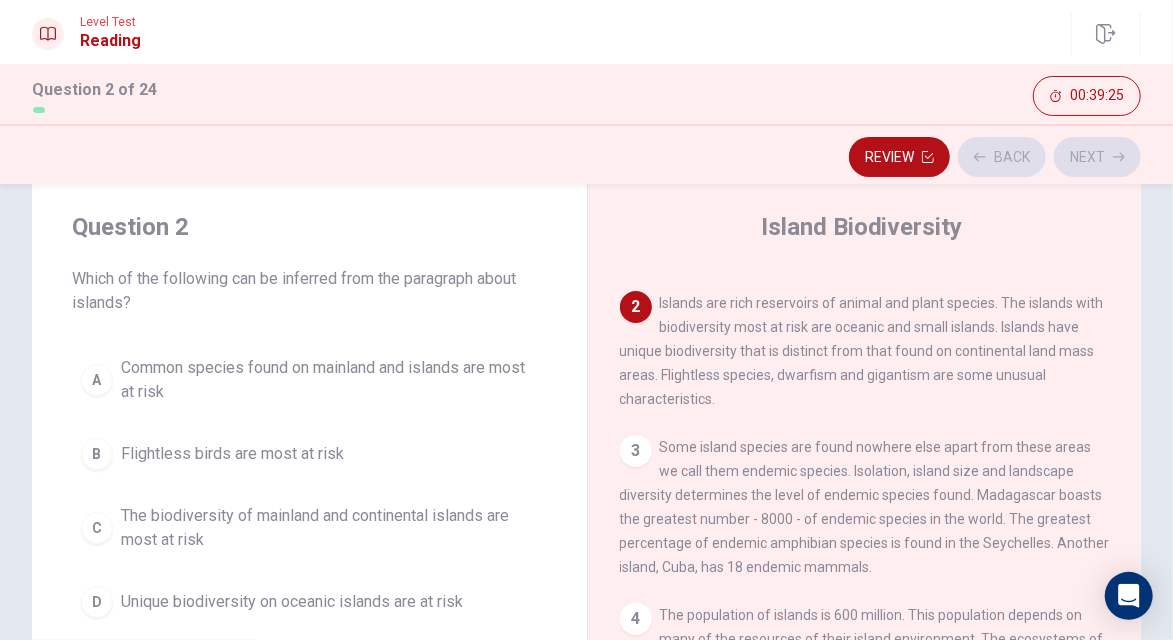 scroll, scrollTop: 199, scrollLeft: 0, axis: vertical 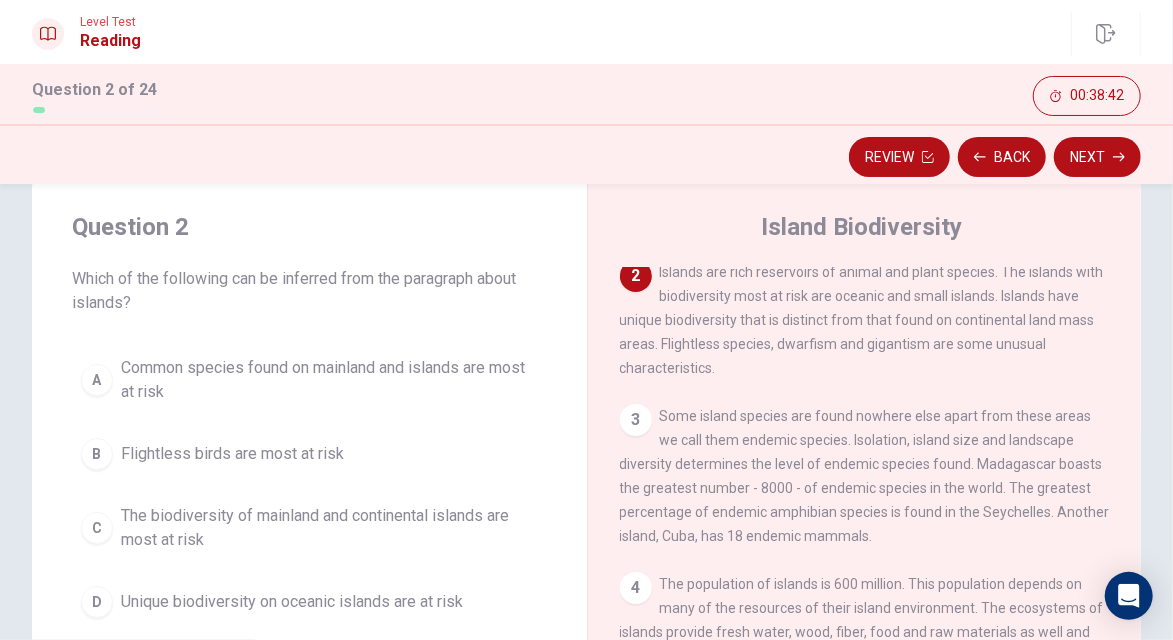 click on "A" at bounding box center [97, 380] 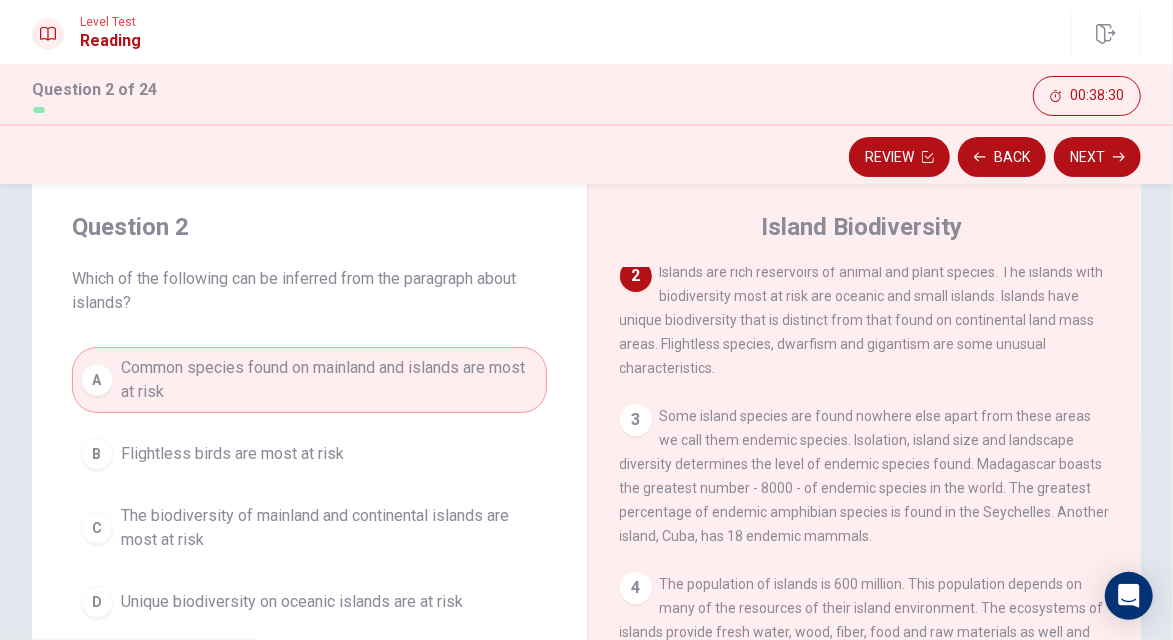 click on "The biodiversity of mainland and continental islands are most at risk" at bounding box center (329, 528) 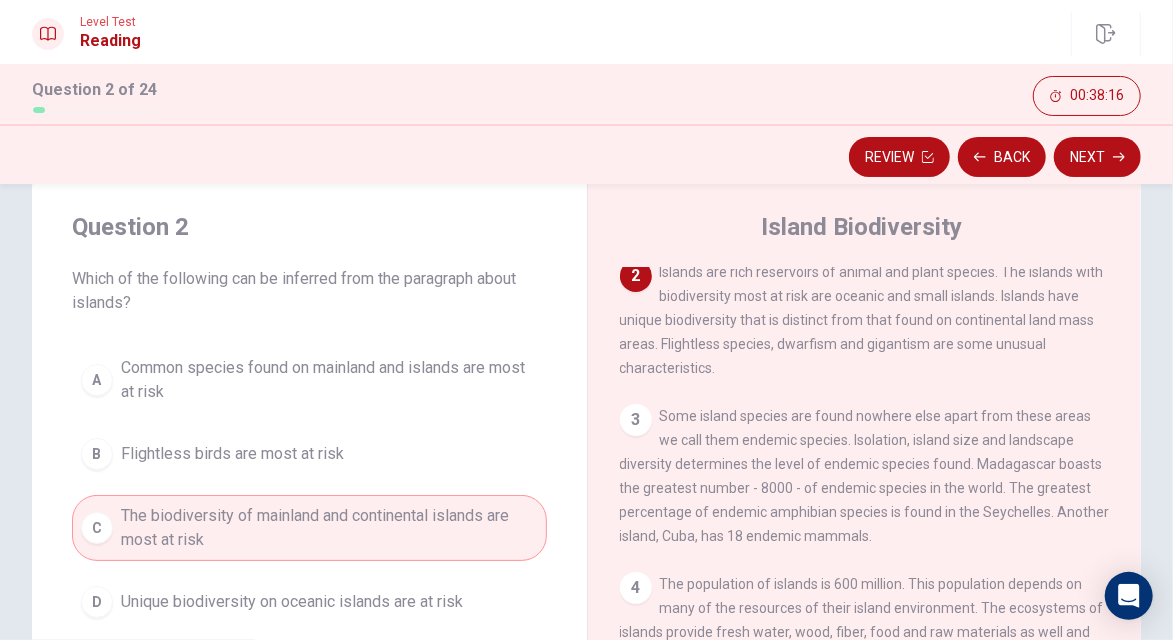 click on "Unique biodiversity on oceanic islands are at risk" at bounding box center (292, 602) 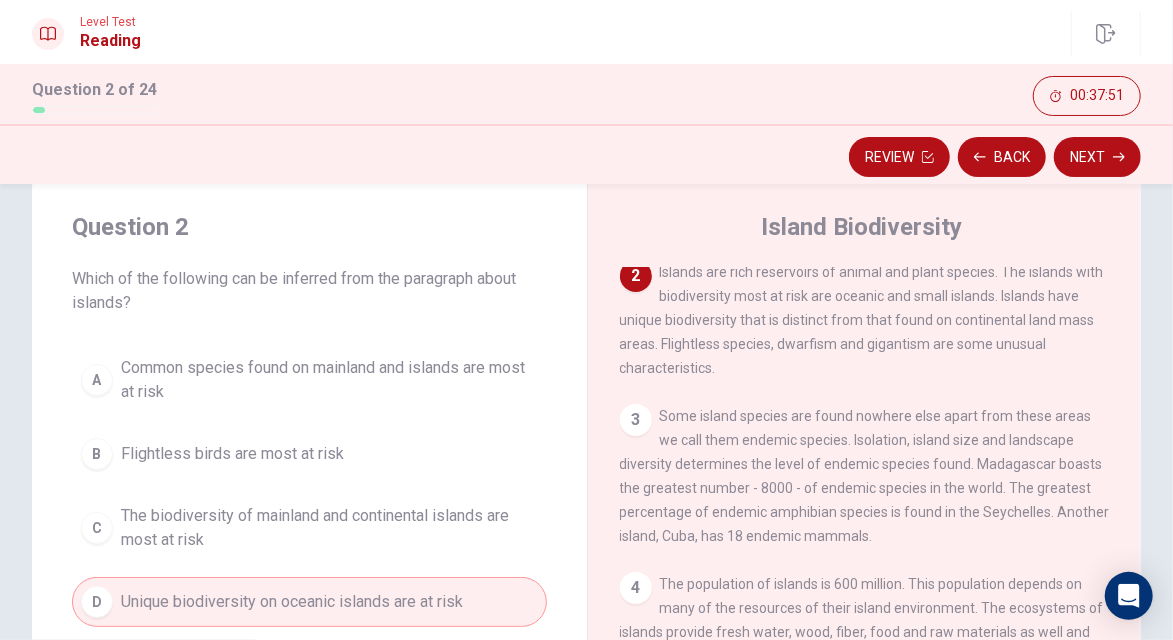 click 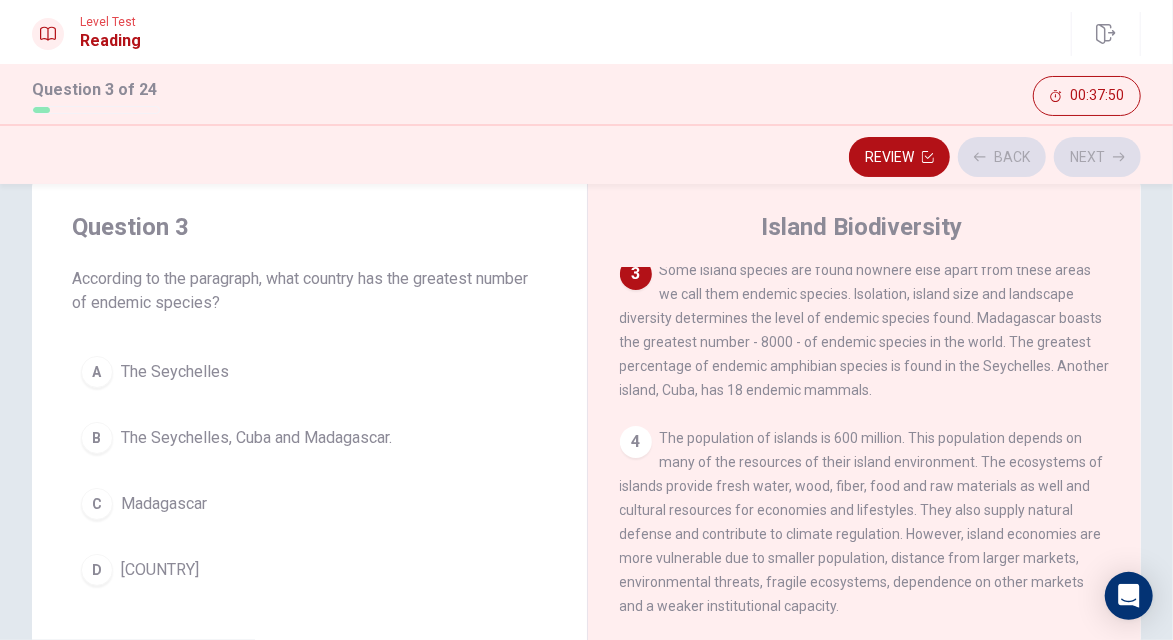 scroll, scrollTop: 348, scrollLeft: 0, axis: vertical 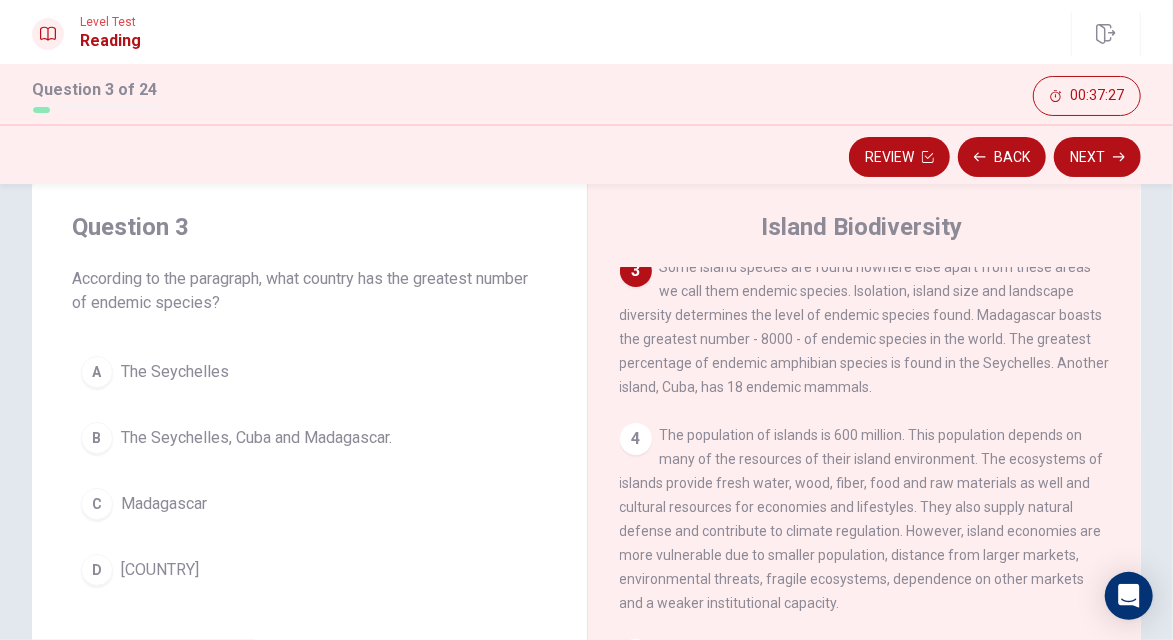 click on "Madagascar" at bounding box center [164, 504] 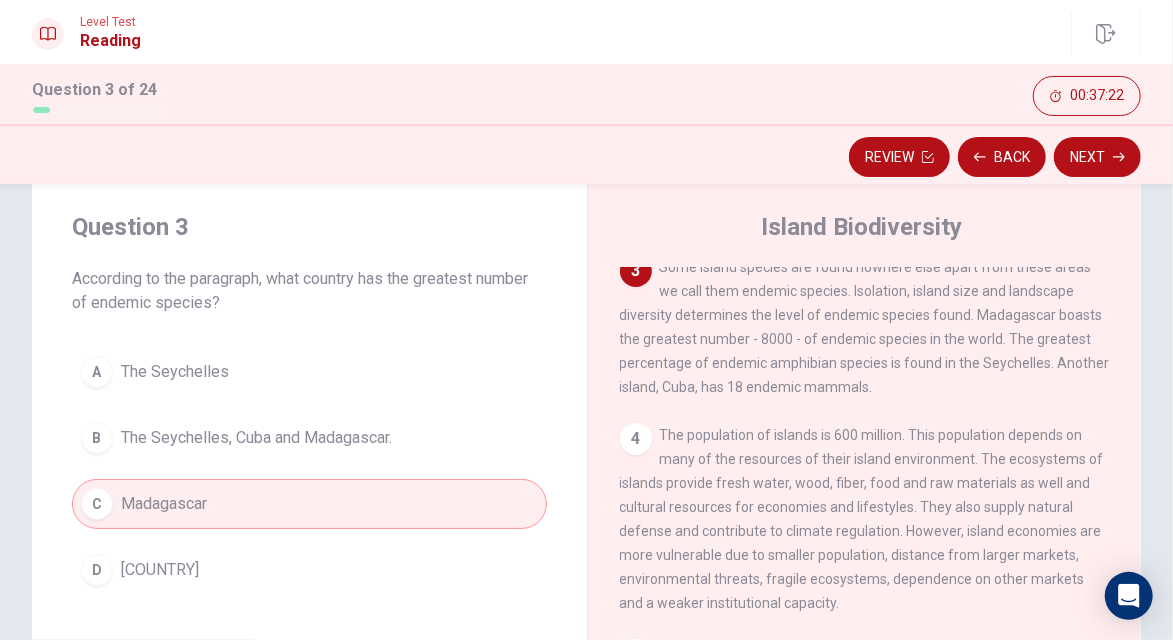 click on "Next" at bounding box center [1097, 157] 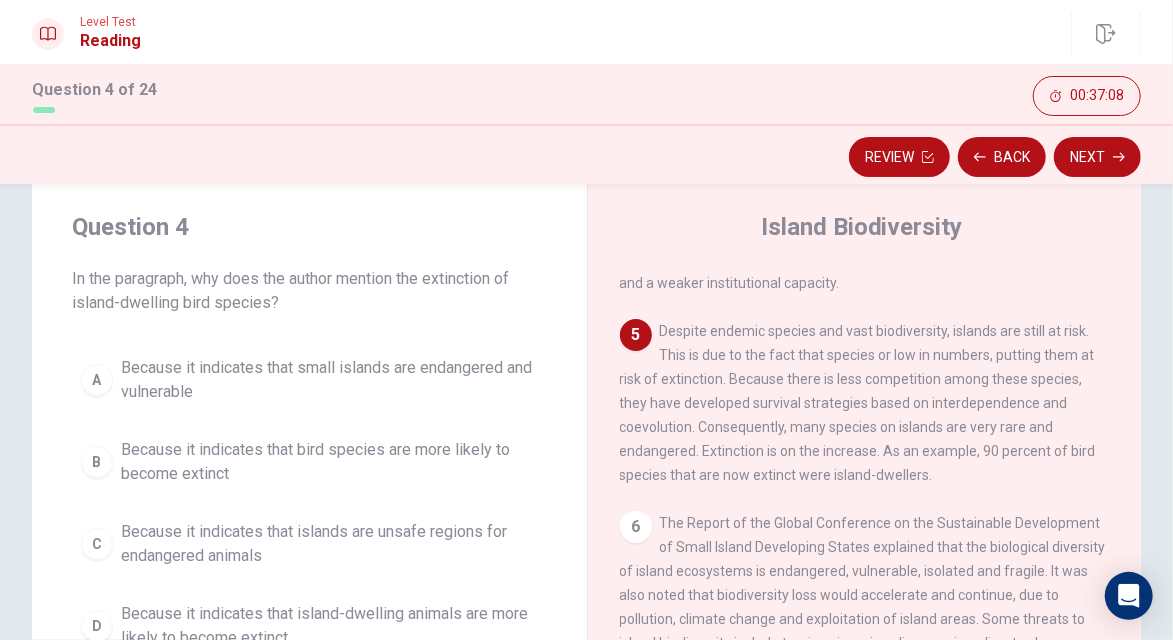 scroll, scrollTop: 669, scrollLeft: 0, axis: vertical 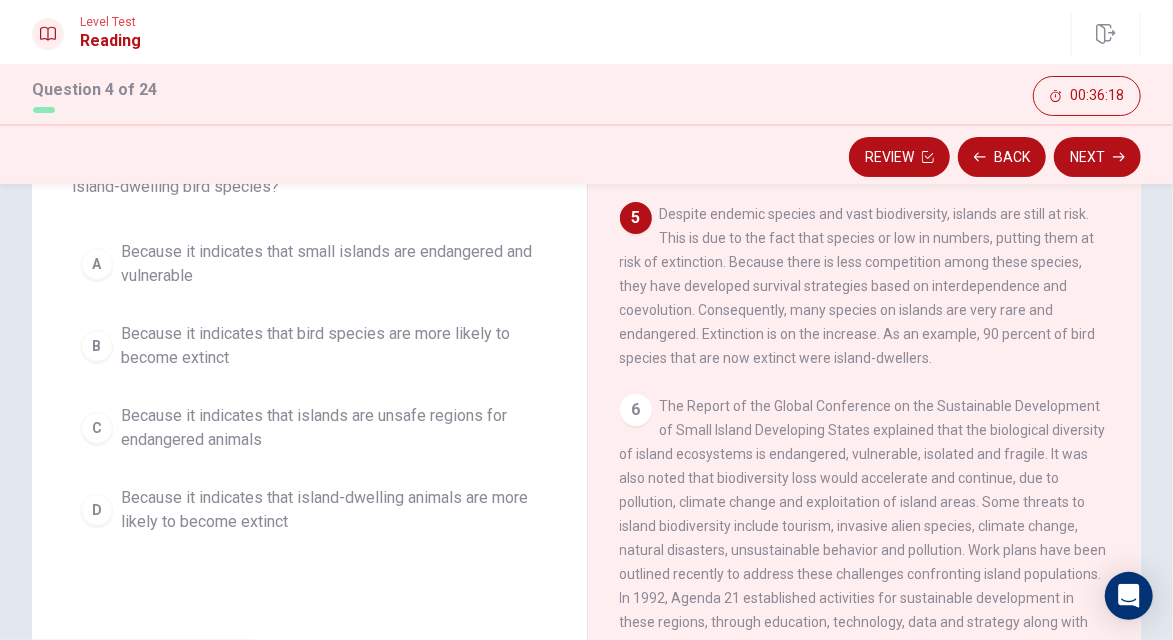 click on "C" at bounding box center [97, 428] 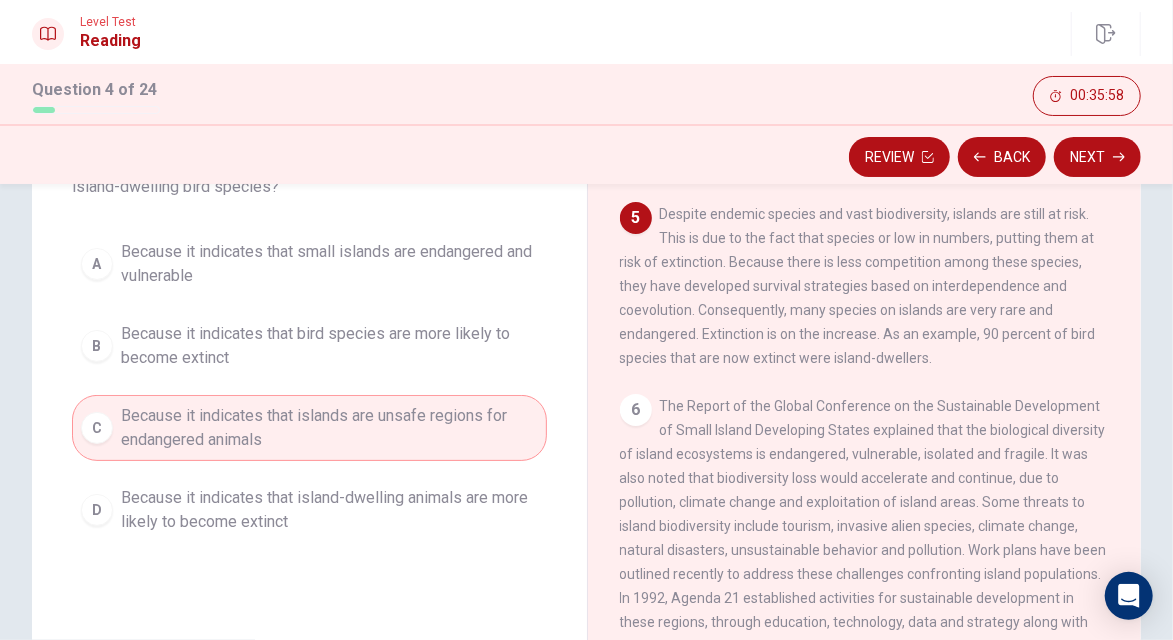 click on "Because it indicates that island-dwelling animals are more likely to become extinct" at bounding box center [329, 510] 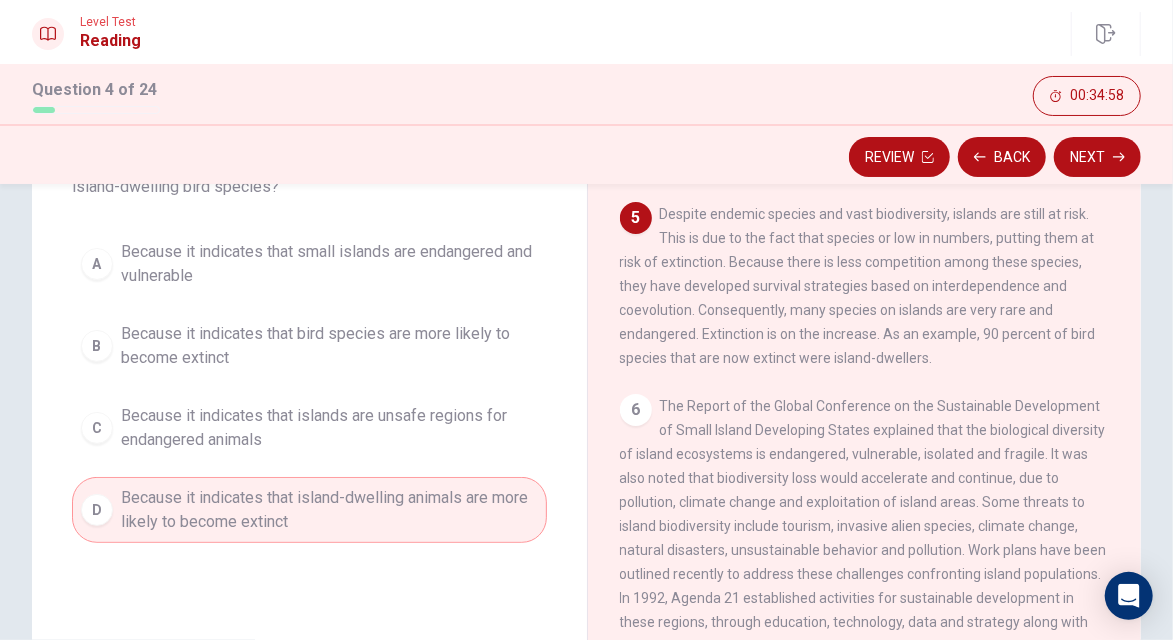 click on "Because it indicates that islands are unsafe regions for endangered animals" at bounding box center [329, 428] 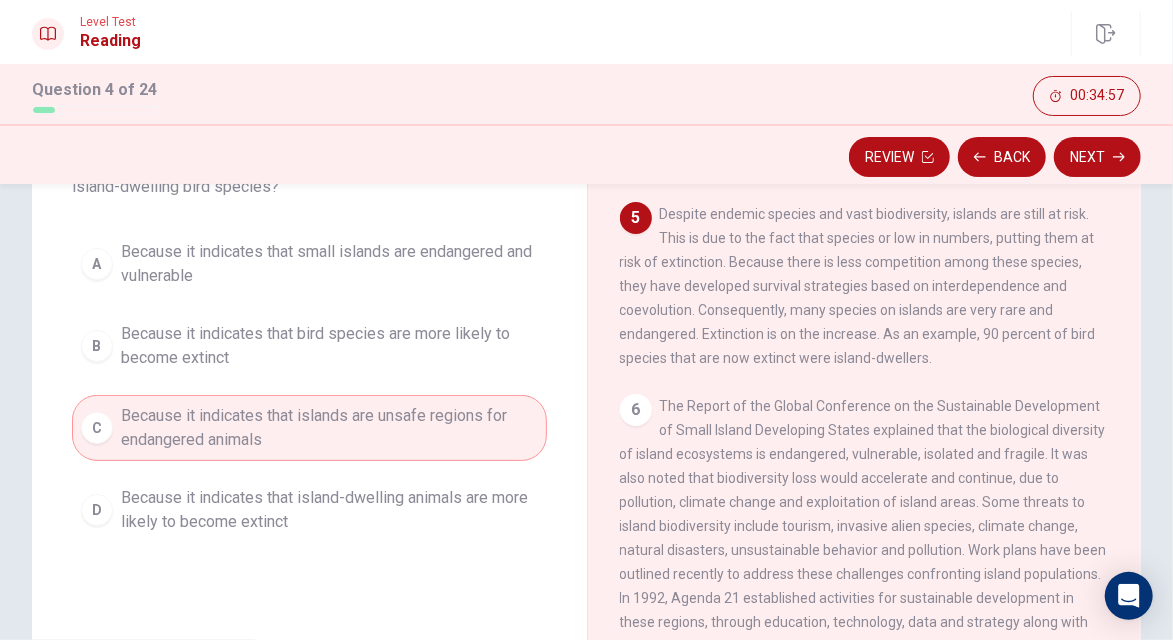 click 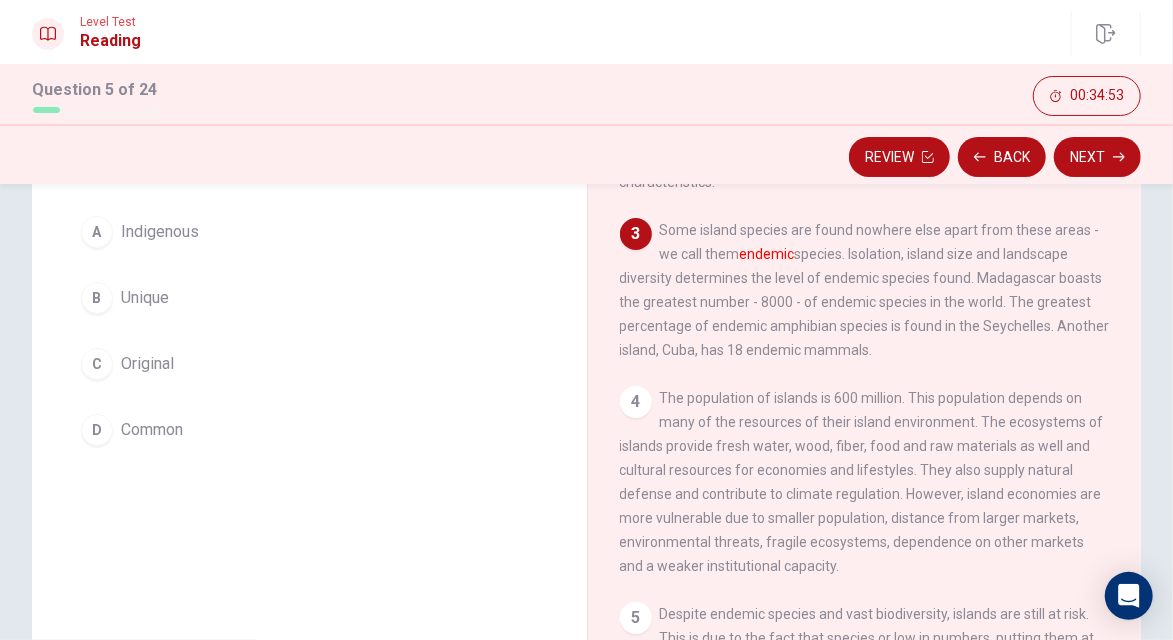 scroll, scrollTop: 267, scrollLeft: 0, axis: vertical 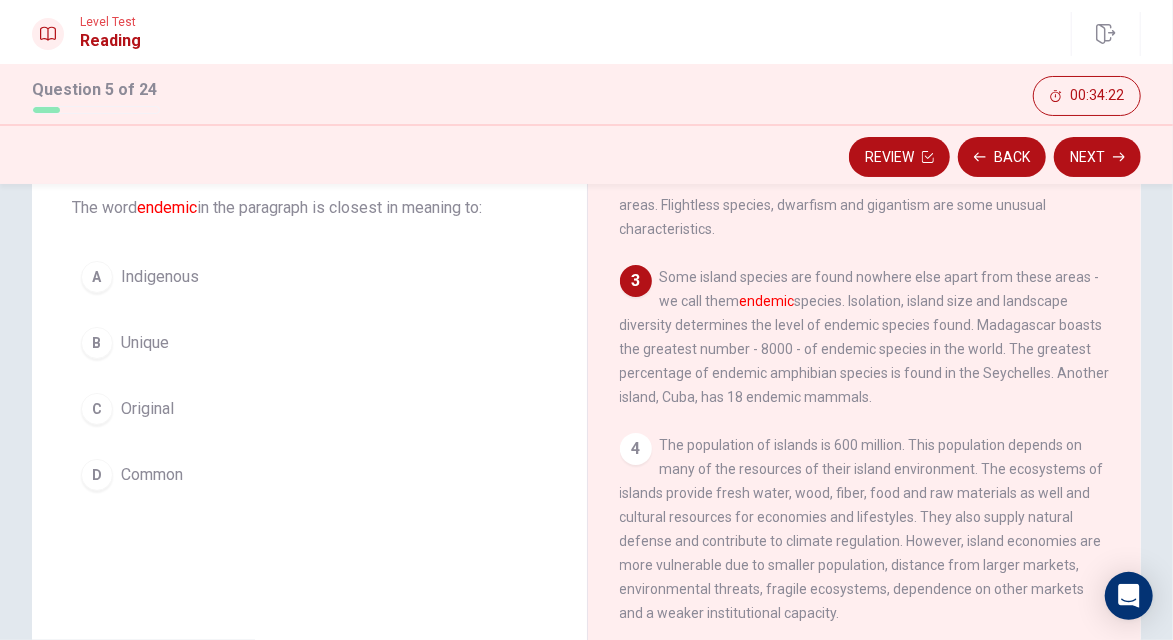 click on "A" at bounding box center (97, 277) 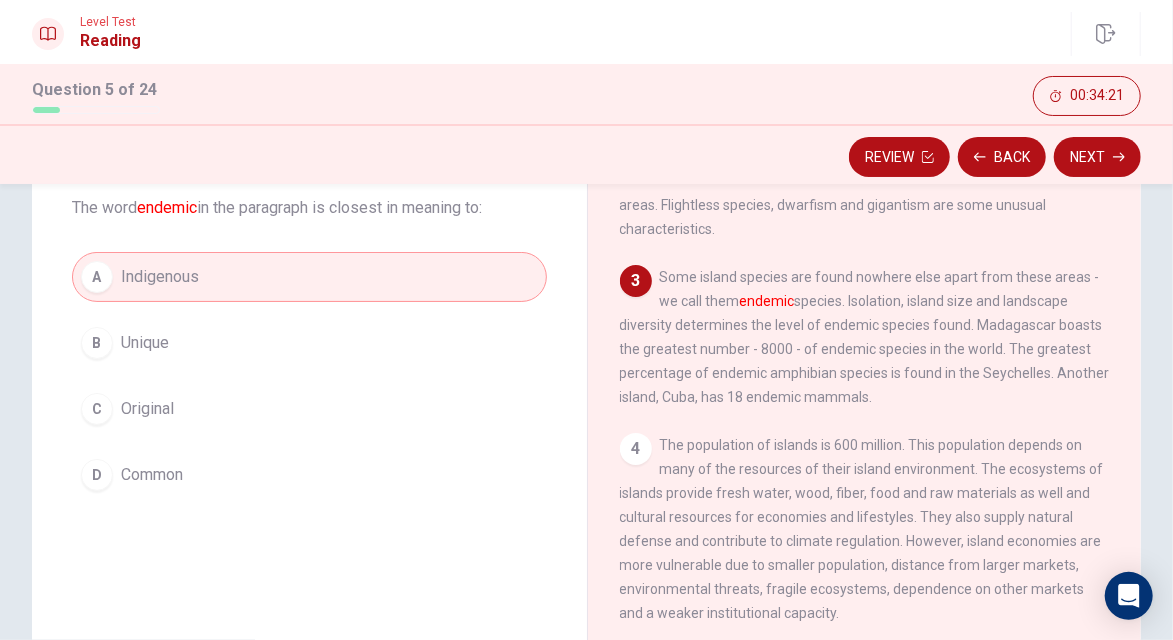 click on "Next" at bounding box center [1097, 157] 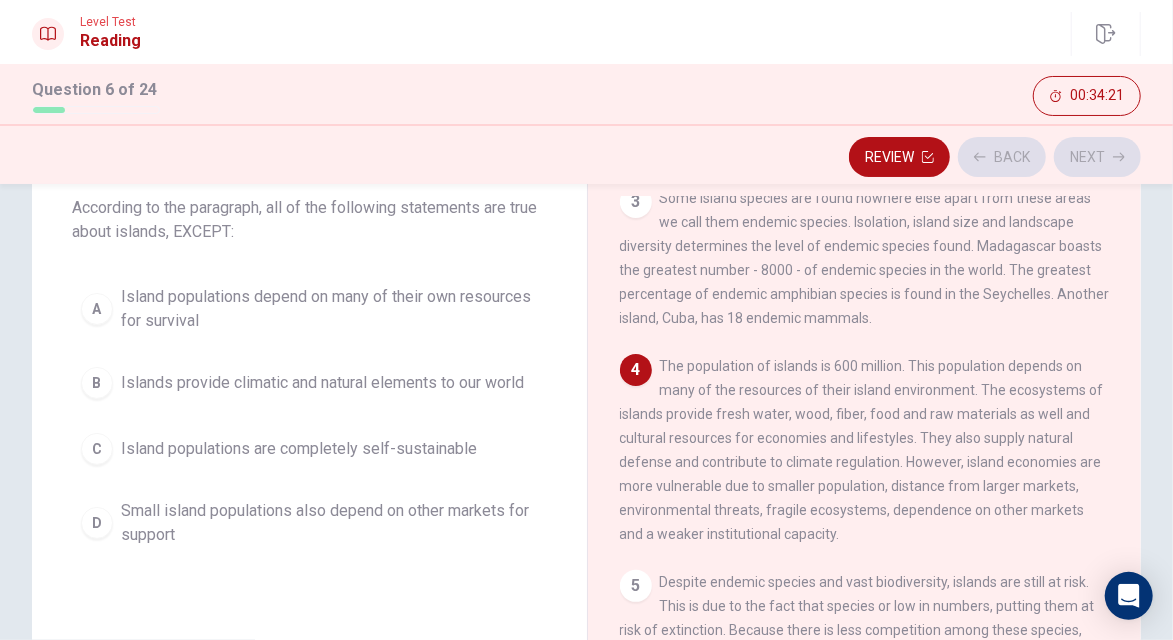 scroll, scrollTop: 348, scrollLeft: 0, axis: vertical 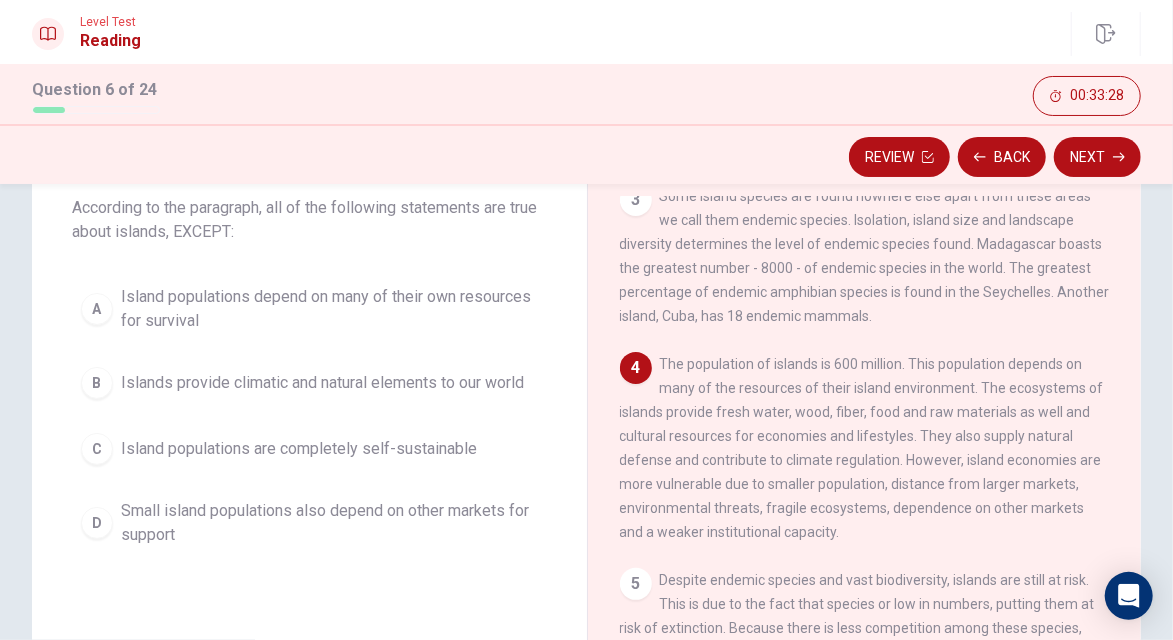 click on "Island populations are completely self-sustainable" at bounding box center [299, 449] 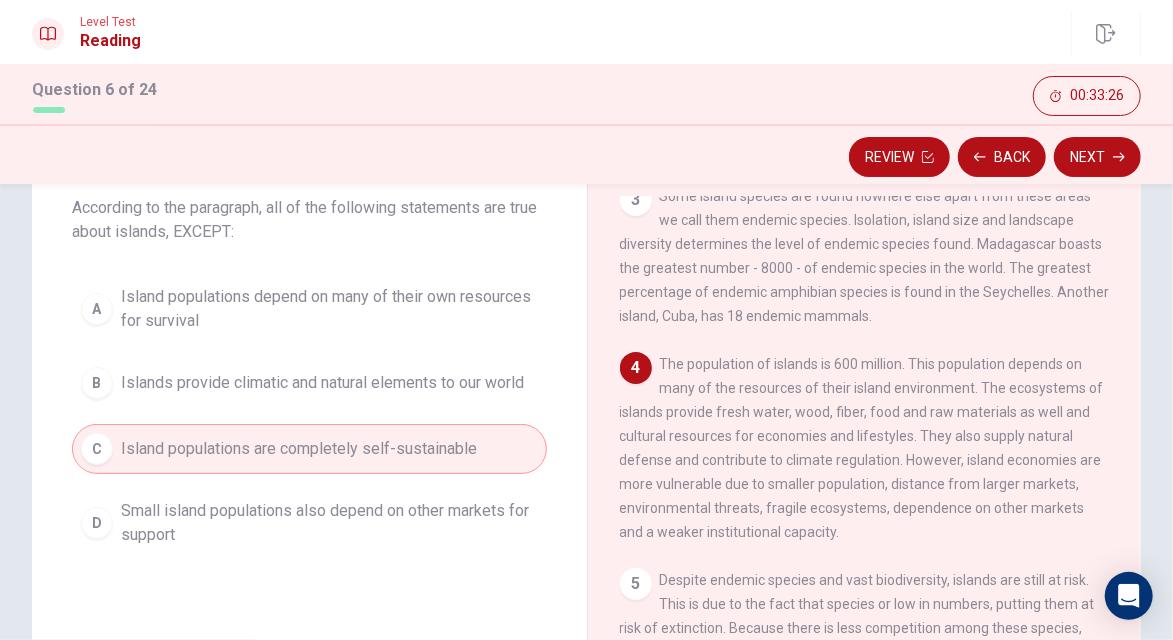 click on "Next" at bounding box center (1097, 157) 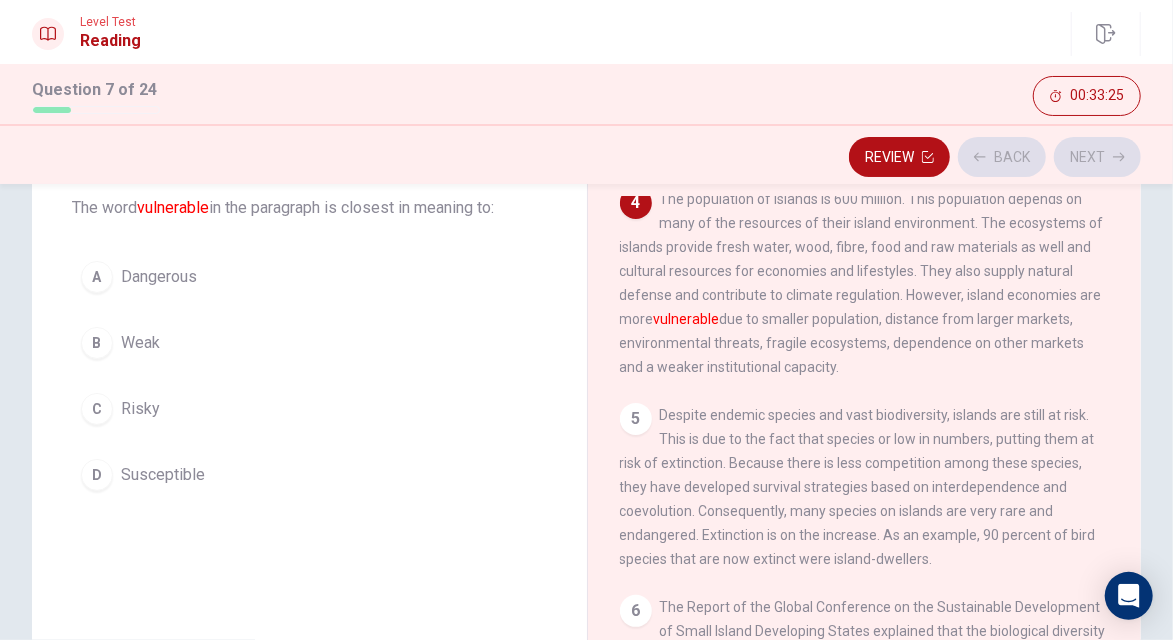 scroll, scrollTop: 523, scrollLeft: 0, axis: vertical 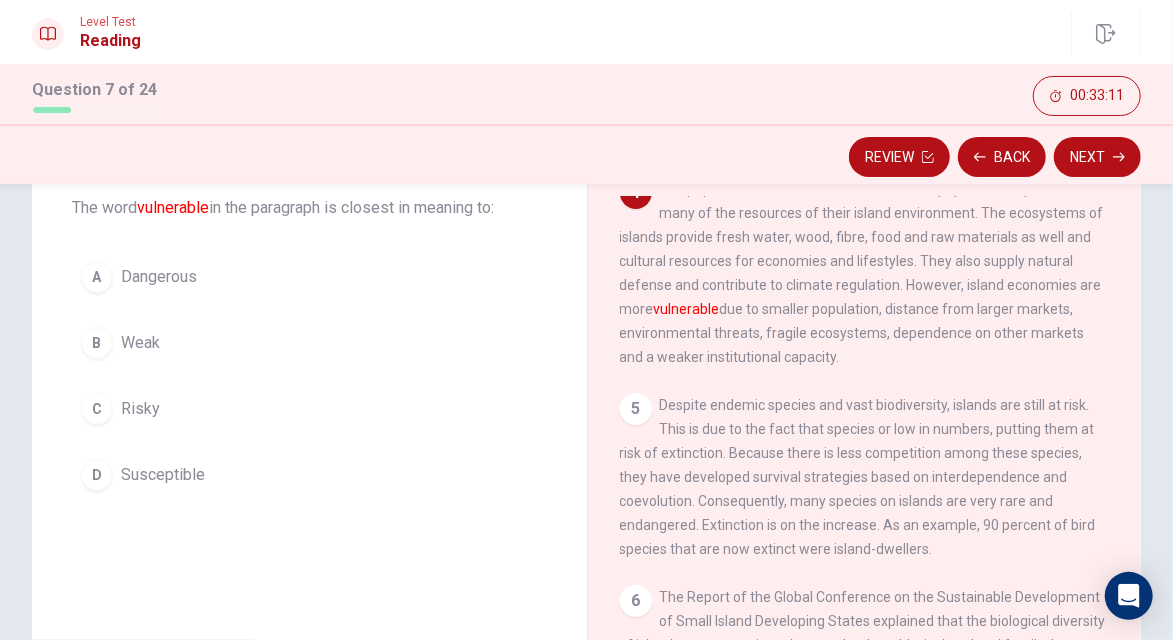 click on "B" at bounding box center [97, 343] 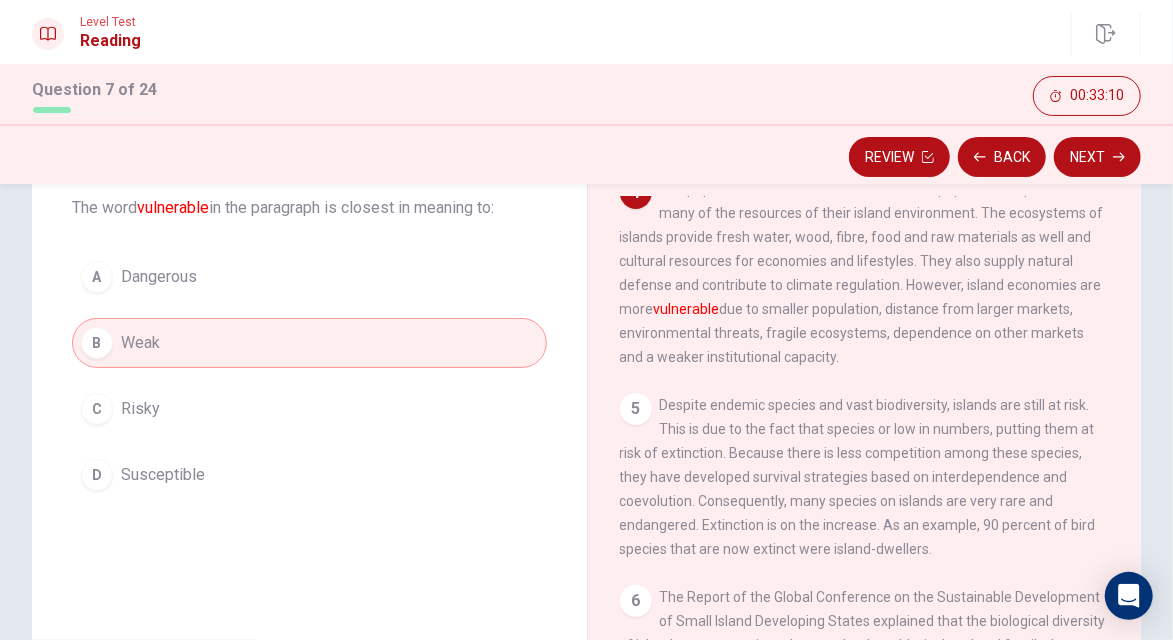 click 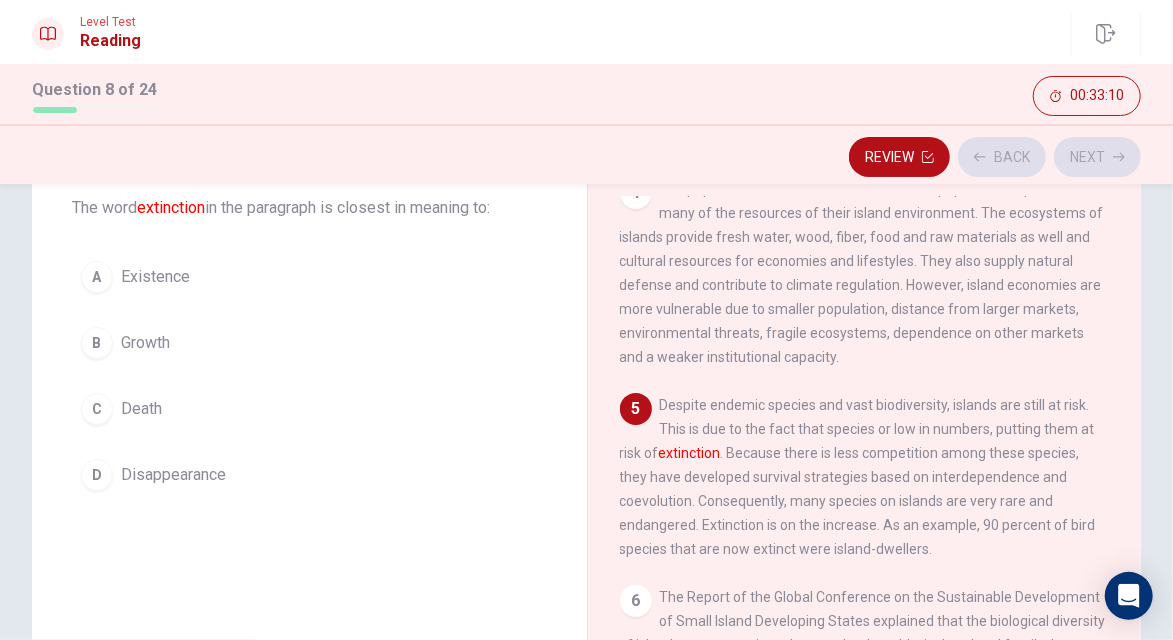 scroll, scrollTop: 548, scrollLeft: 0, axis: vertical 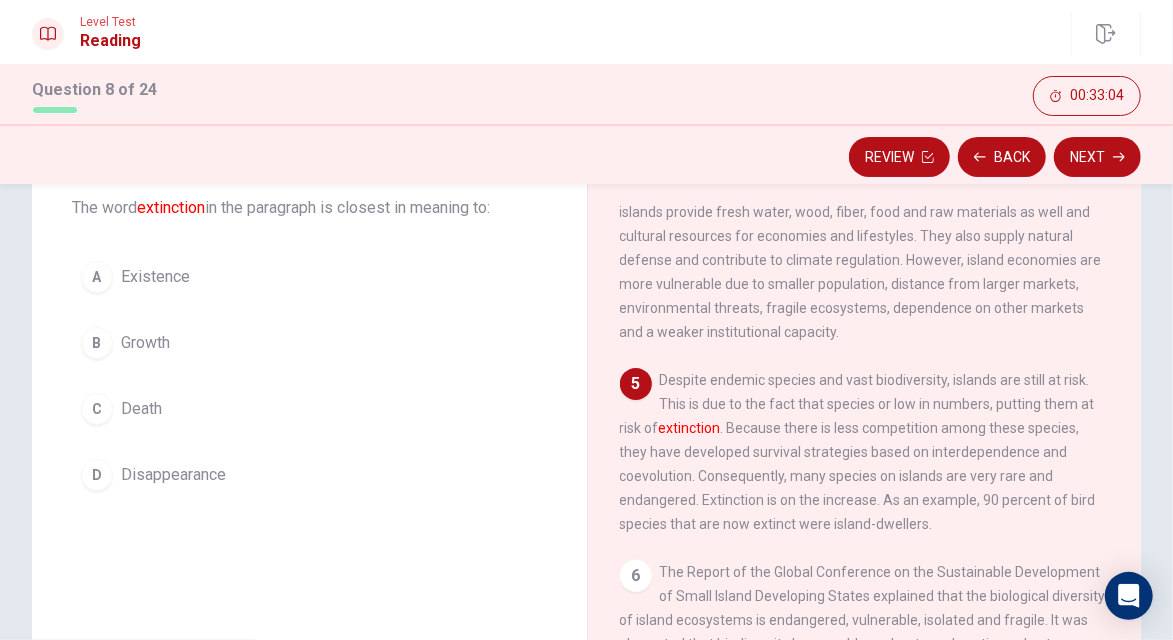 click on "D Disappearance" at bounding box center [309, 475] 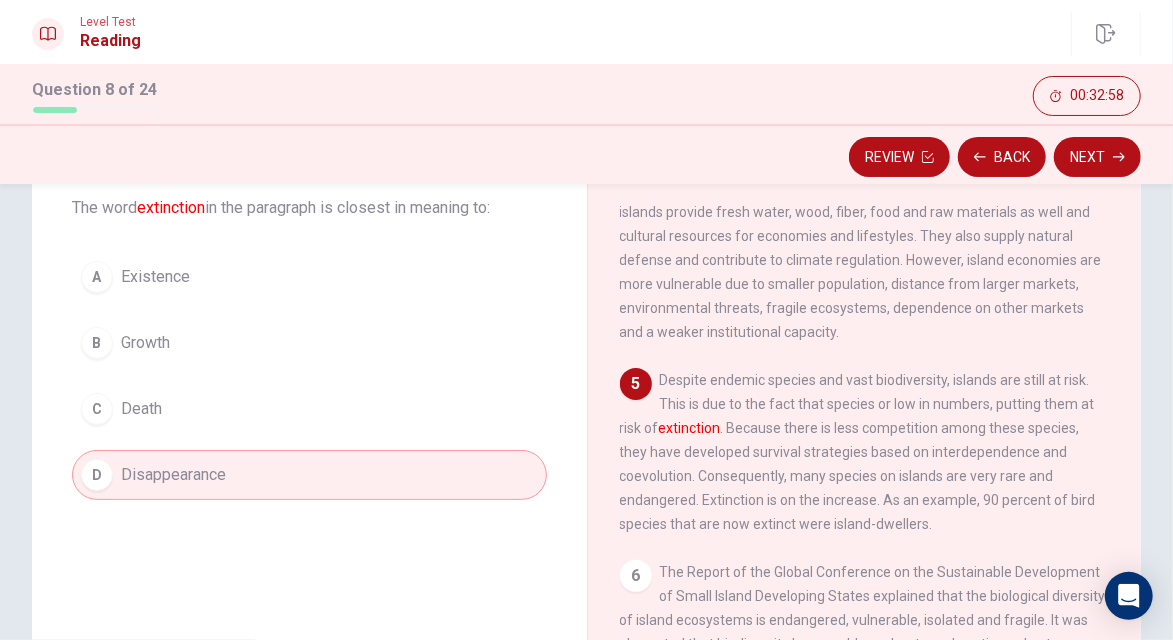 click on "Next" at bounding box center [1097, 157] 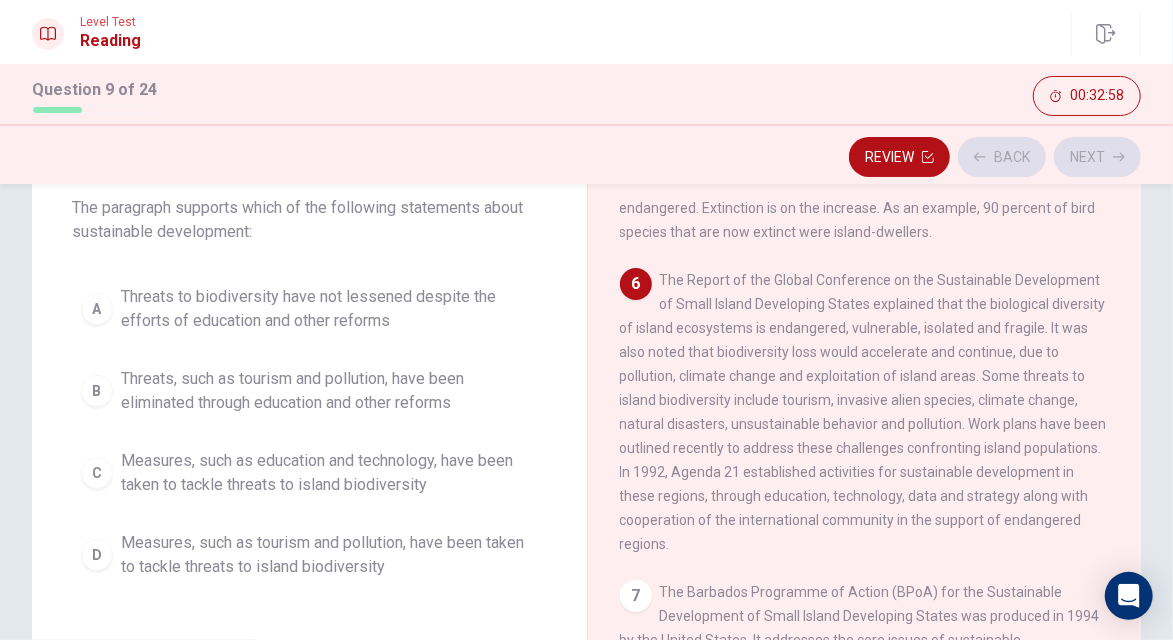 scroll, scrollTop: 848, scrollLeft: 0, axis: vertical 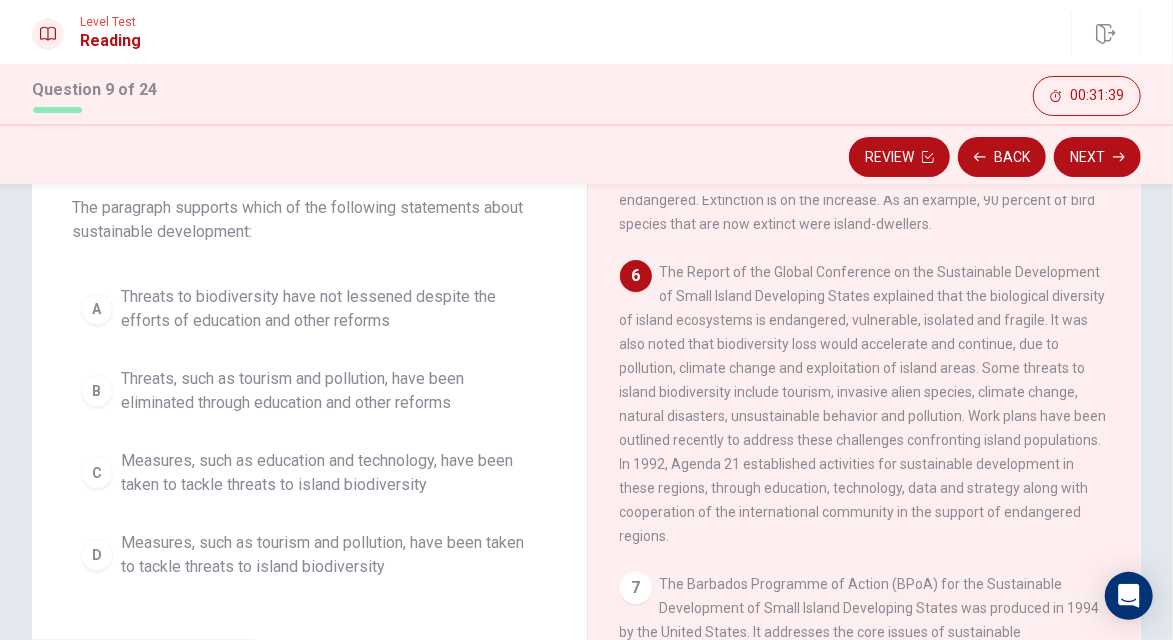 click on "Threats to biodiversity have not lessened despite the efforts of education and other reforms" at bounding box center (329, 309) 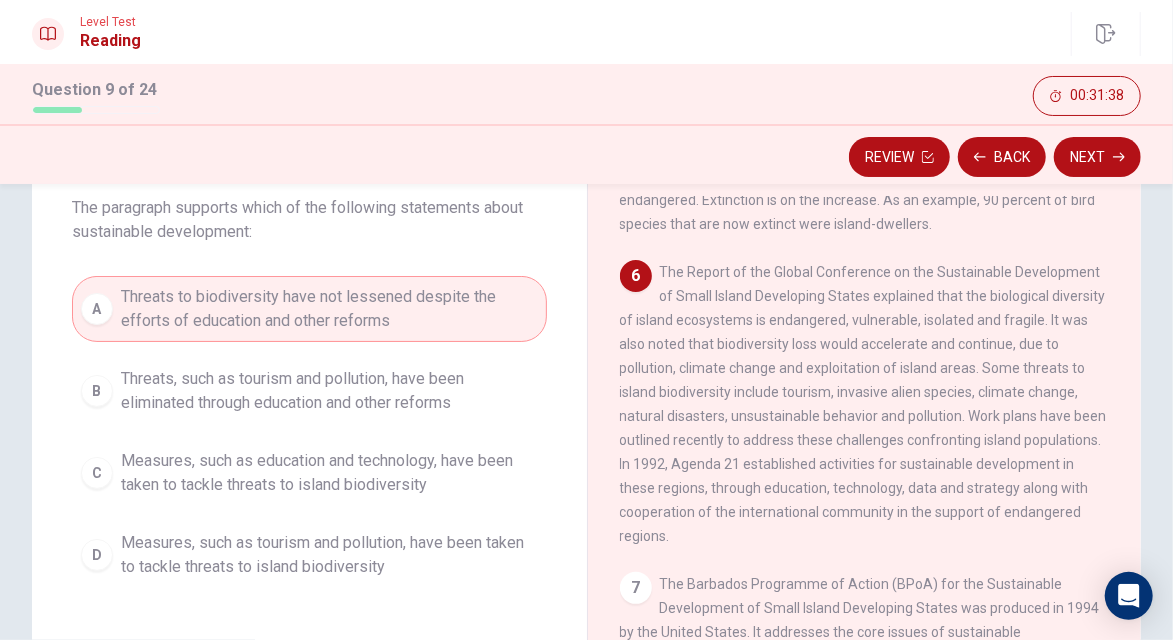 click 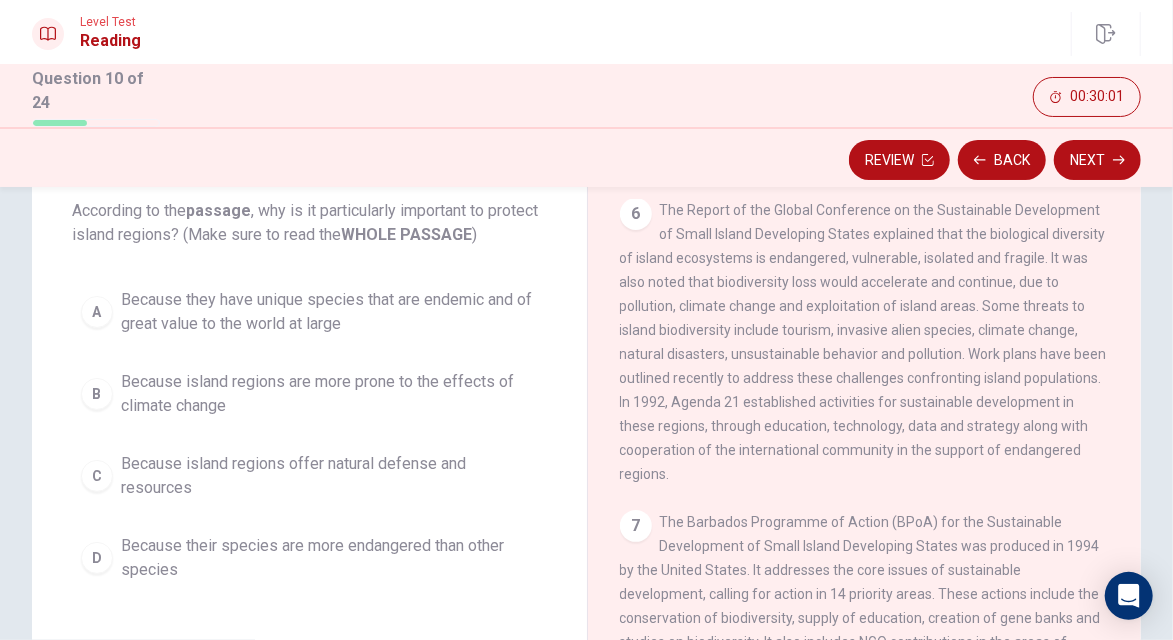 scroll, scrollTop: 946, scrollLeft: 0, axis: vertical 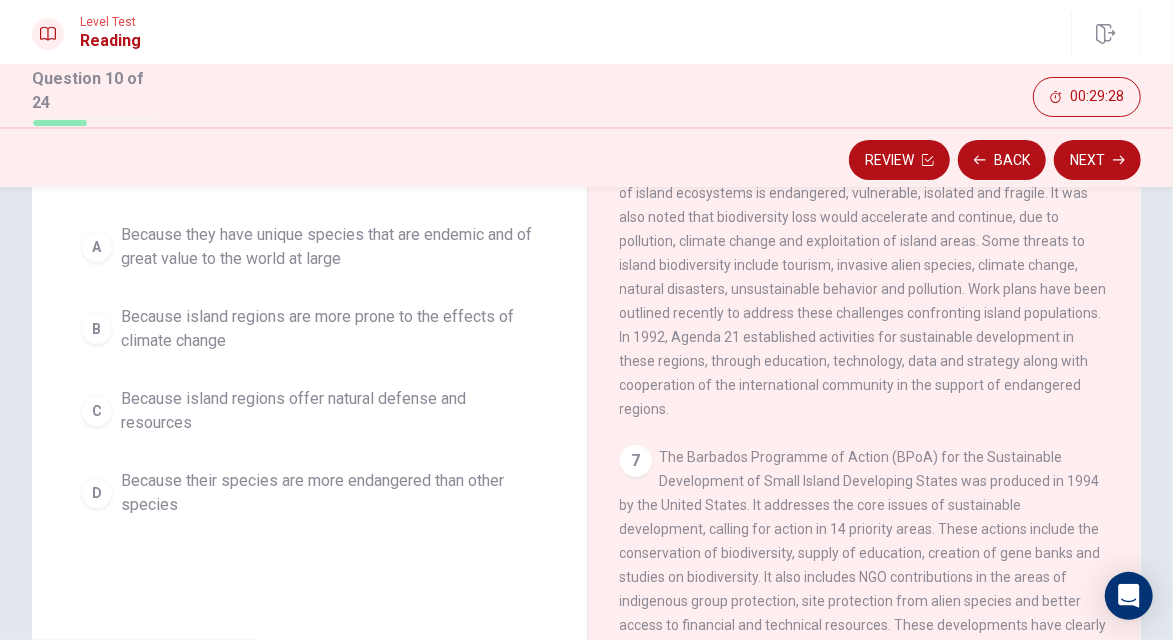 click on "A Because they have unique species that are endemic and of great value to the world at large" at bounding box center (309, 247) 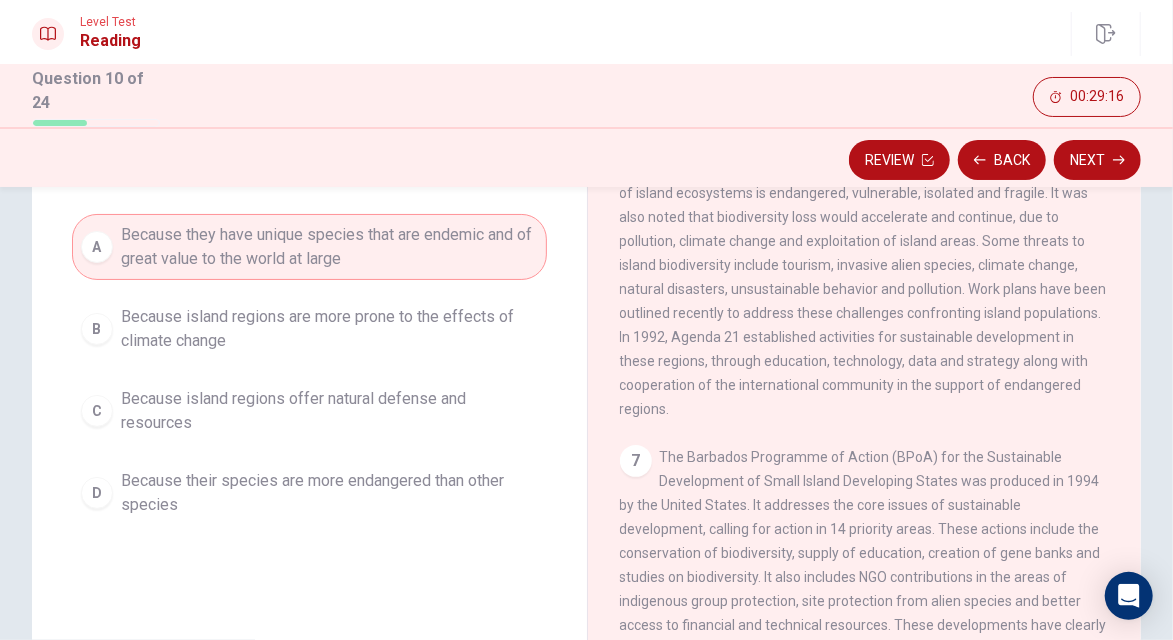 click 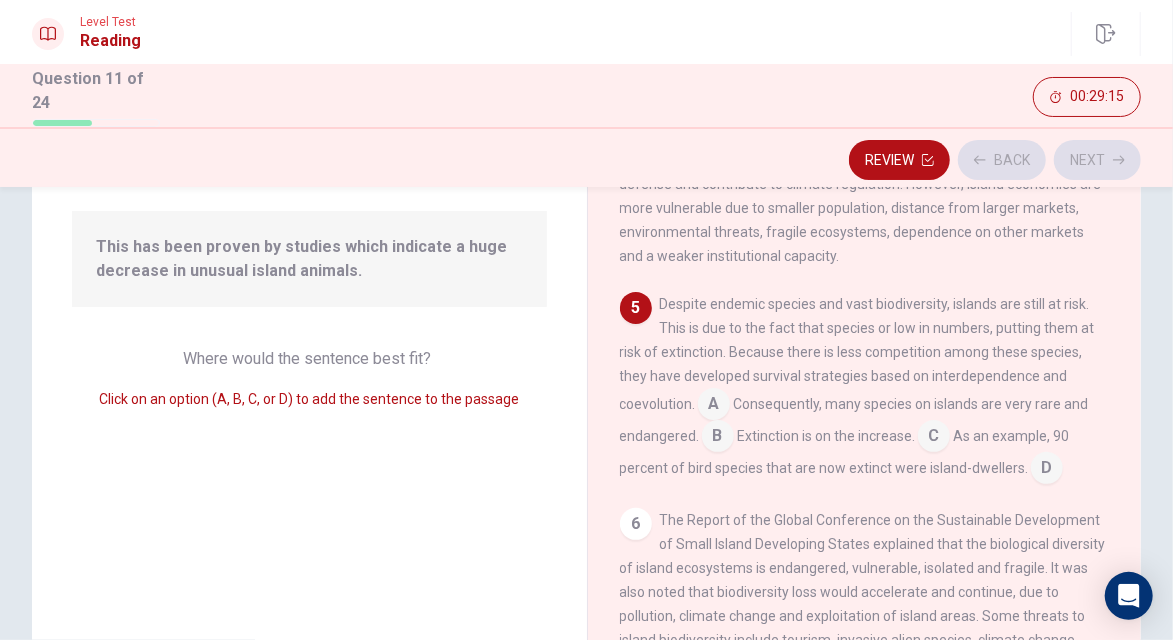 scroll, scrollTop: 564, scrollLeft: 0, axis: vertical 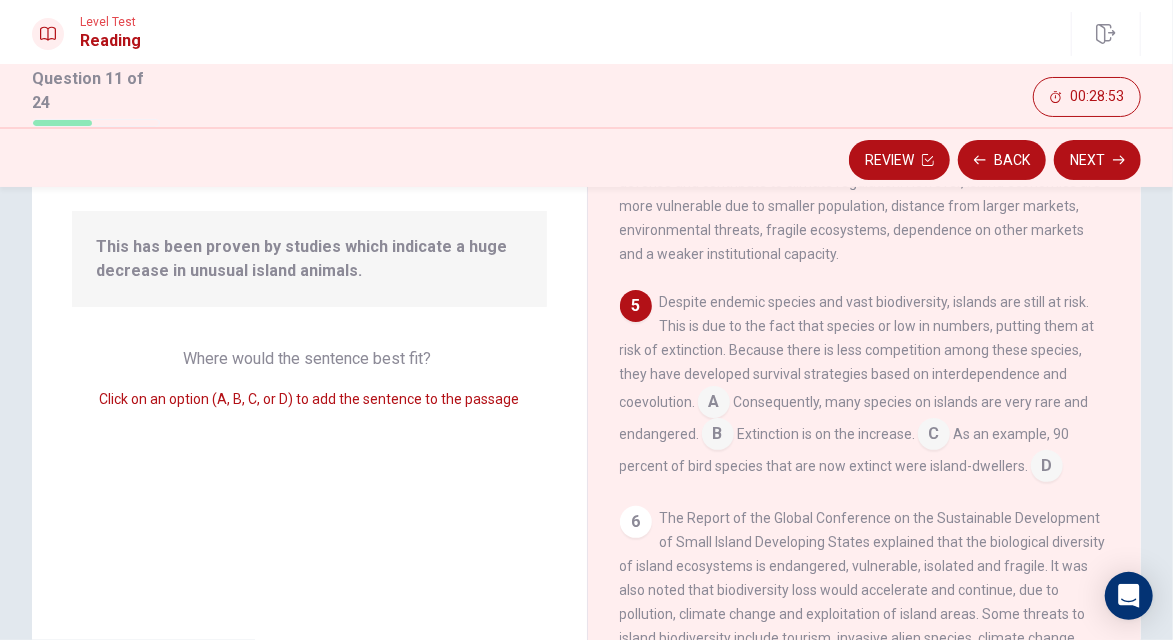 click at bounding box center (934, 436) 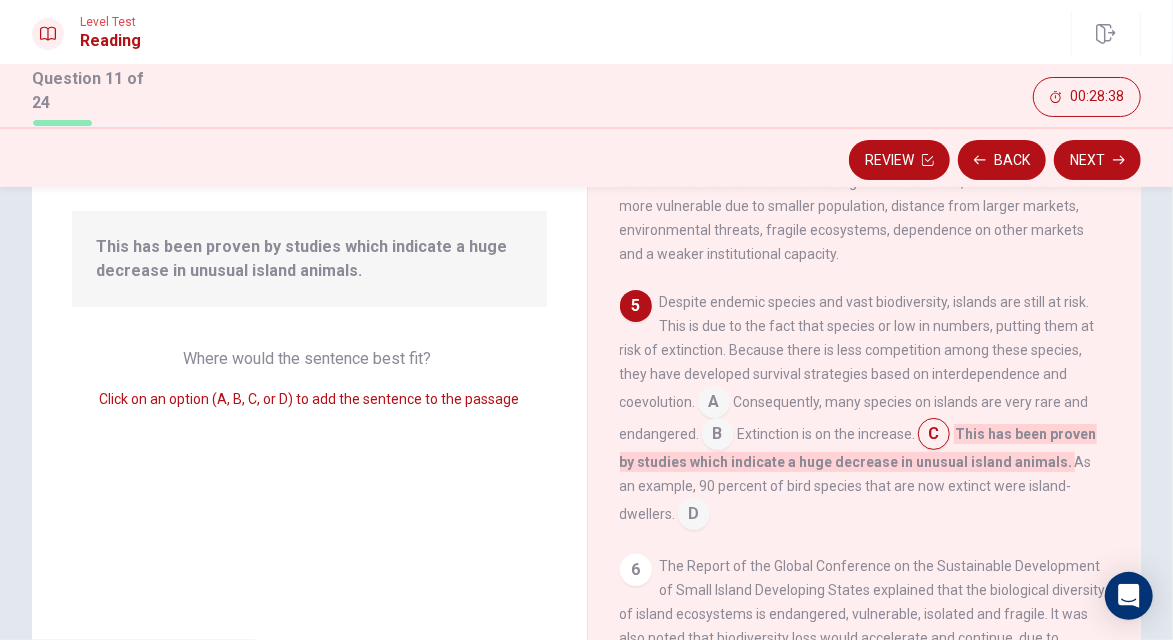 click on "Next" at bounding box center [1097, 160] 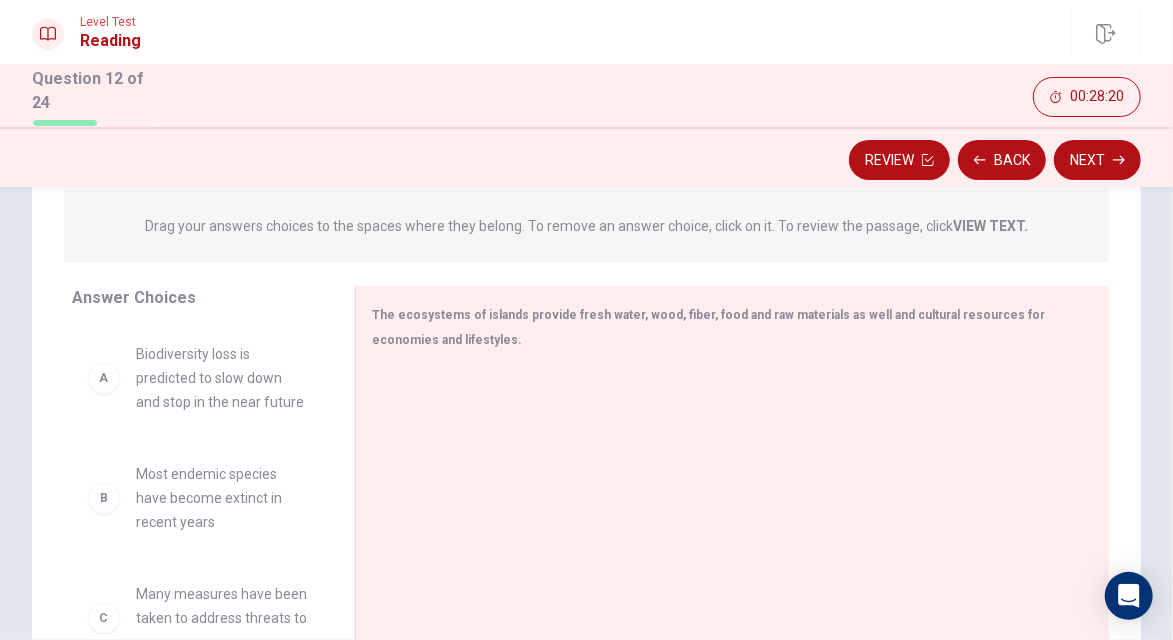 scroll, scrollTop: 250, scrollLeft: 0, axis: vertical 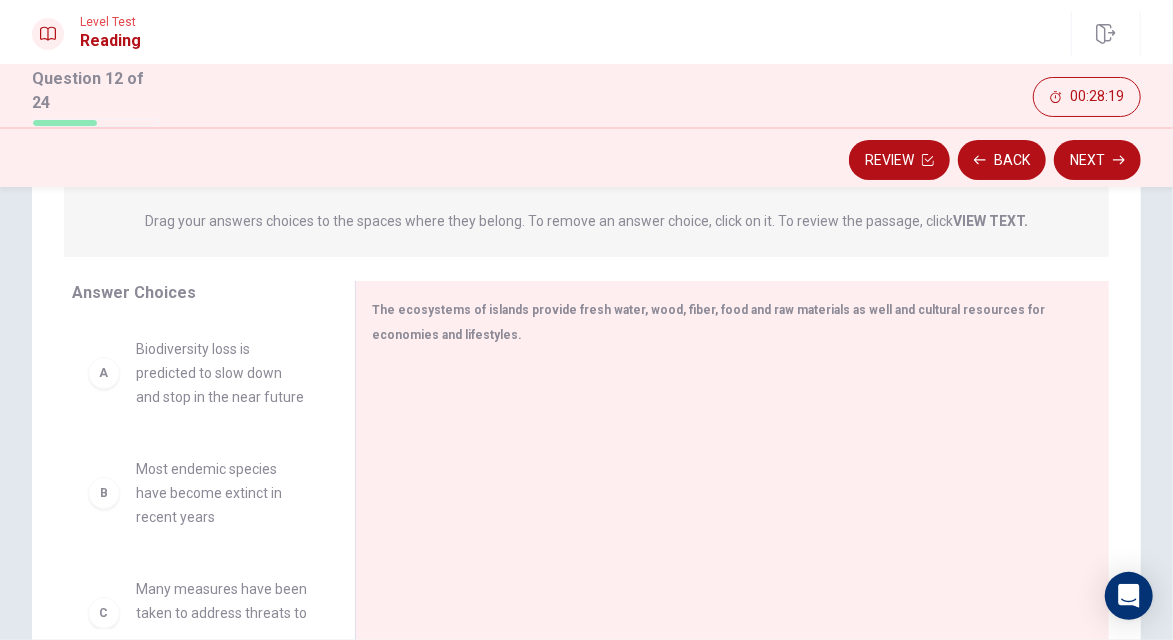 click on "VIEW TEXT." at bounding box center (990, 221) 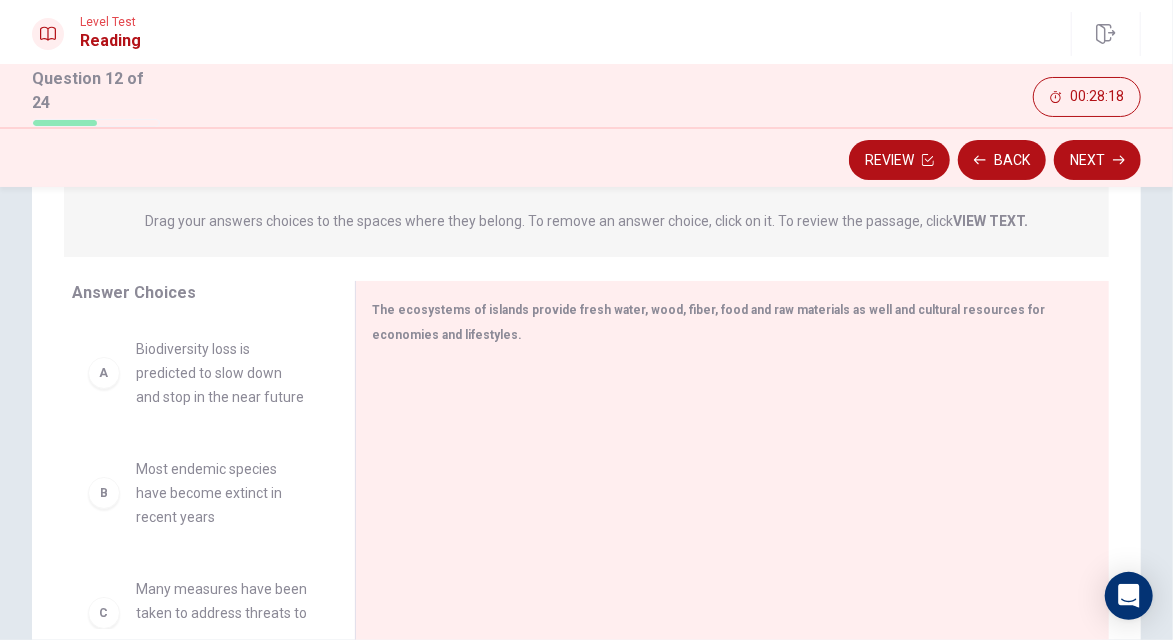 click on "VIEW TEXT." at bounding box center [990, 221] 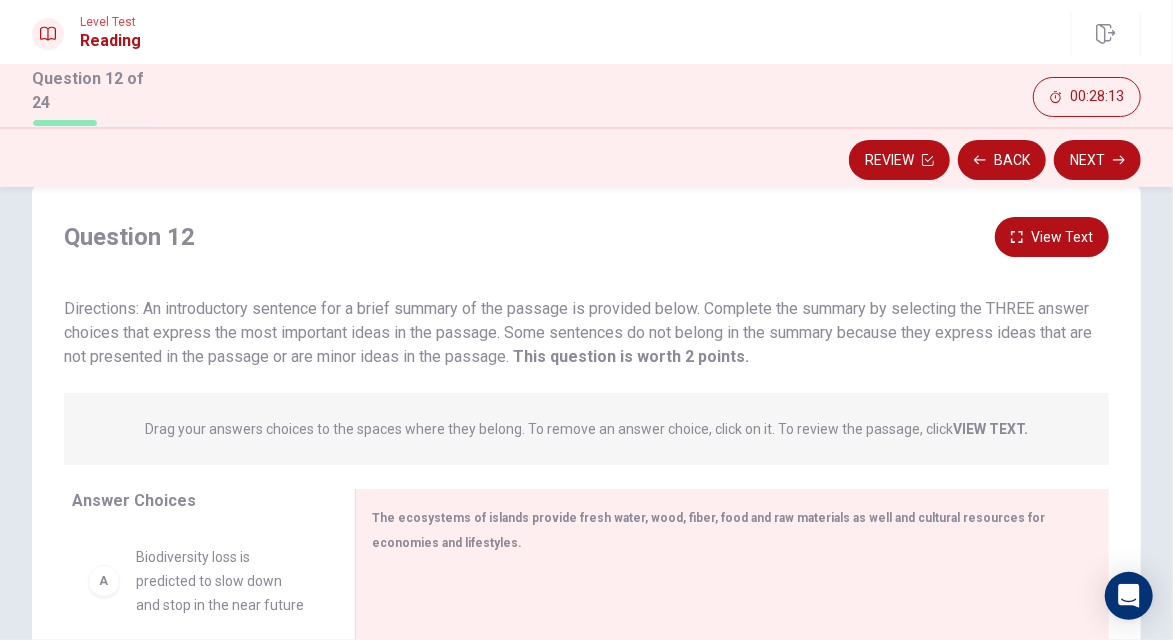 scroll, scrollTop: 42, scrollLeft: 0, axis: vertical 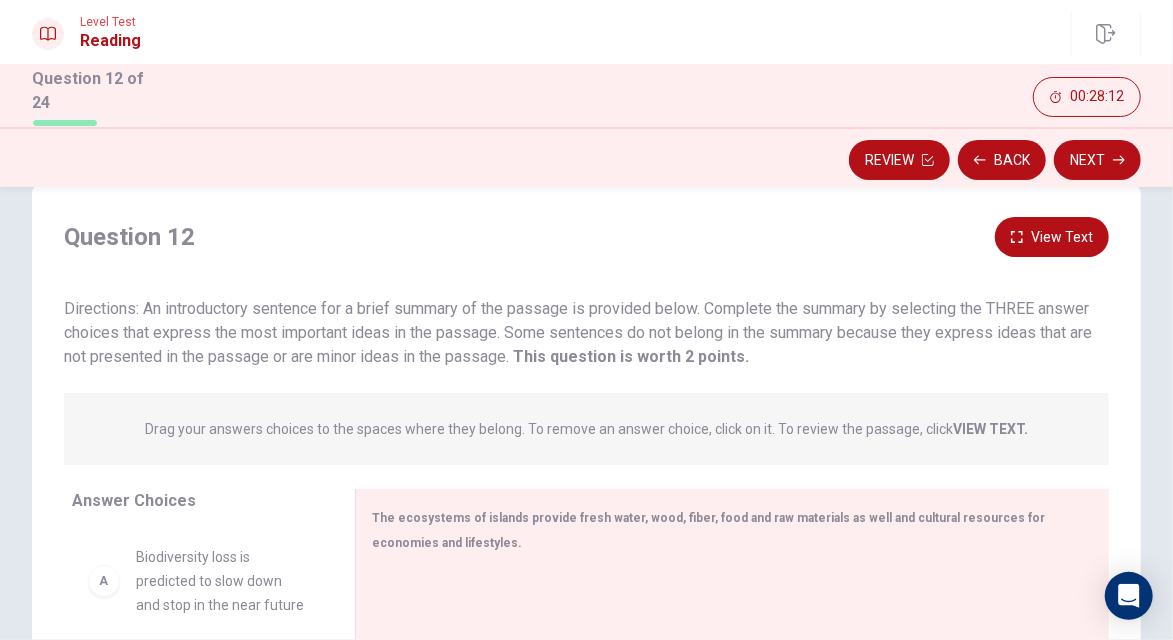 click on "View Text" at bounding box center (1052, 237) 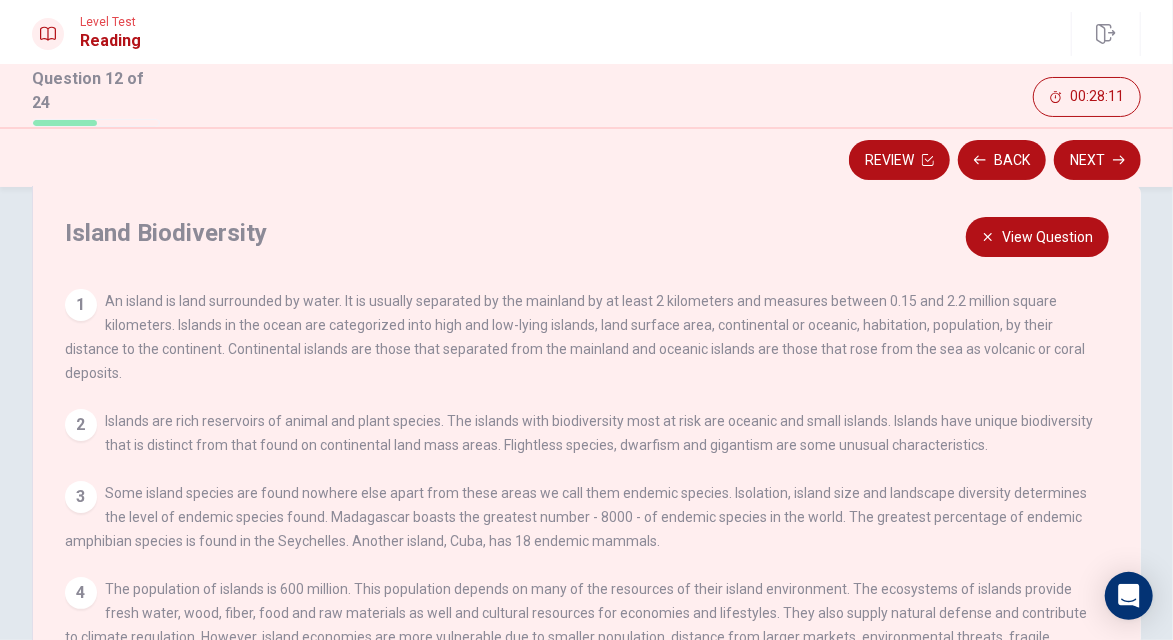 click on "View Question" at bounding box center [1037, 237] 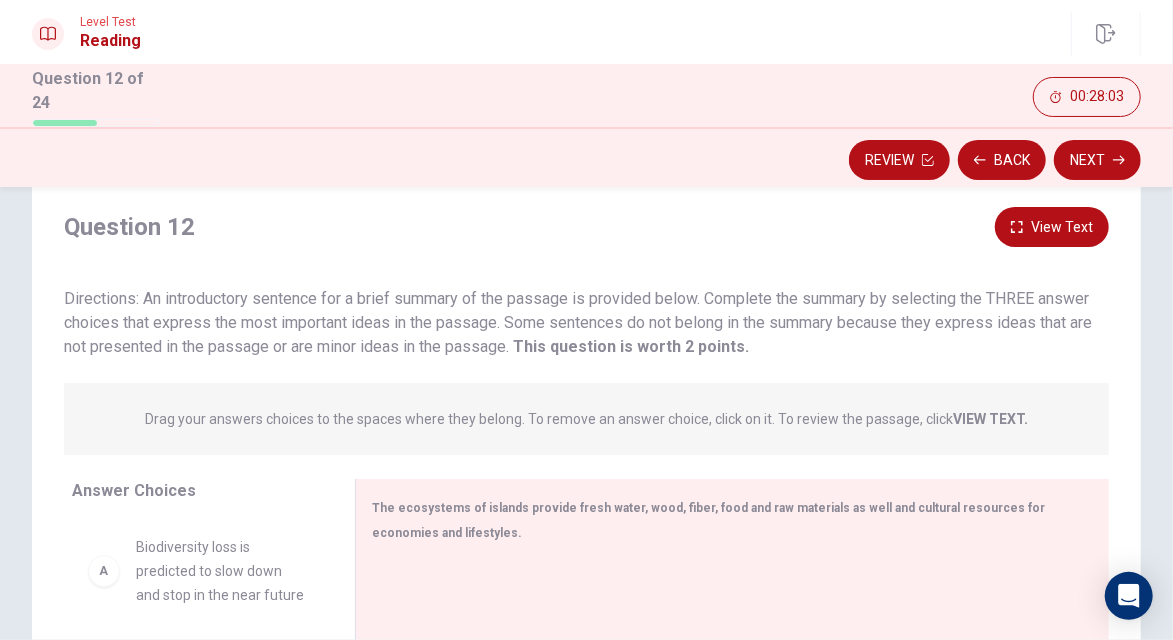 scroll, scrollTop: 45, scrollLeft: 0, axis: vertical 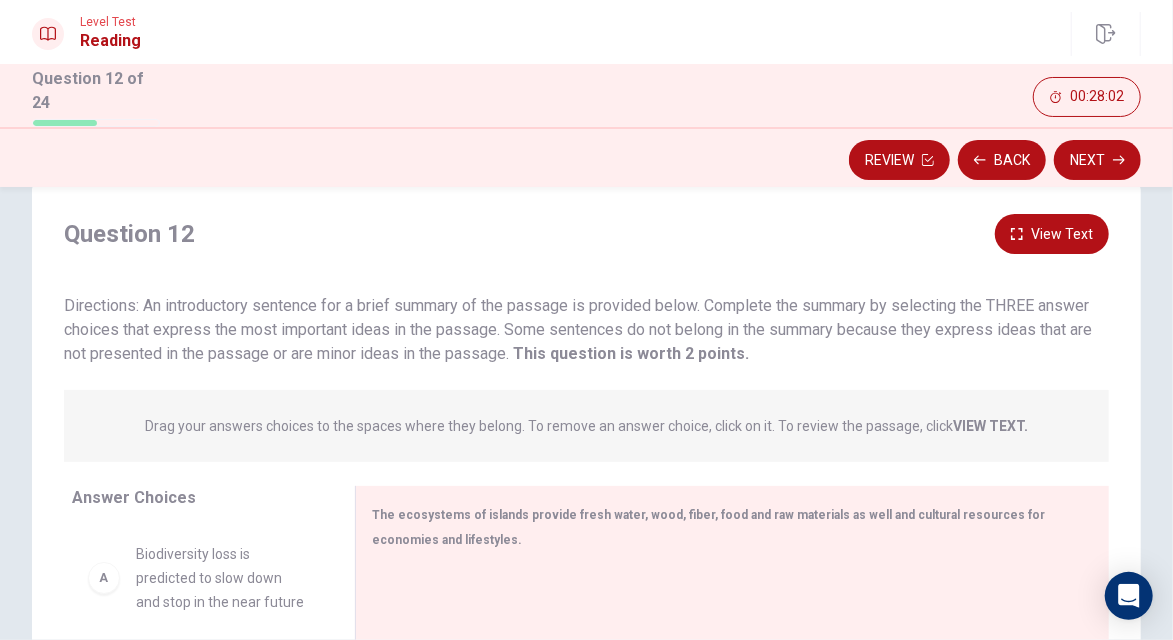click on "View Text" at bounding box center (1052, 234) 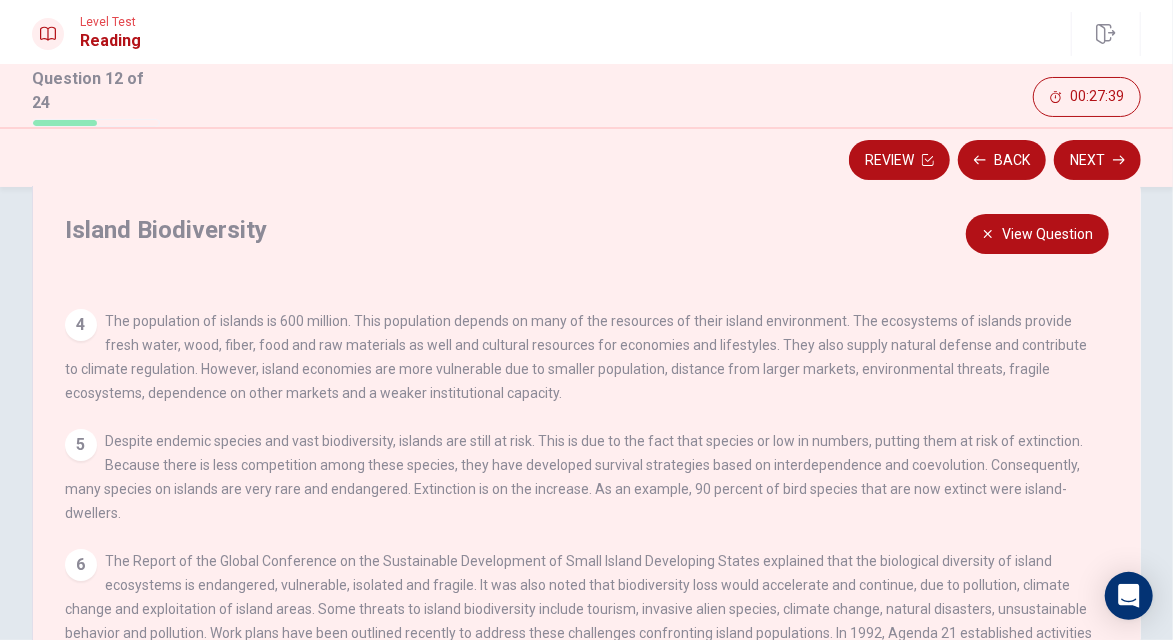 scroll, scrollTop: 294, scrollLeft: 0, axis: vertical 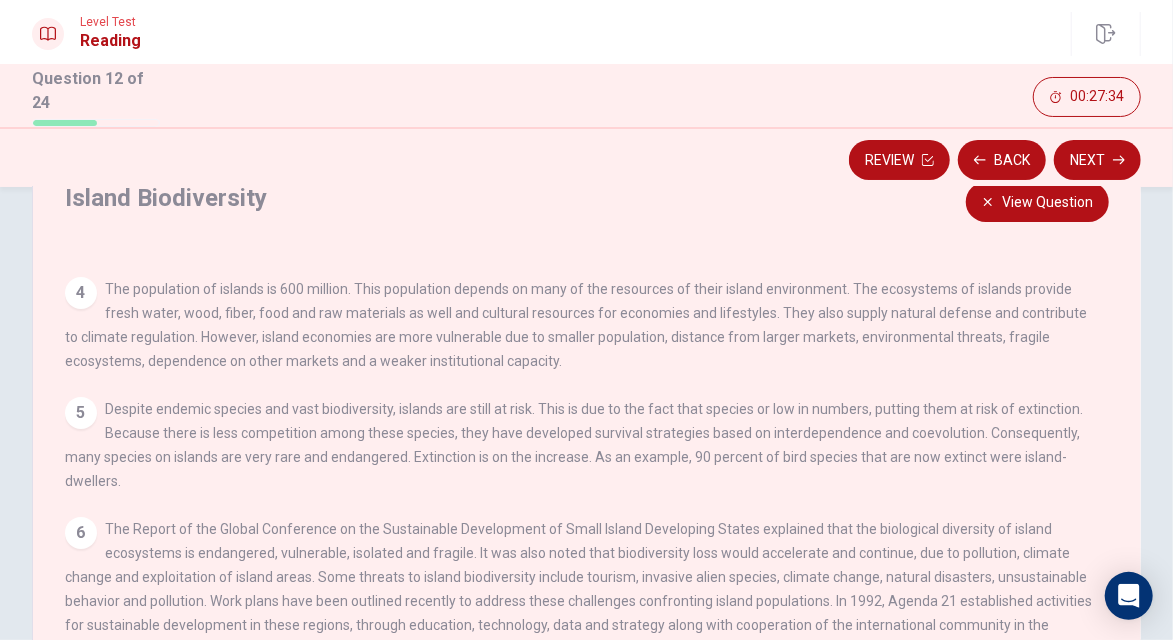click on "View Question" at bounding box center (1037, 202) 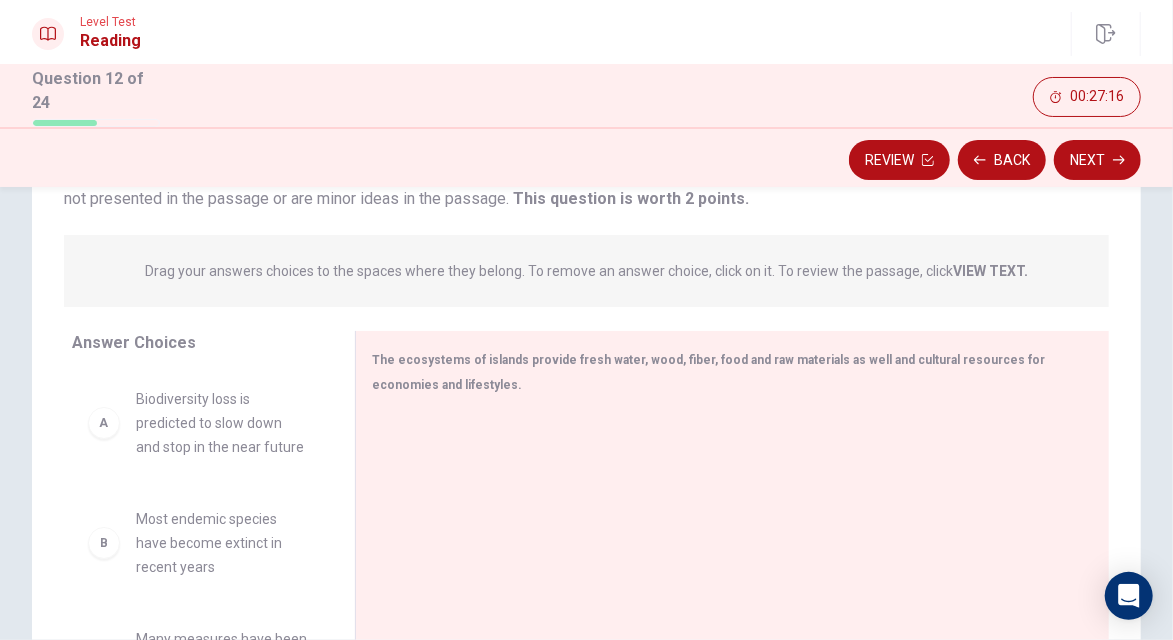 scroll, scrollTop: 201, scrollLeft: 0, axis: vertical 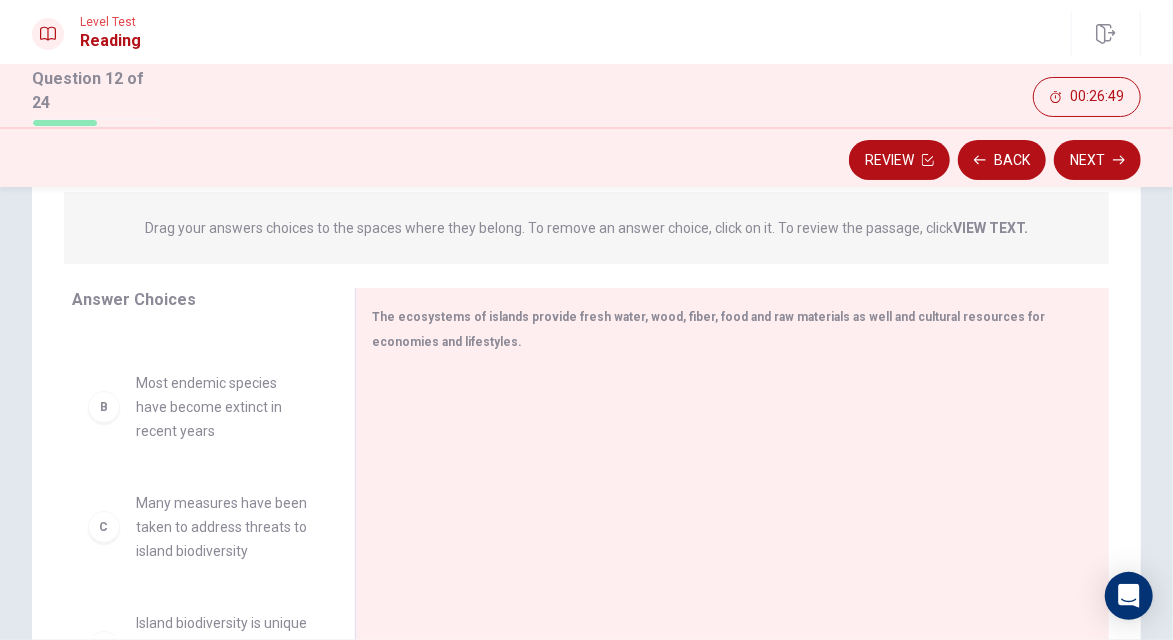 click on "B" at bounding box center (104, 407) 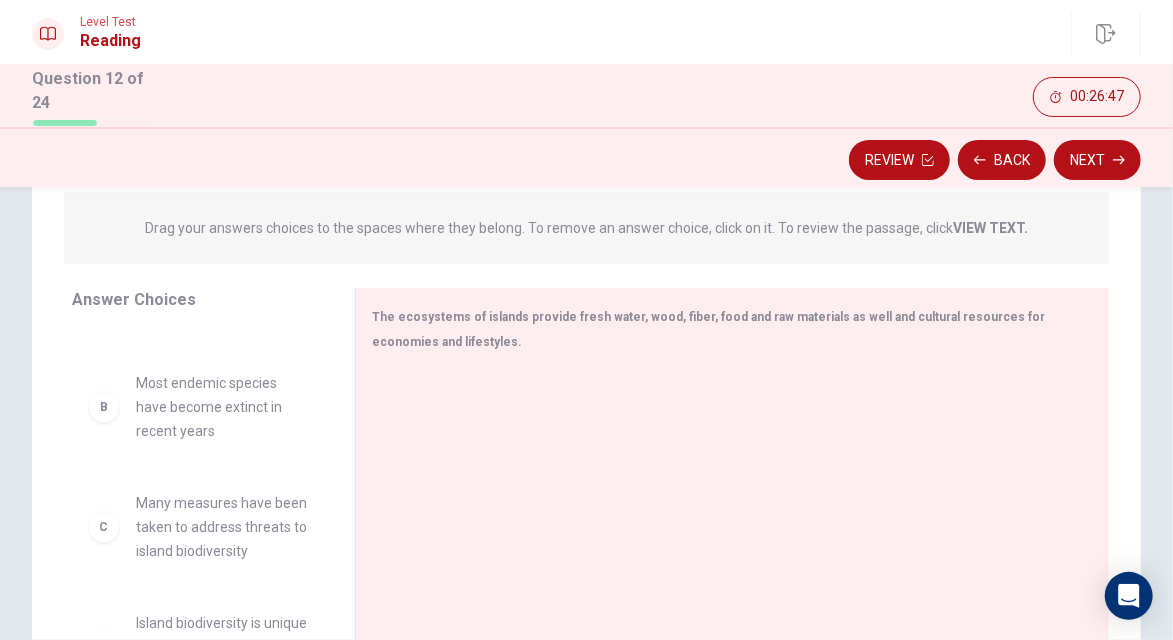 click on "Most endemic species have become extinct in recent years" at bounding box center [221, 407] 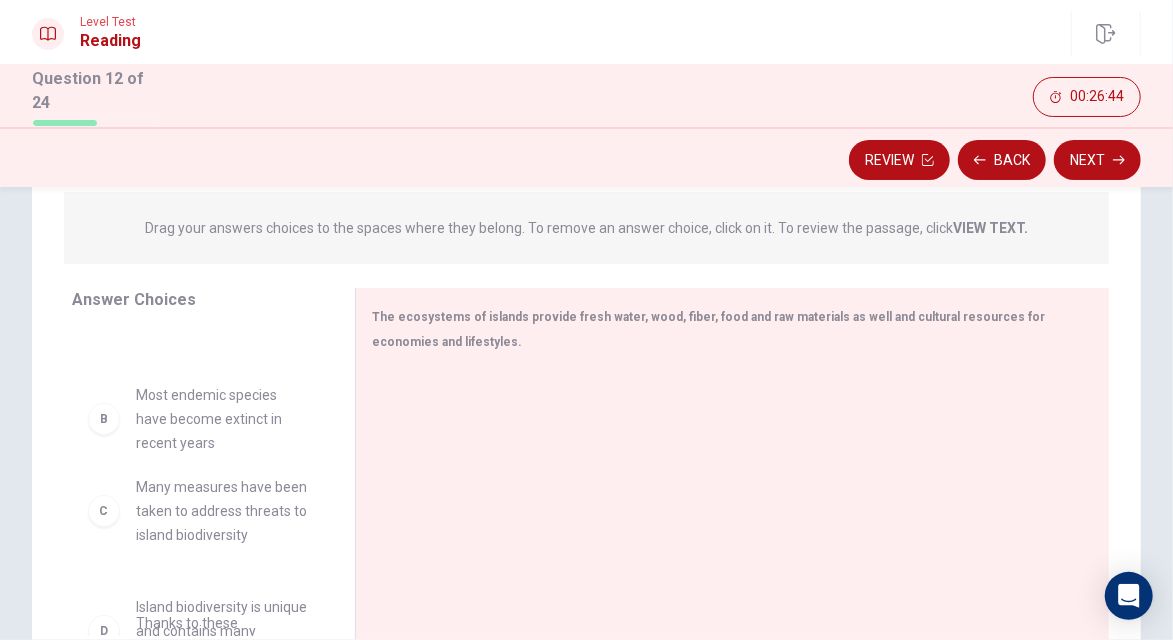 click on "A Biodiversity loss is predicted to slow down and stop in the near future C Many measures have been taken to address threats to island biodiversity D Island biodiversity is unique and contains many endemic species E Thanks to these measures, all risks to island biodiversity have disappeared F Island biodiversity is at risk due to a range of risks, including tourism and pollution" at bounding box center [197, 389] 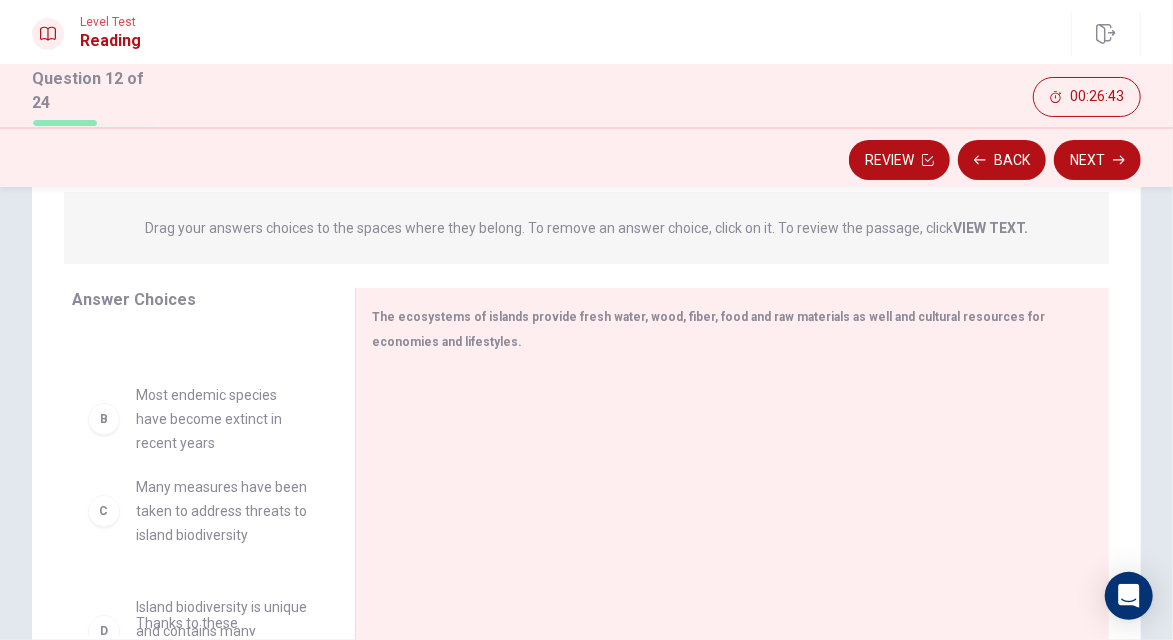 click at bounding box center (724, 504) 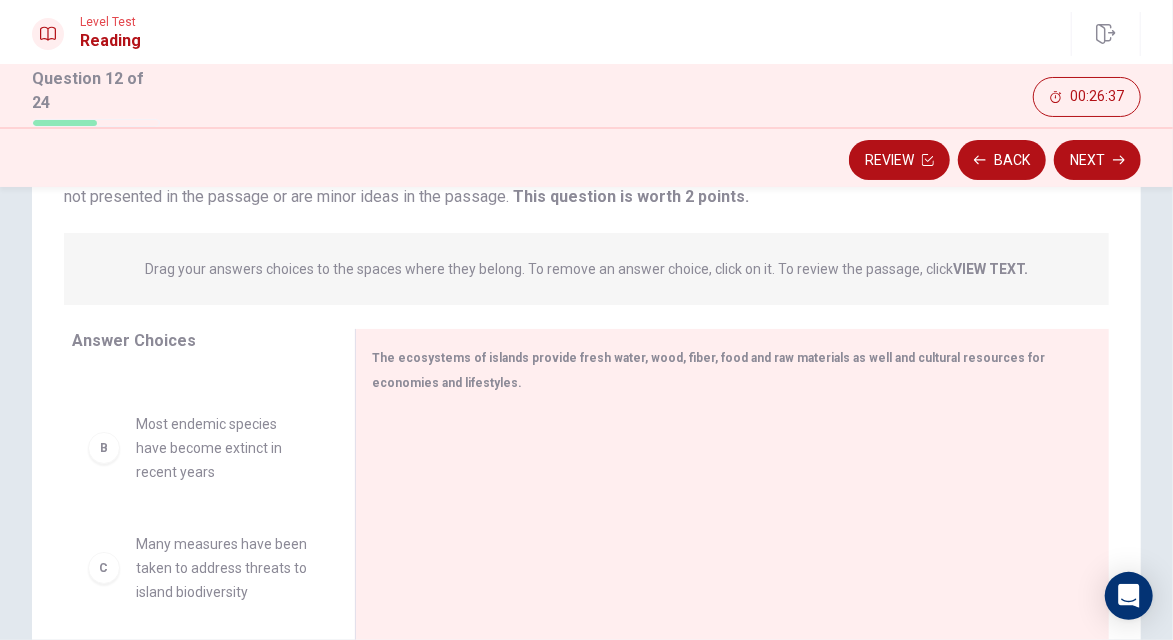 scroll, scrollTop: 202, scrollLeft: 0, axis: vertical 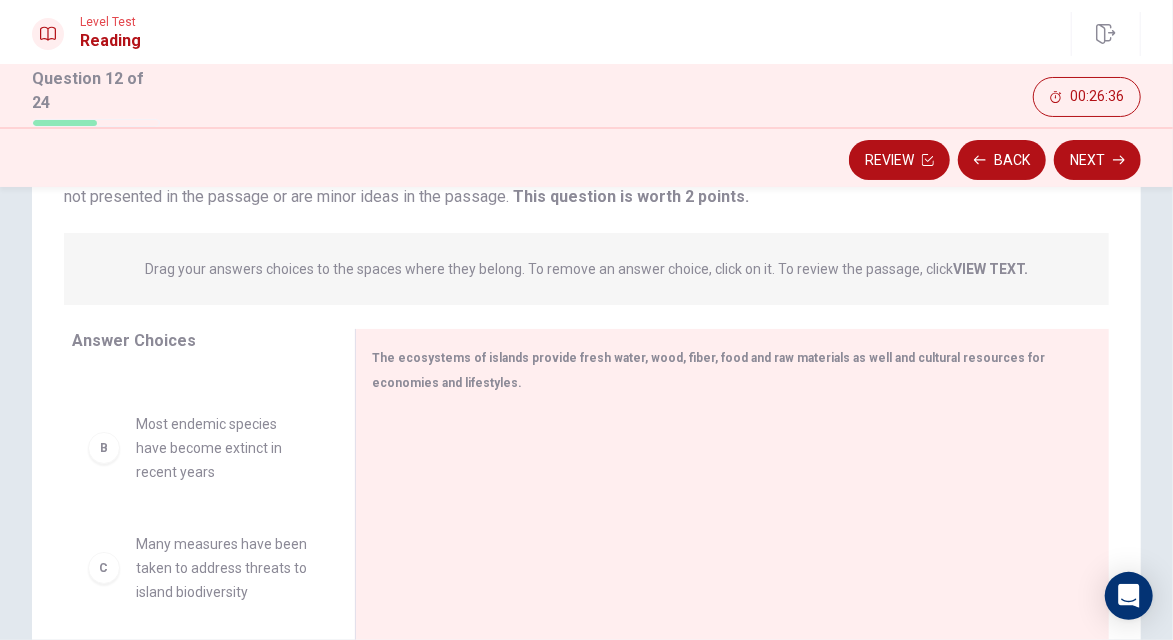 click on "B" at bounding box center (104, 448) 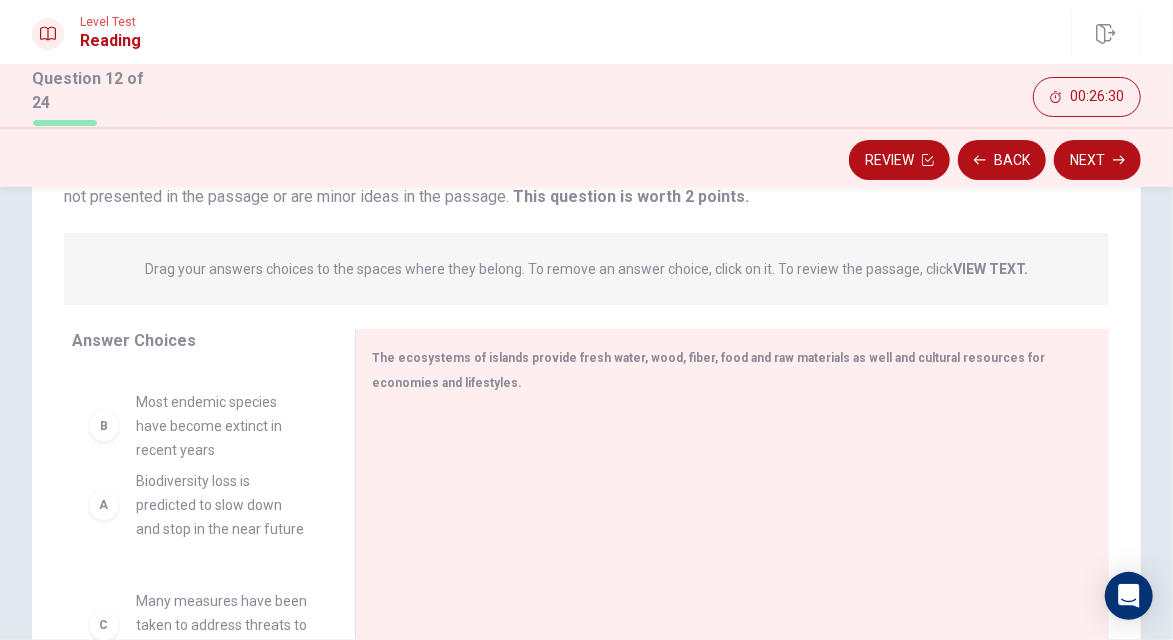 scroll, scrollTop: 0, scrollLeft: 0, axis: both 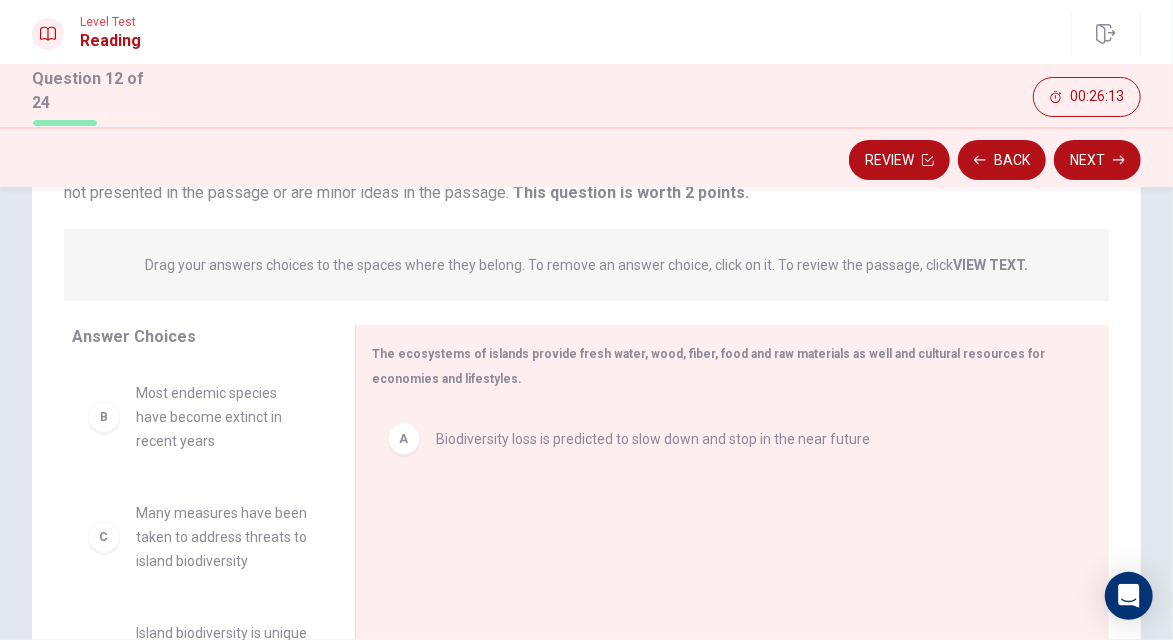 click on "A" at bounding box center (404, 439) 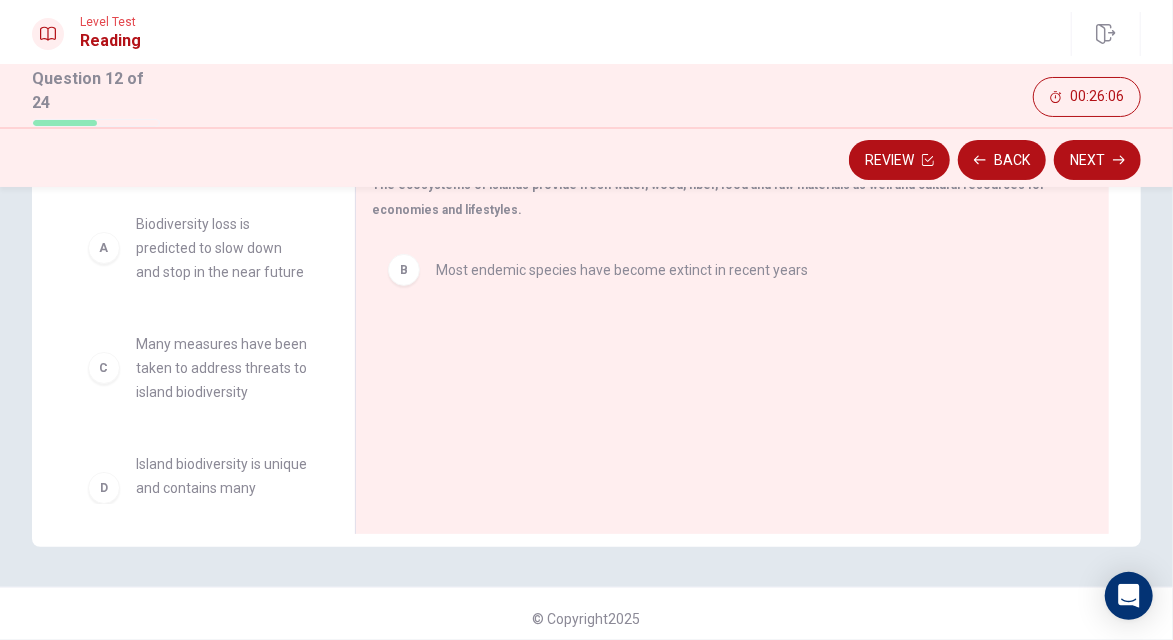 scroll, scrollTop: 382, scrollLeft: 0, axis: vertical 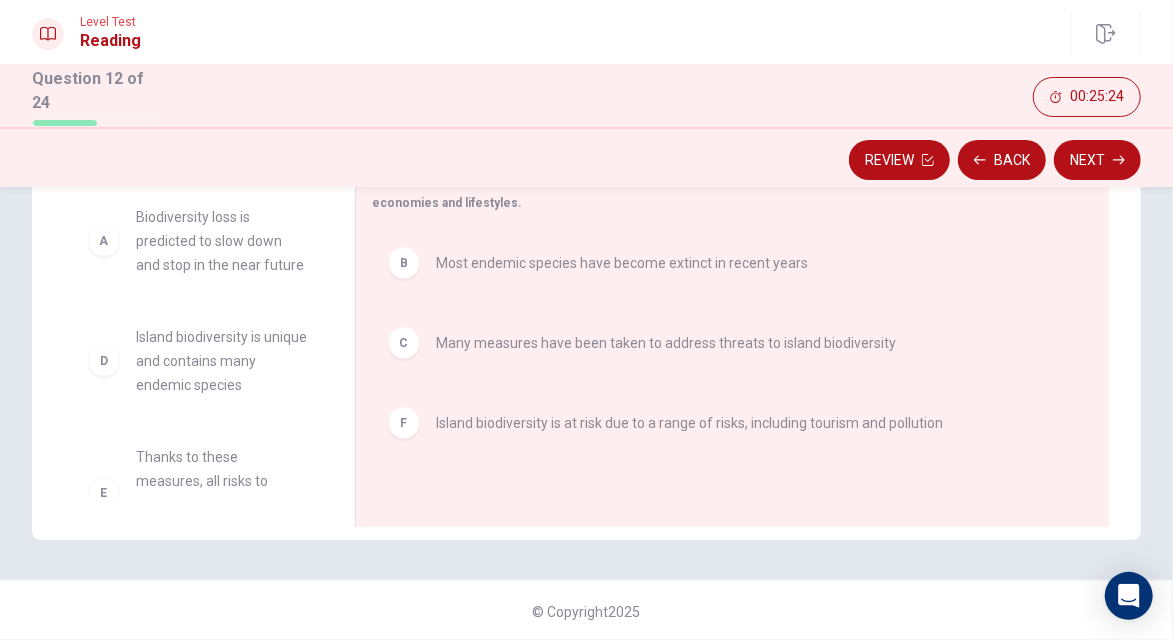 click on "F" at bounding box center (404, 423) 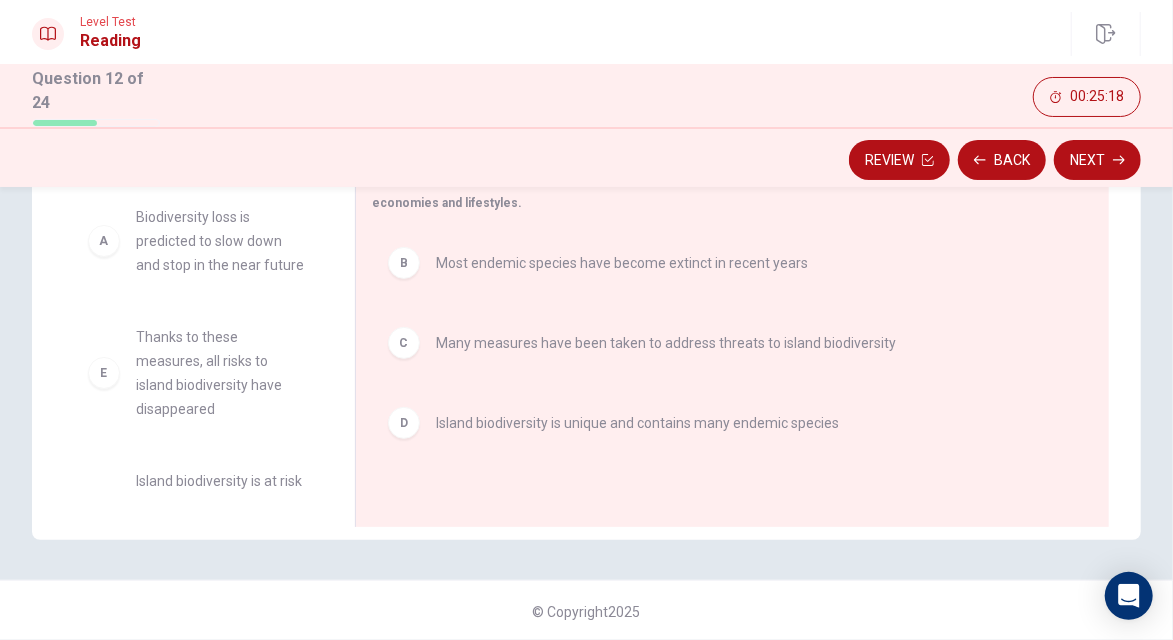click on "Next" at bounding box center (1097, 160) 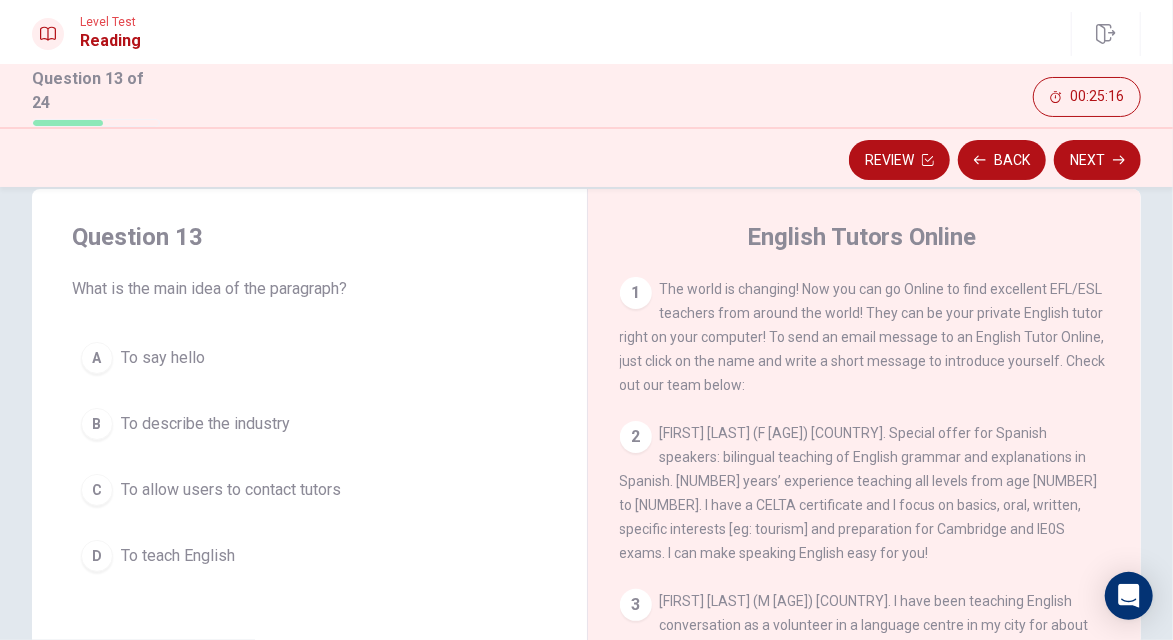 scroll, scrollTop: 0, scrollLeft: 0, axis: both 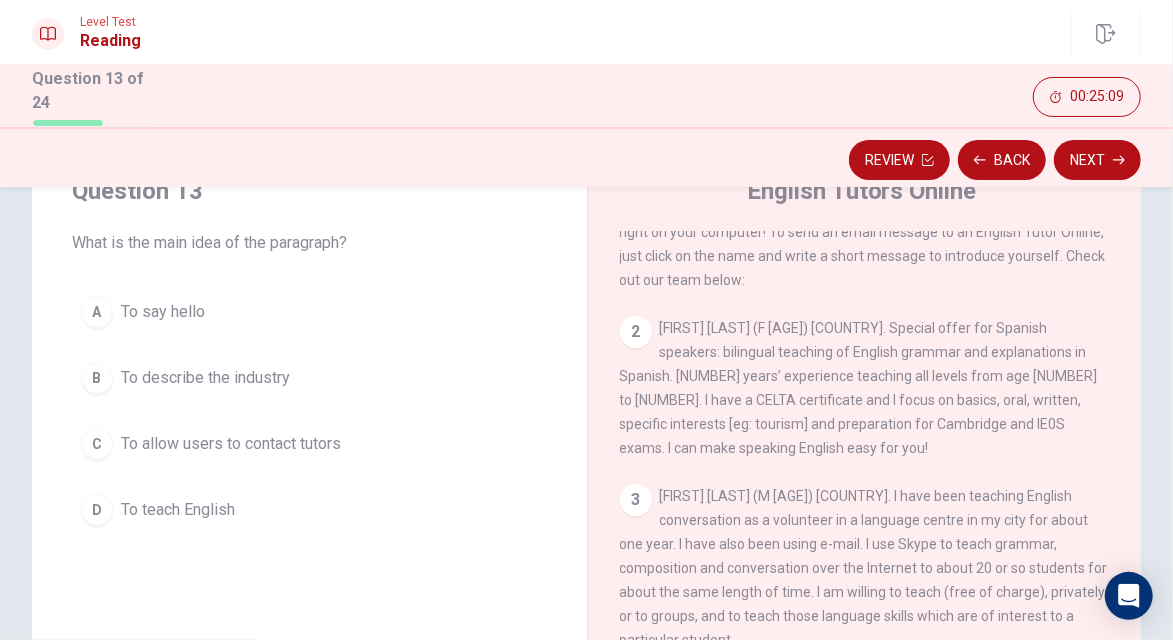 click on "C" at bounding box center (97, 444) 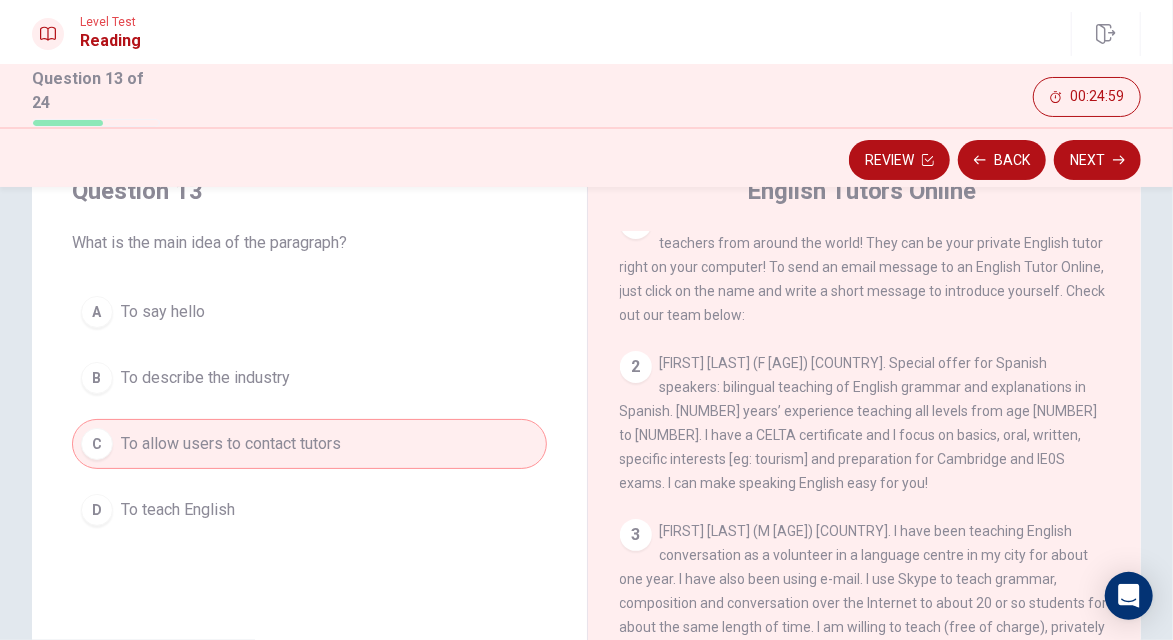 scroll, scrollTop: 0, scrollLeft: 0, axis: both 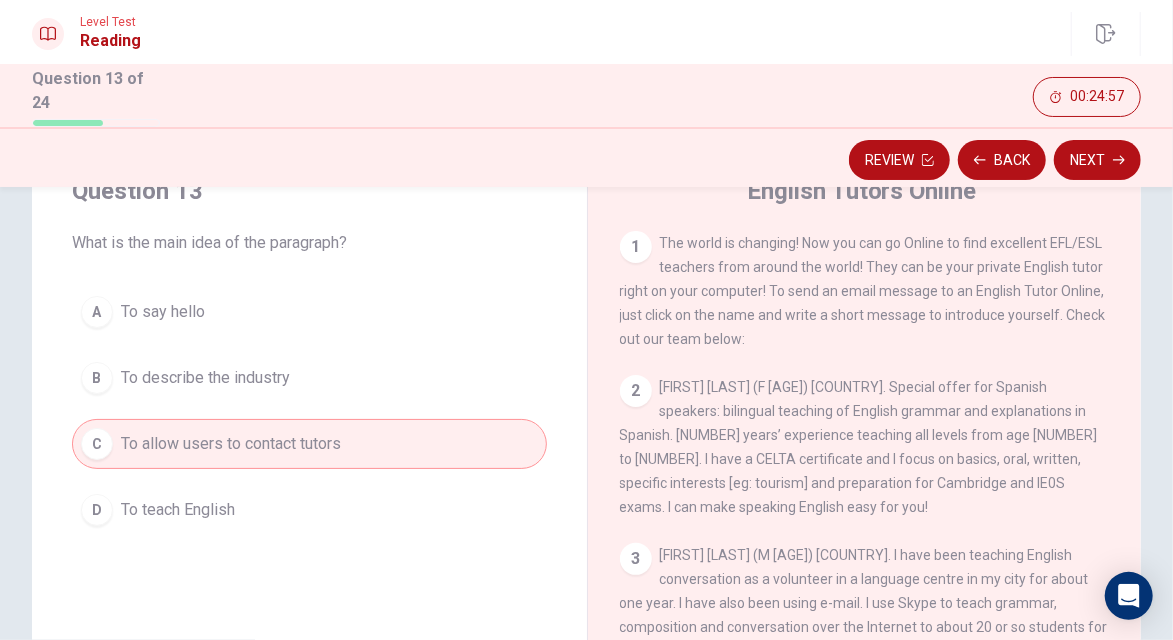 click on "B" at bounding box center (97, 378) 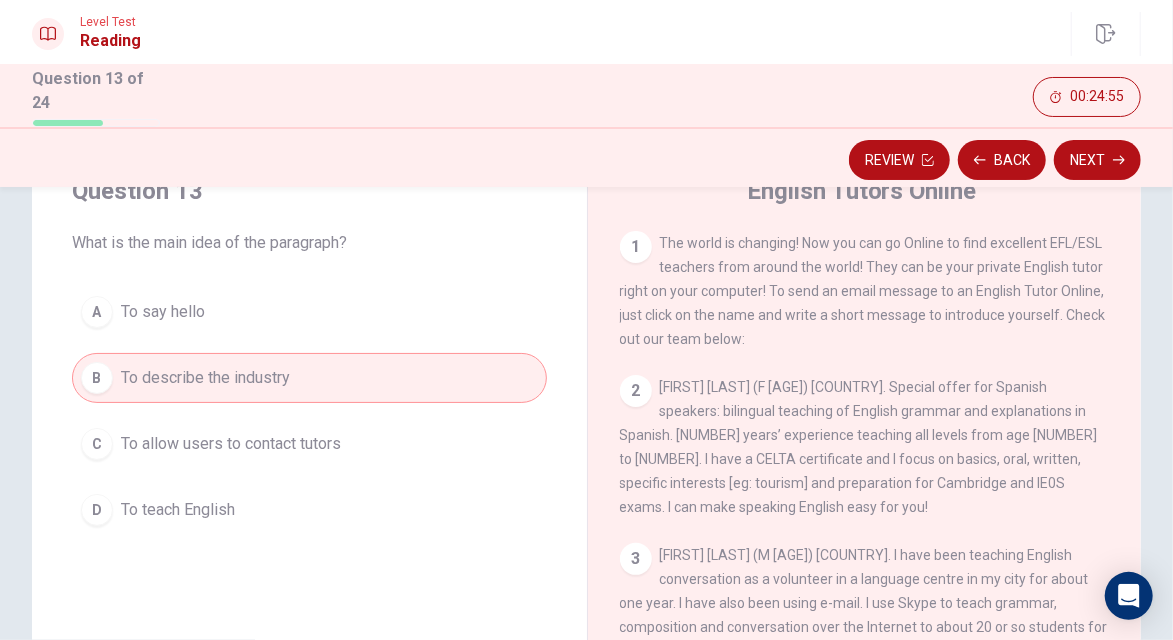 click on "C" at bounding box center [97, 444] 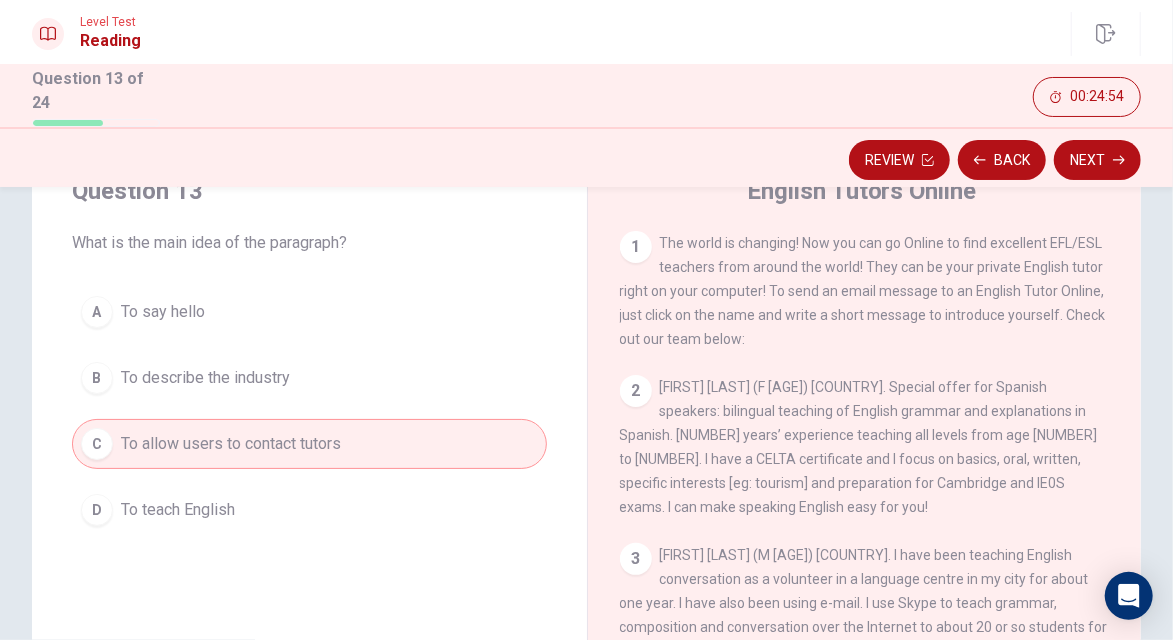 click on "B" at bounding box center (97, 378) 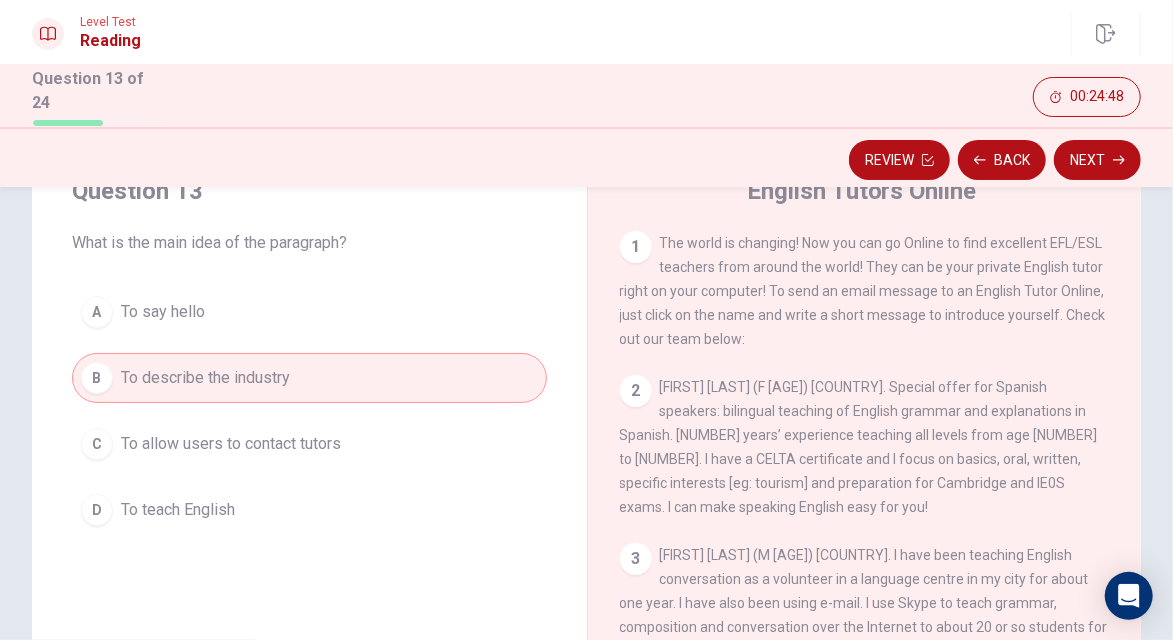 click on "C" at bounding box center [97, 444] 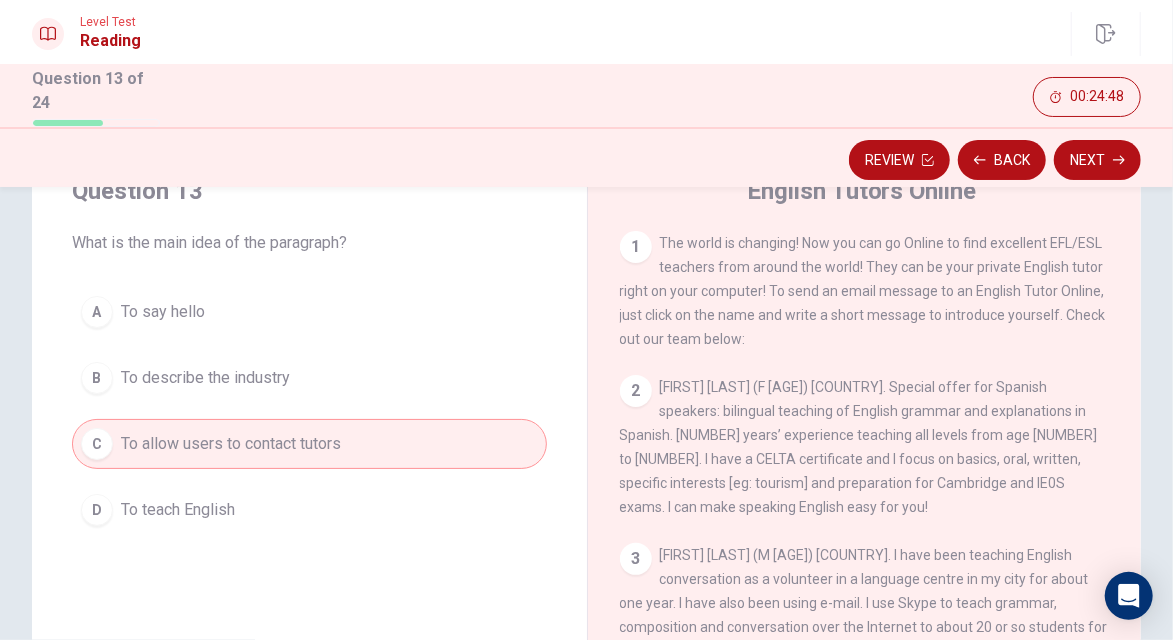 click on "B" at bounding box center (97, 378) 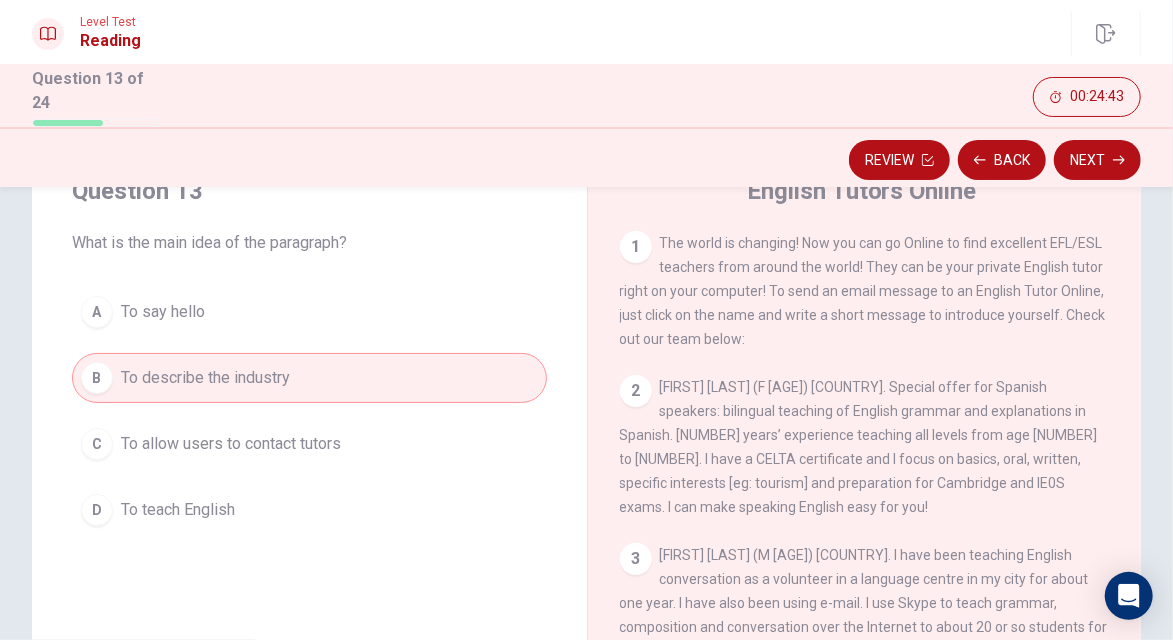 click 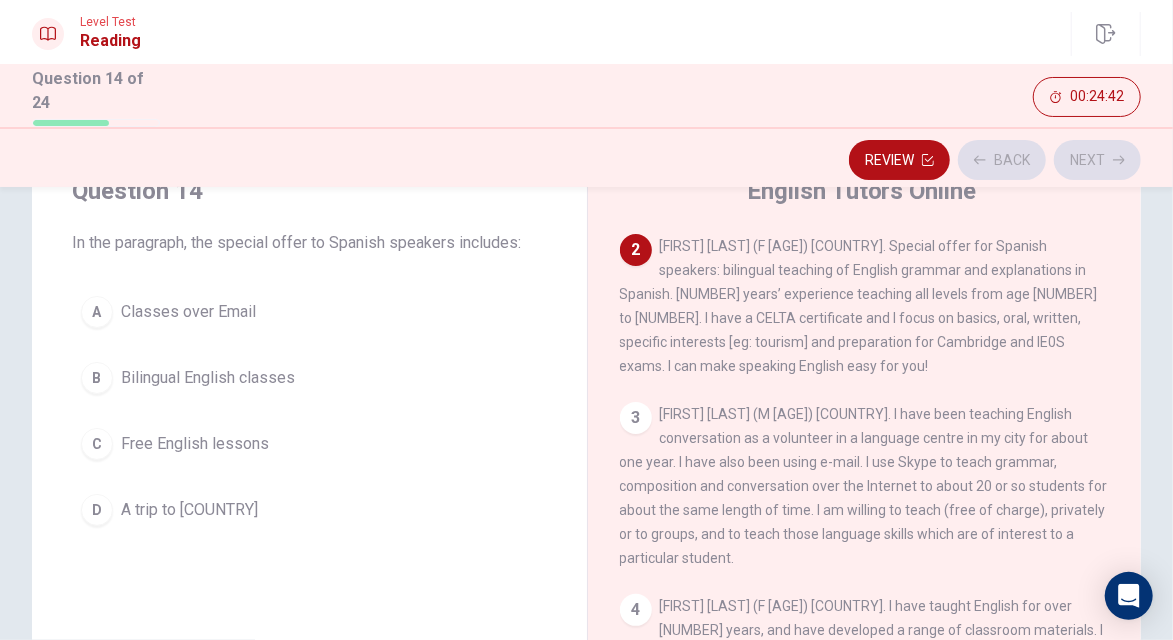 scroll, scrollTop: 149, scrollLeft: 0, axis: vertical 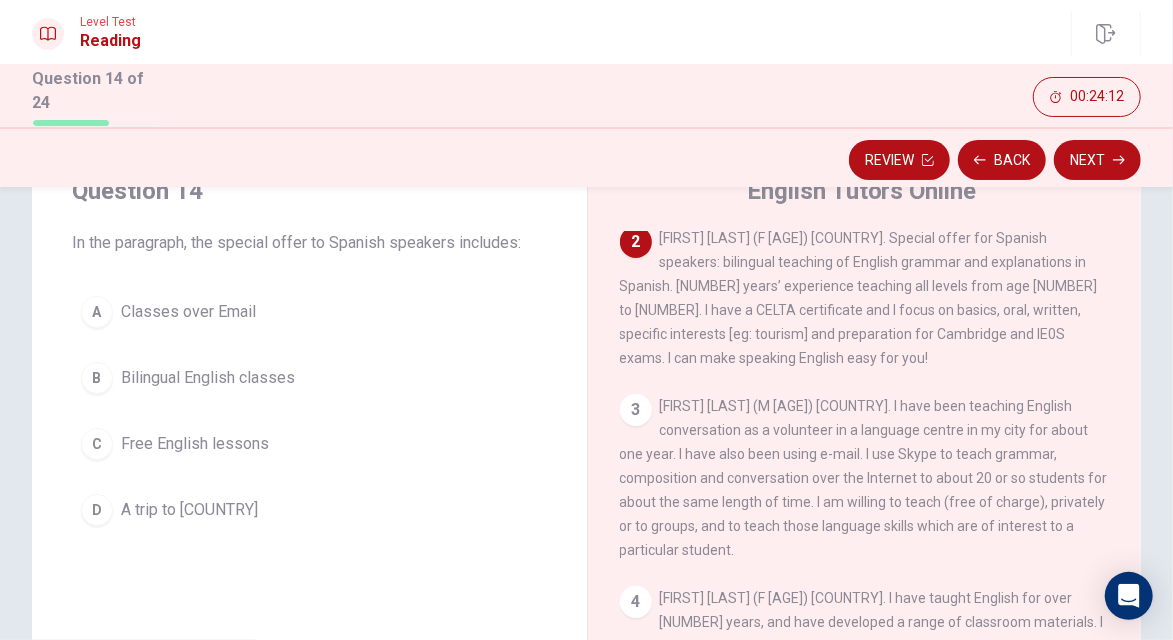 click on "B" at bounding box center [97, 378] 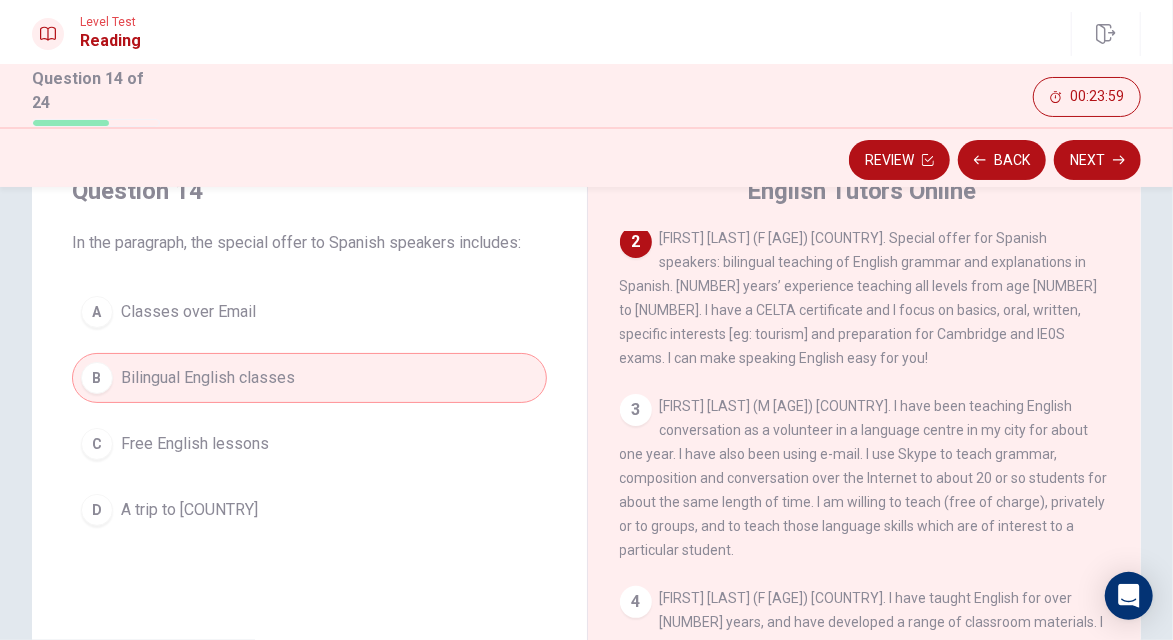 click 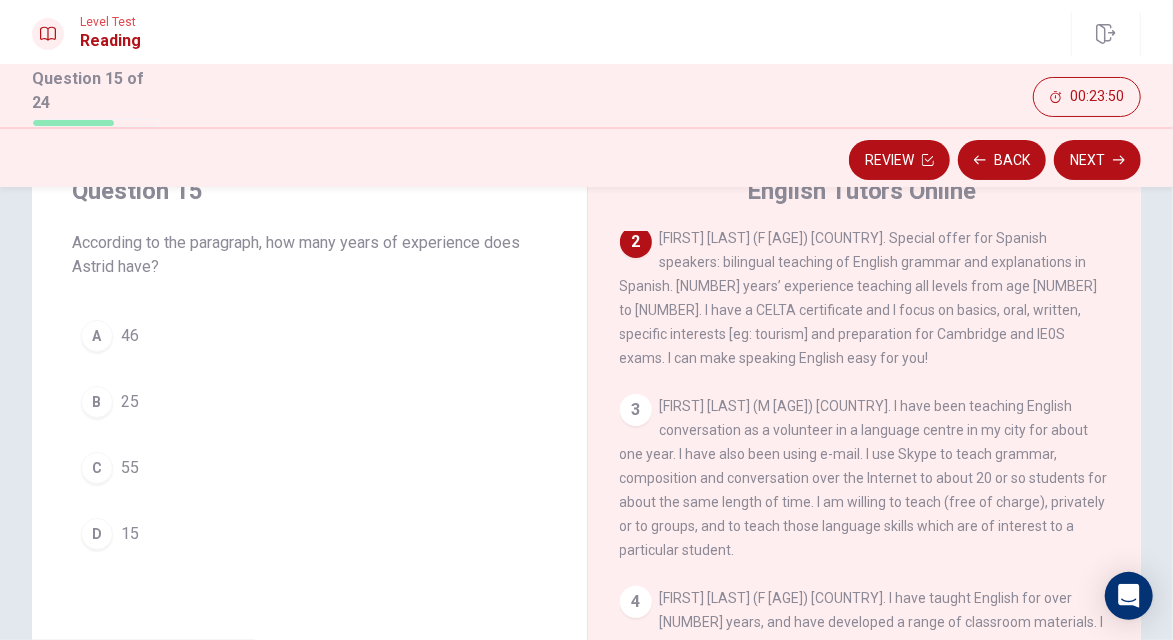 click on "B" at bounding box center [97, 402] 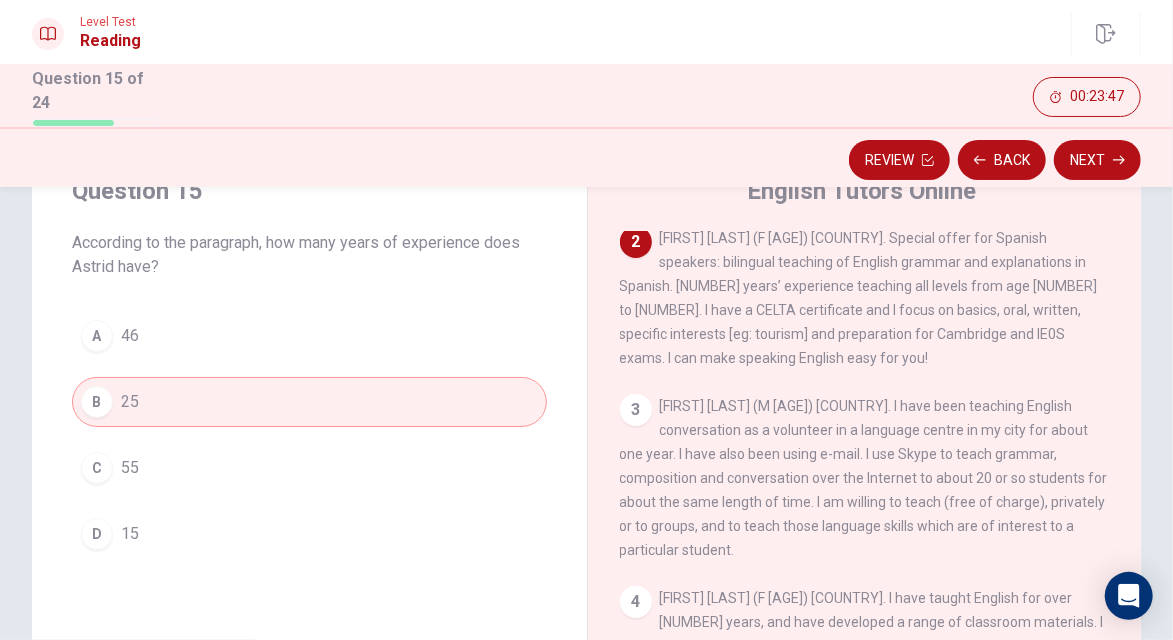 click 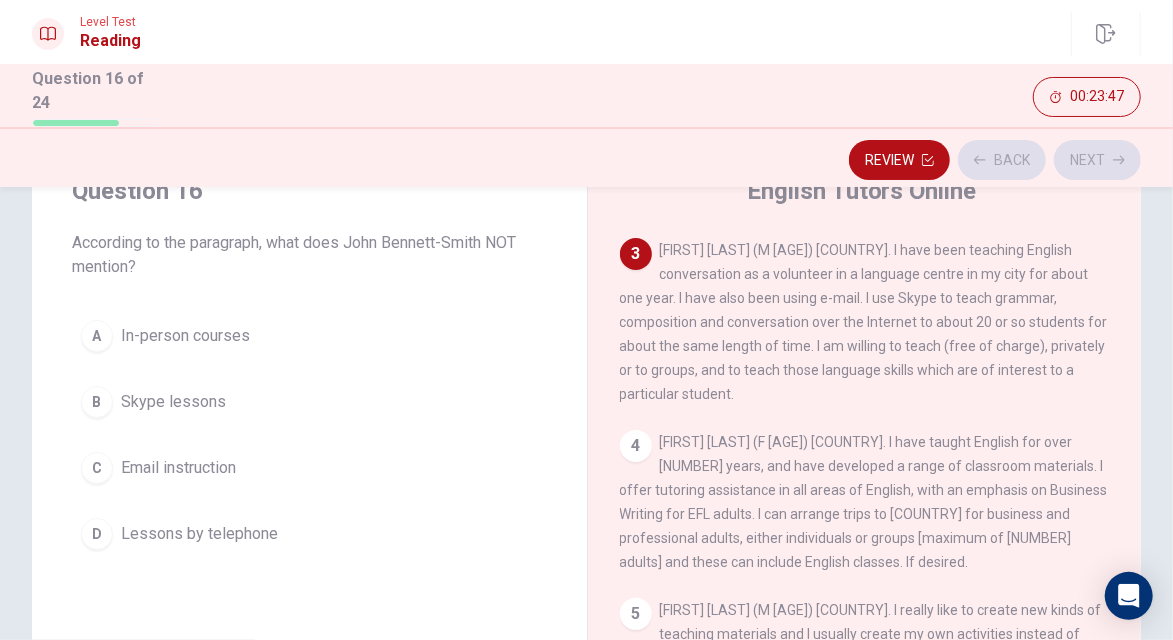 scroll, scrollTop: 323, scrollLeft: 0, axis: vertical 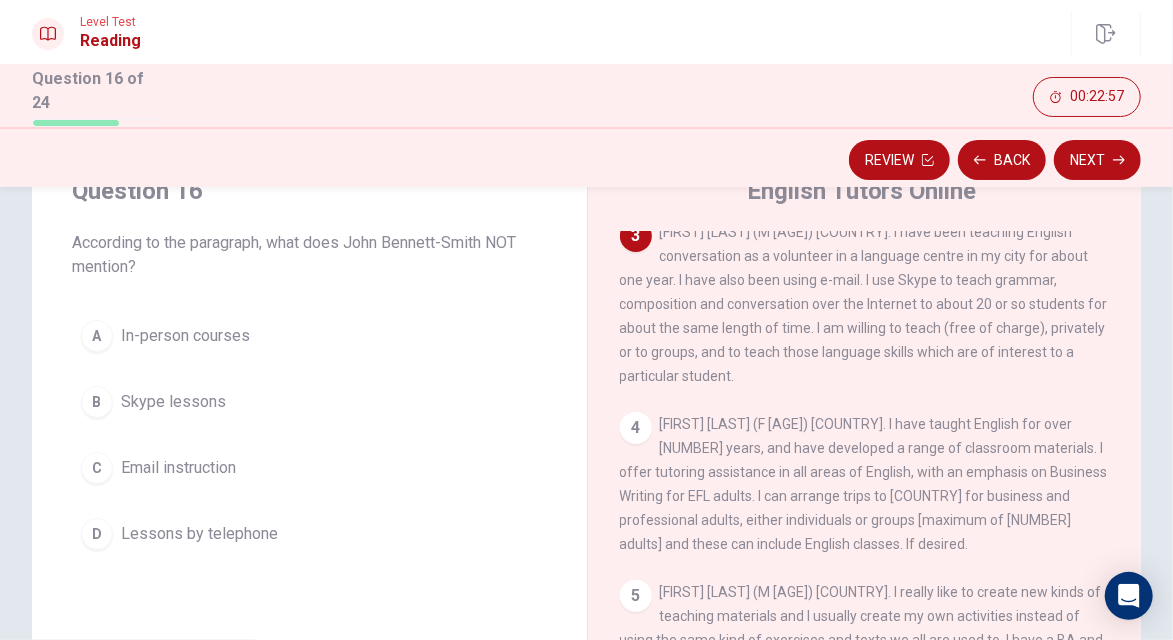click on "Lessons by telephone" at bounding box center [199, 534] 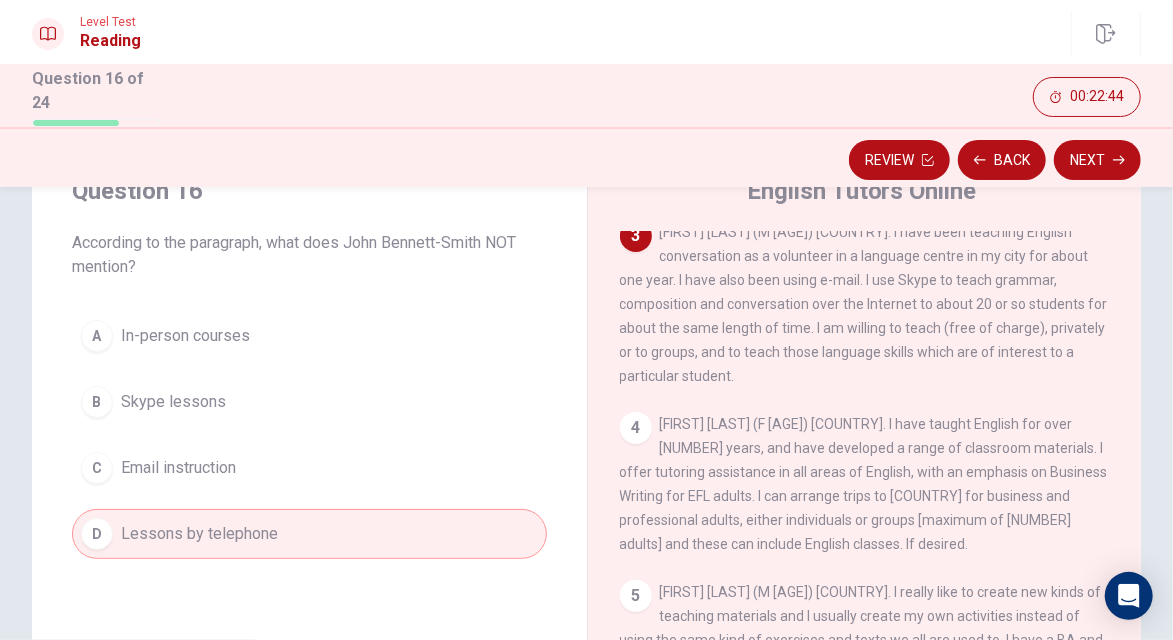 click 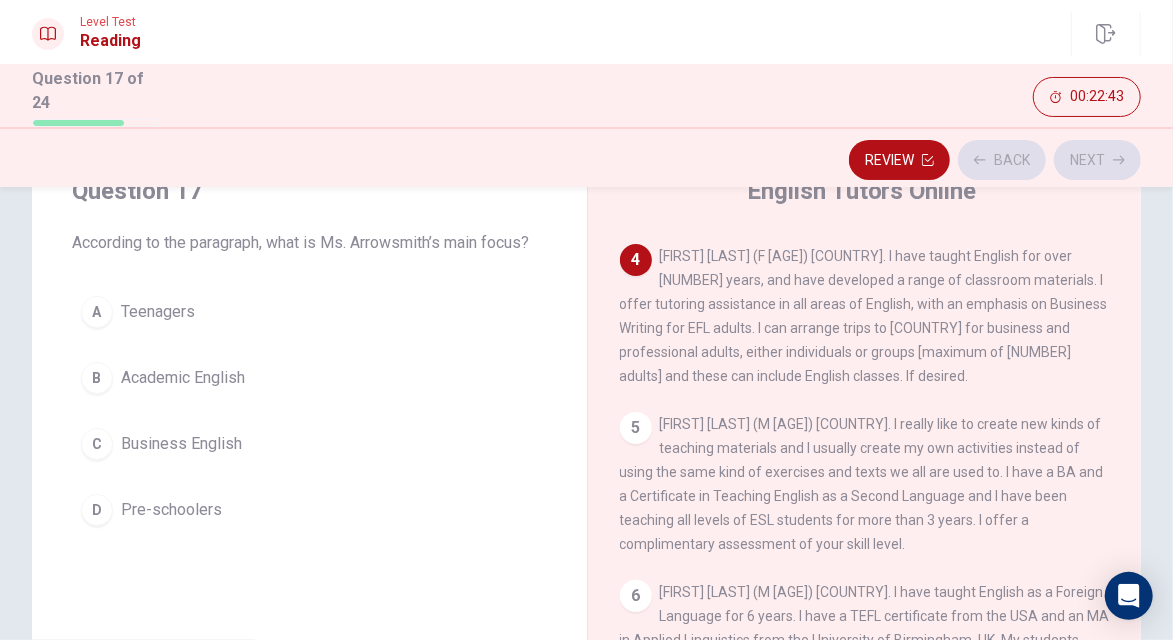 scroll, scrollTop: 523, scrollLeft: 0, axis: vertical 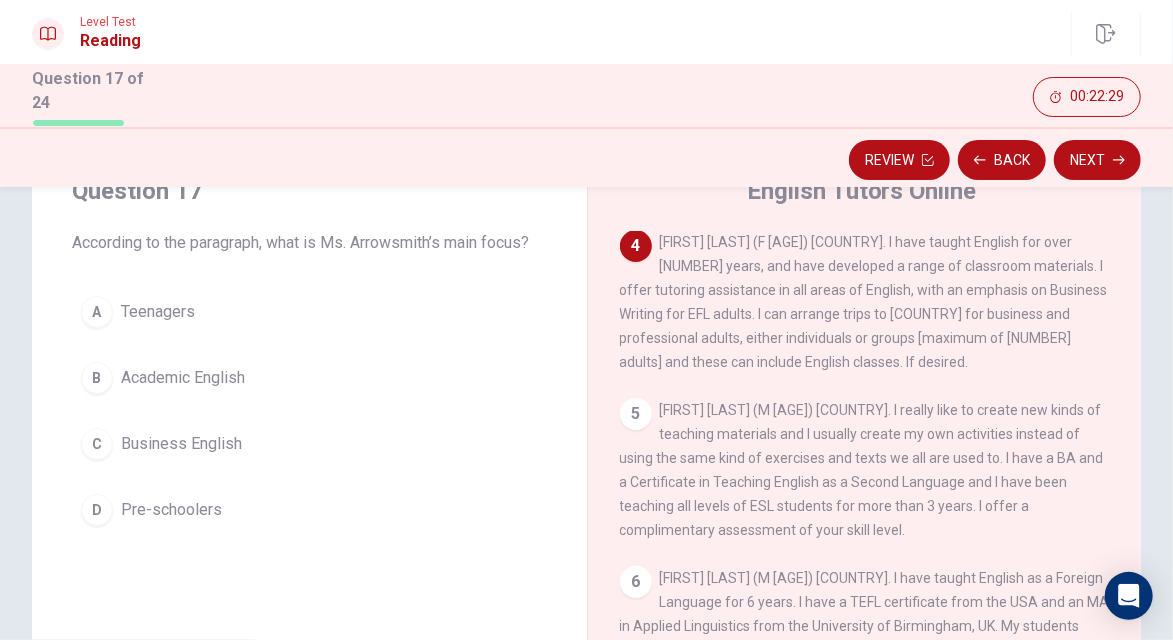 click on "Business English" at bounding box center (181, 444) 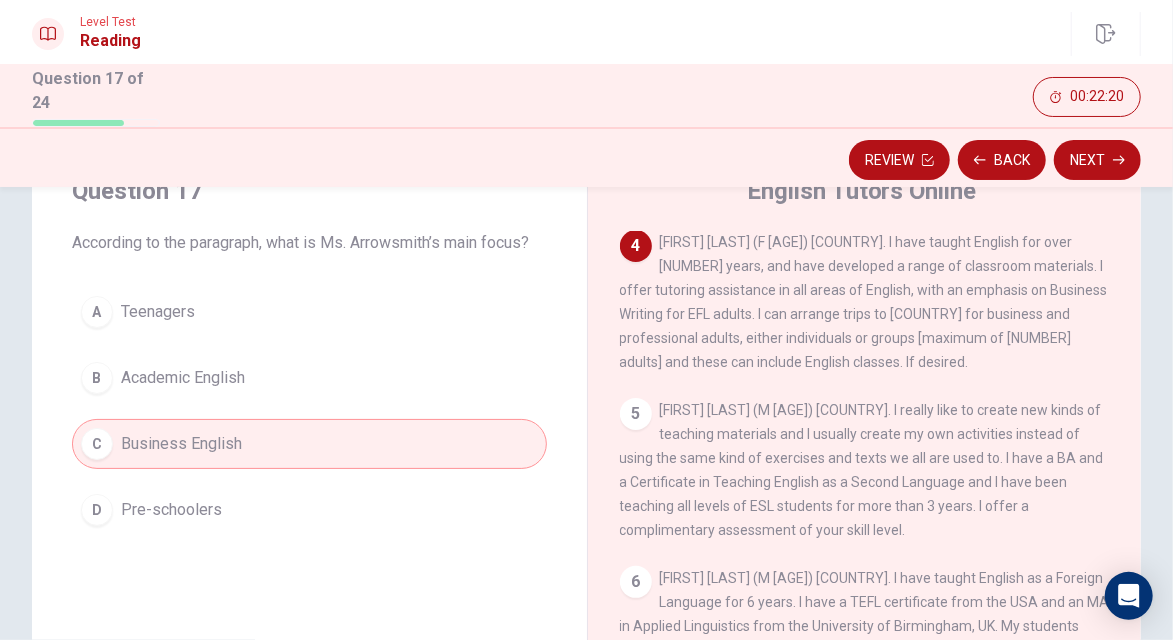 click 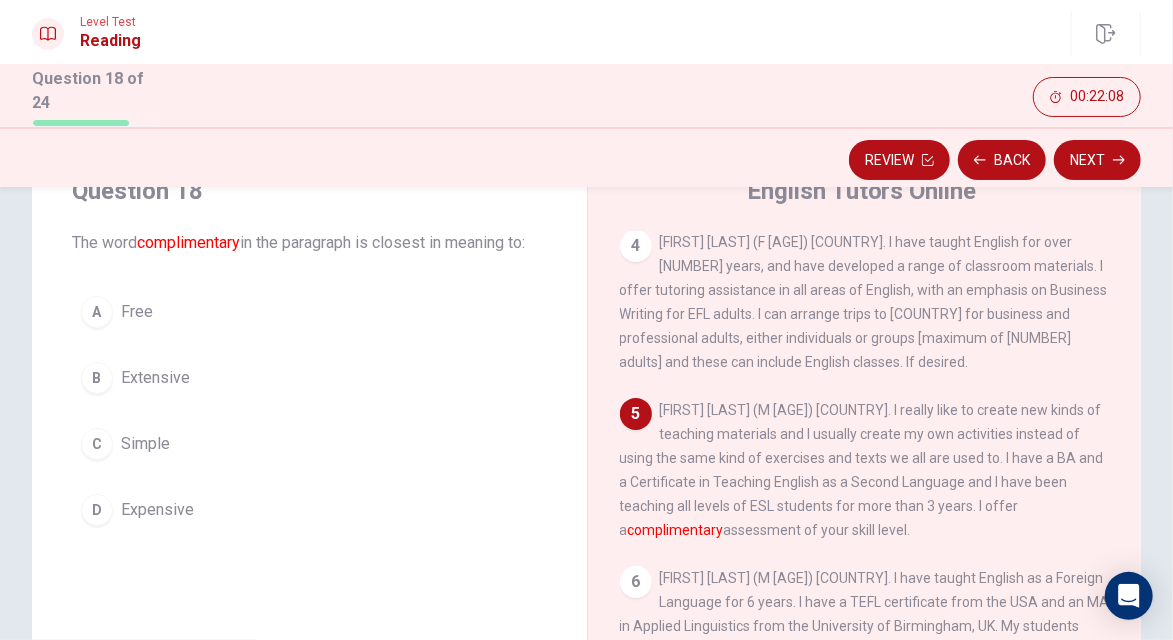 click on "B" at bounding box center (97, 378) 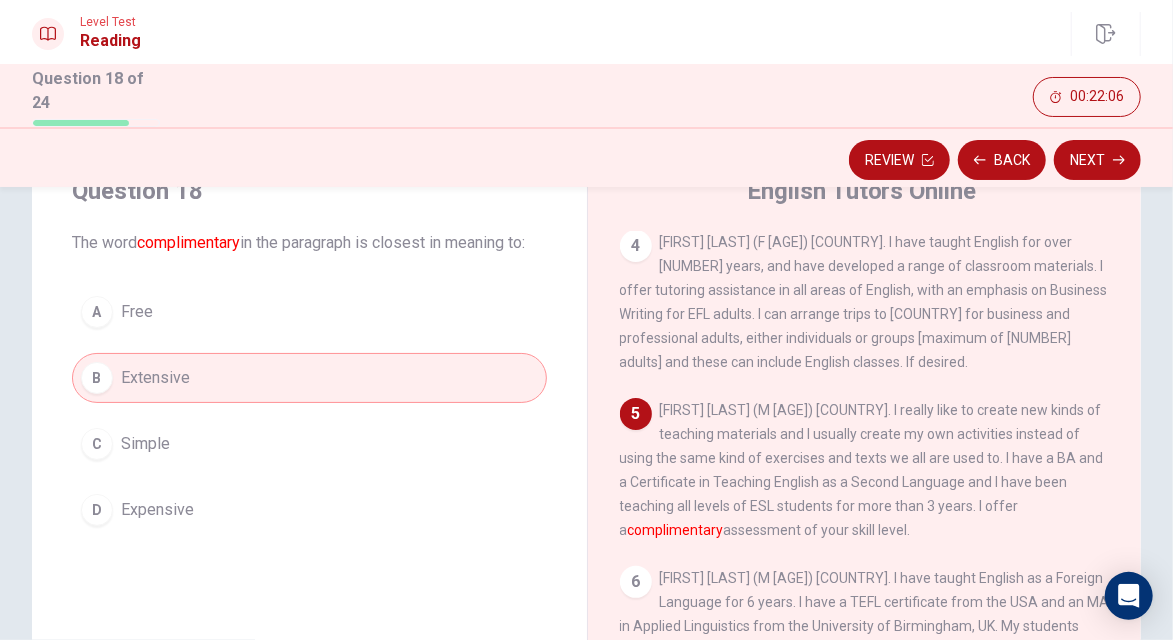 click 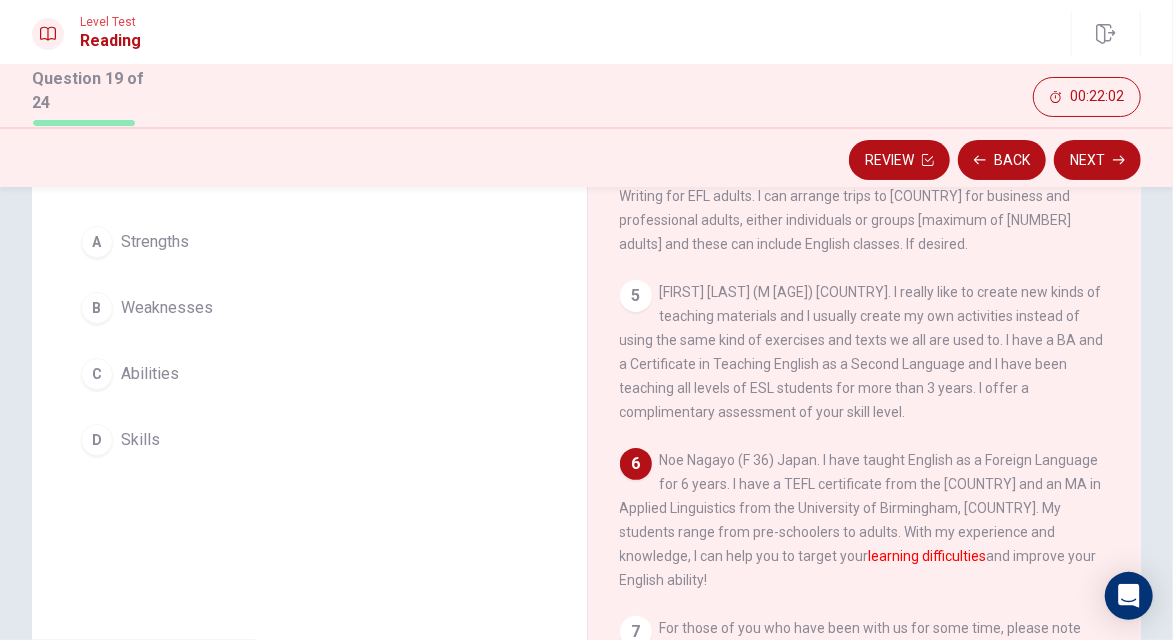 scroll, scrollTop: 186, scrollLeft: 0, axis: vertical 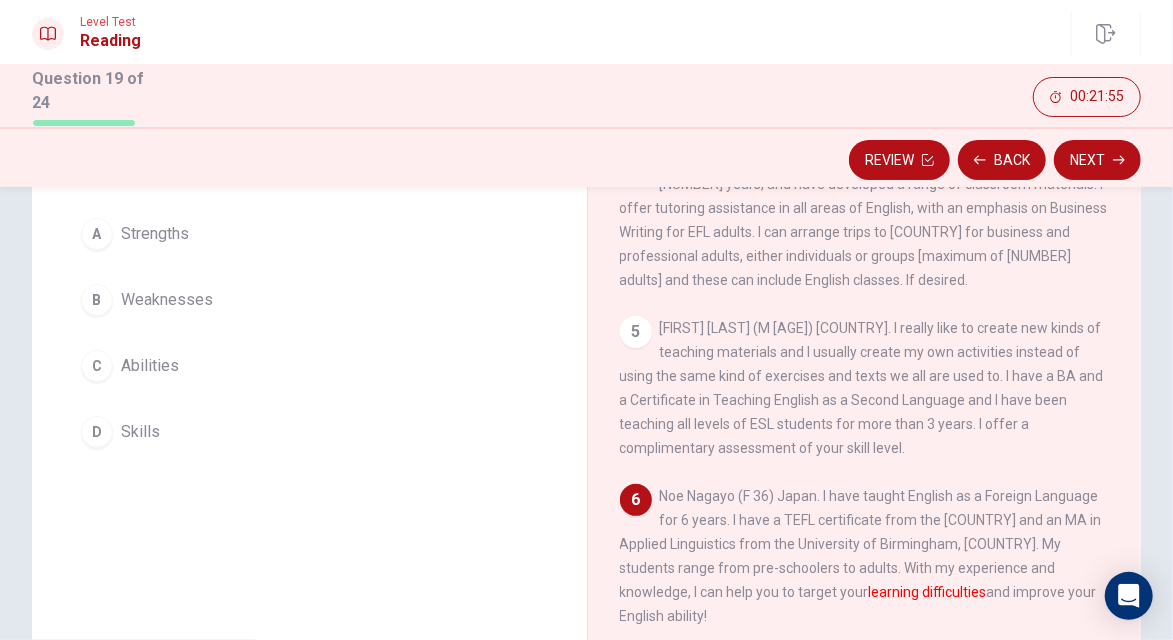 click on "B" at bounding box center [97, 300] 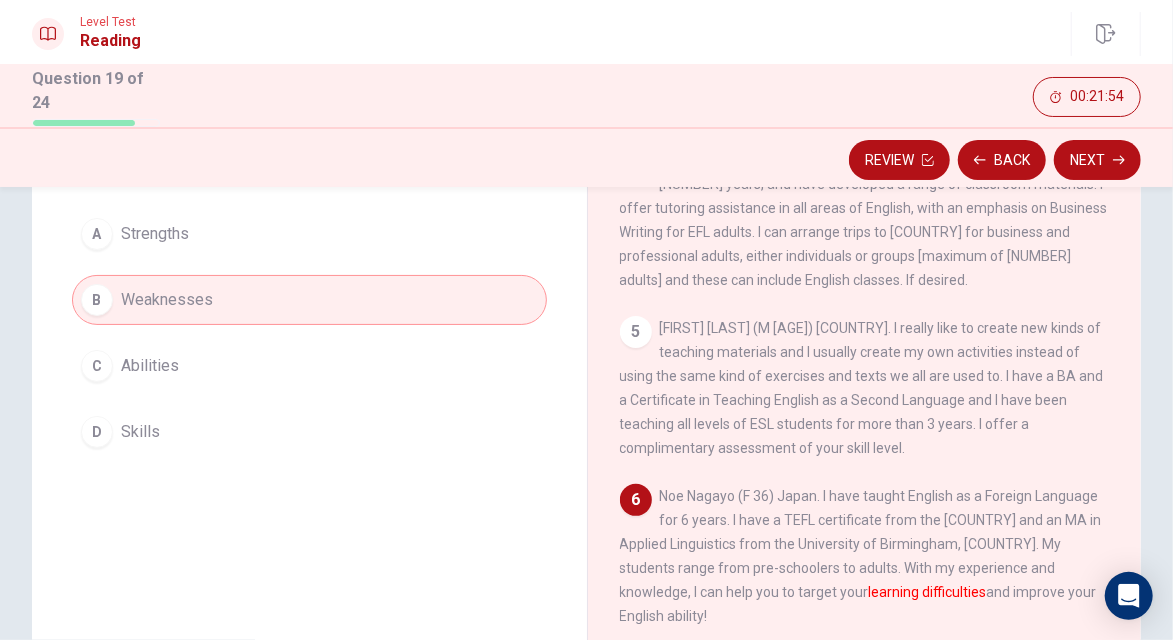 click on "Next" at bounding box center [1097, 160] 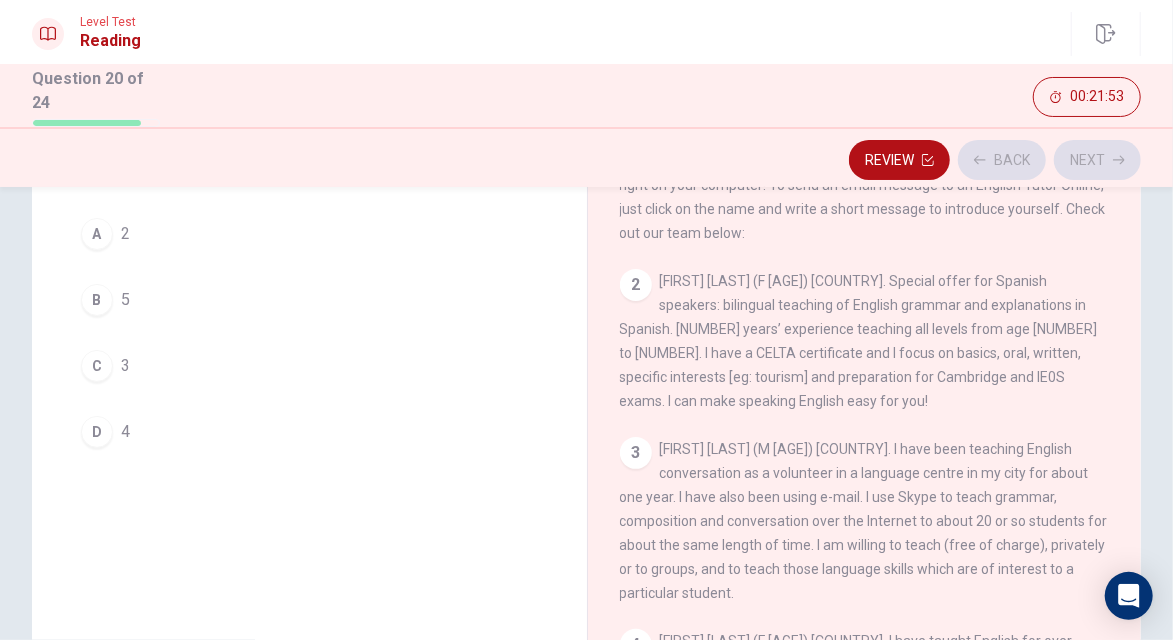 scroll, scrollTop: 0, scrollLeft: 0, axis: both 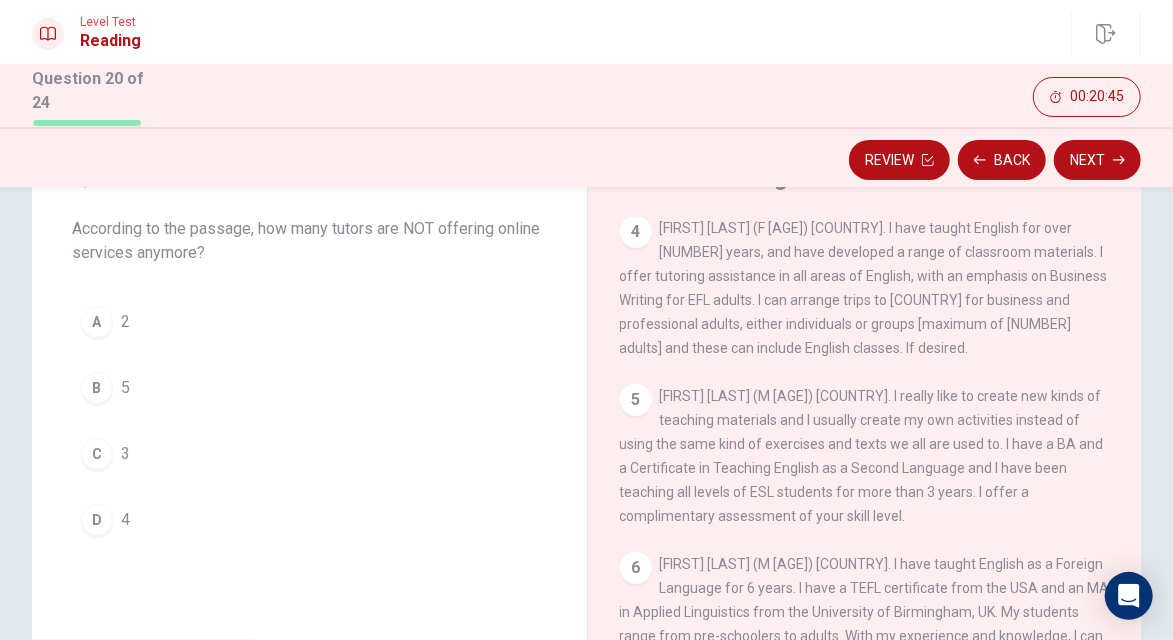 click on "A" at bounding box center [97, 322] 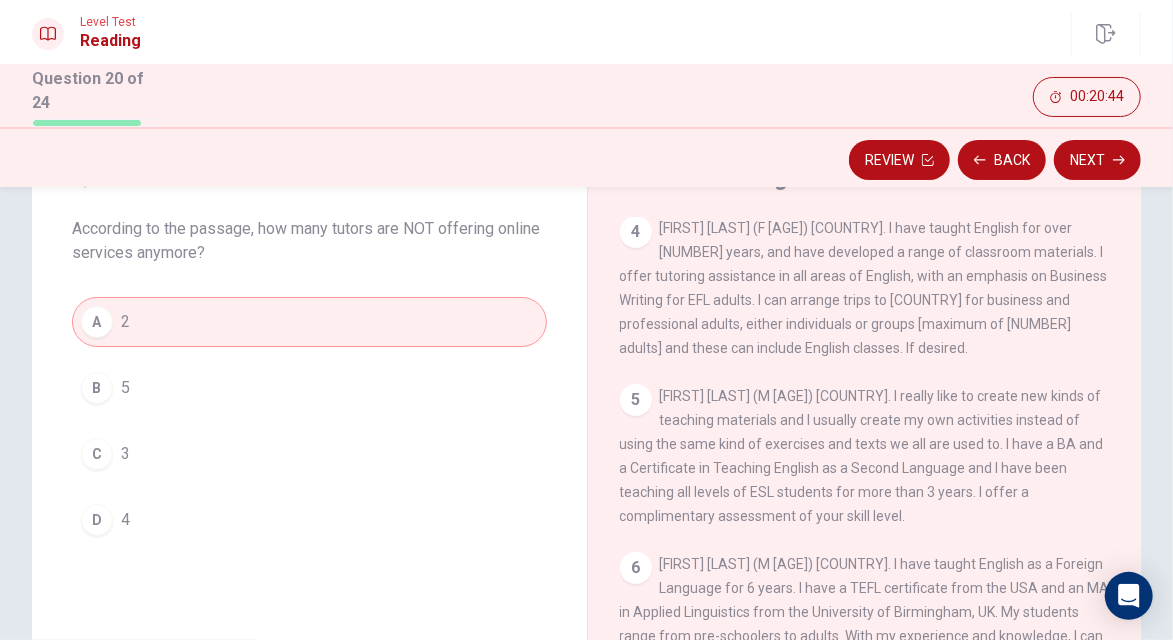 click 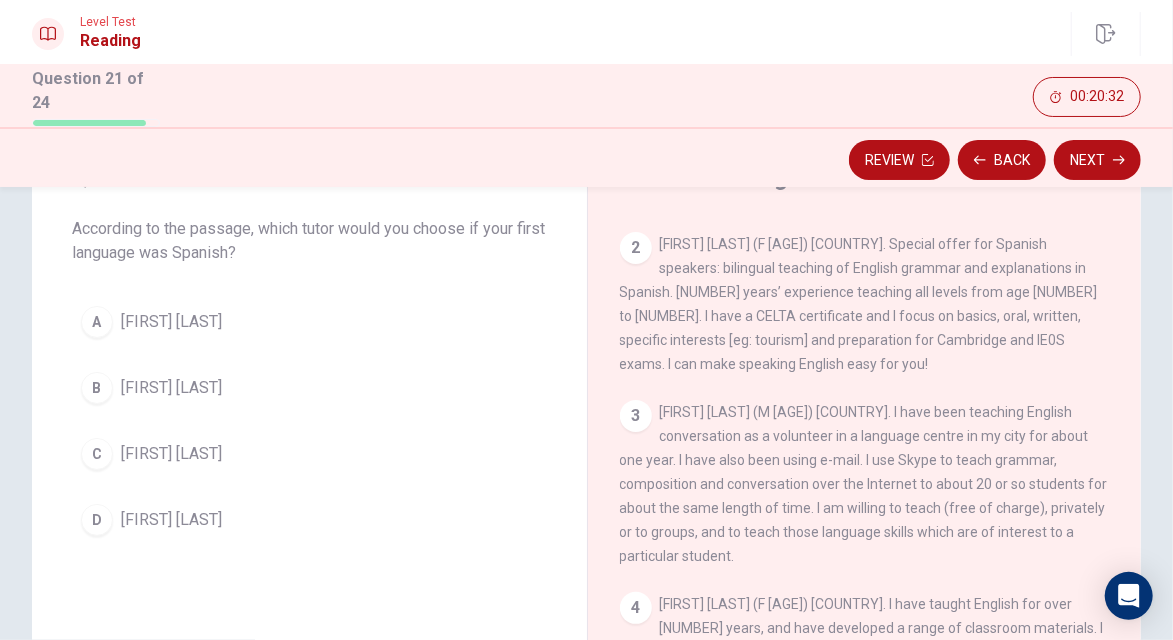 scroll, scrollTop: 131, scrollLeft: 0, axis: vertical 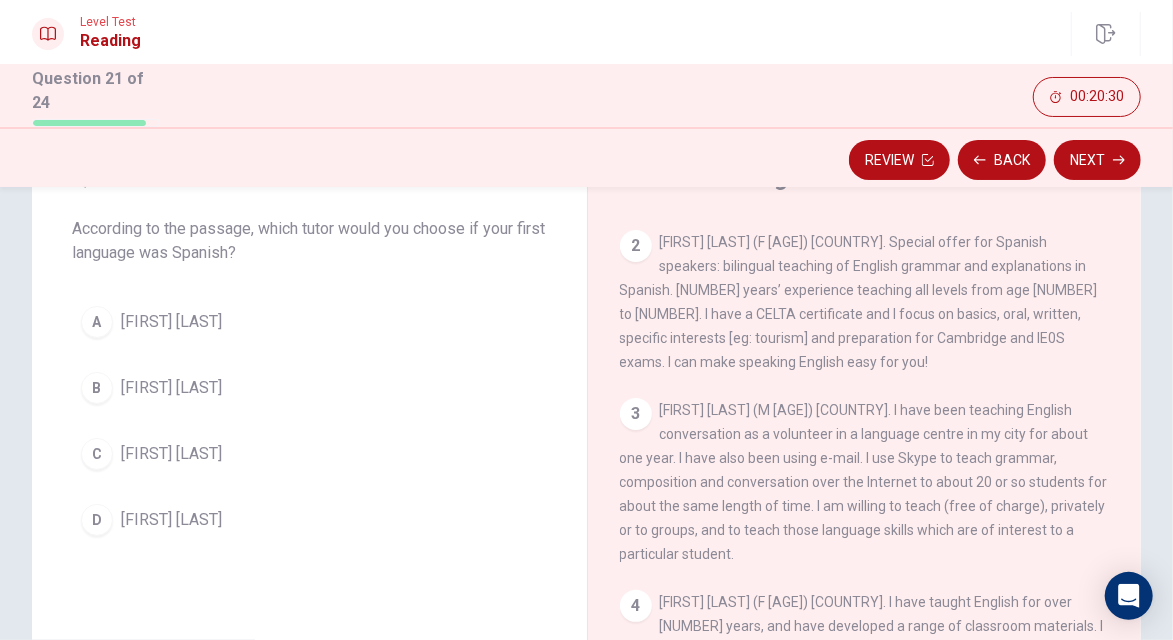 click on "B" at bounding box center (97, 388) 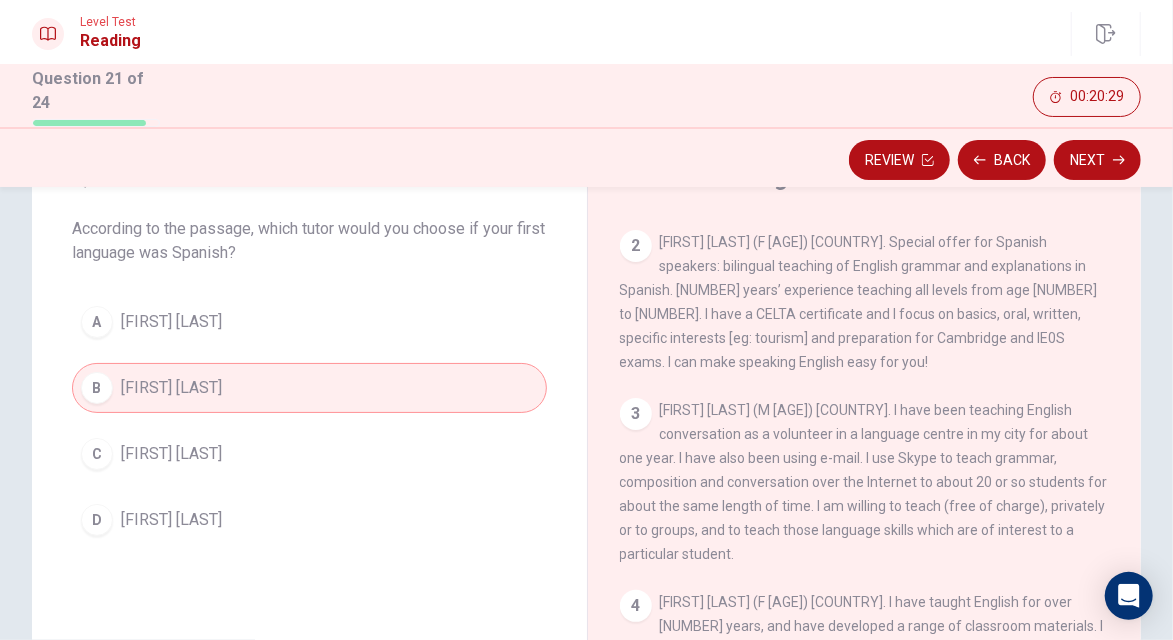 click 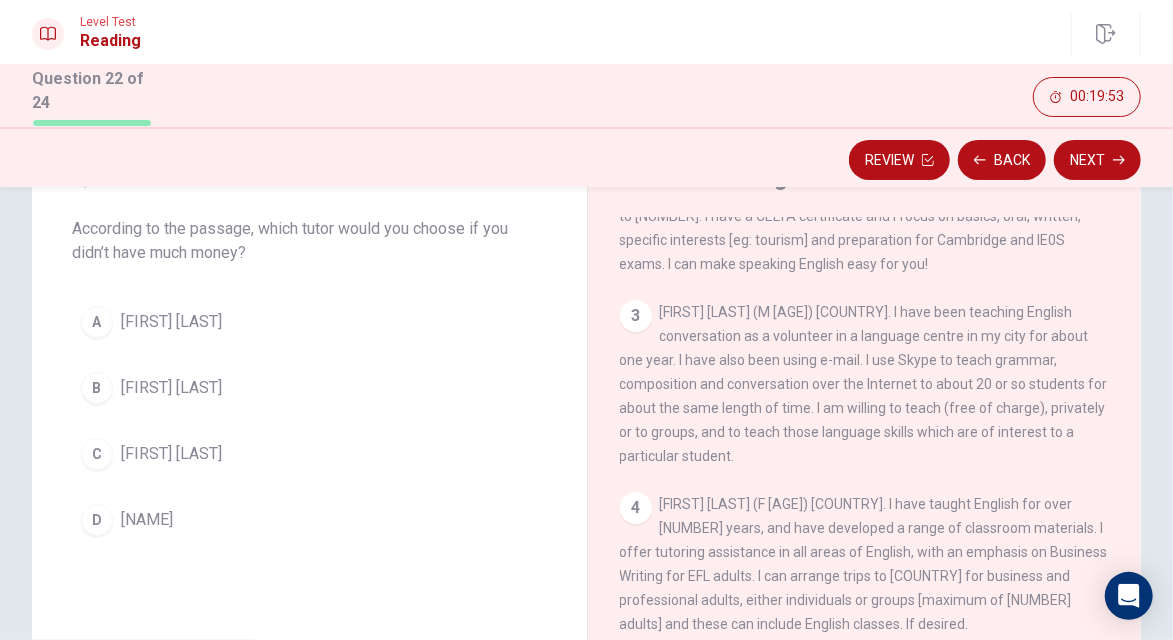 scroll, scrollTop: 220, scrollLeft: 0, axis: vertical 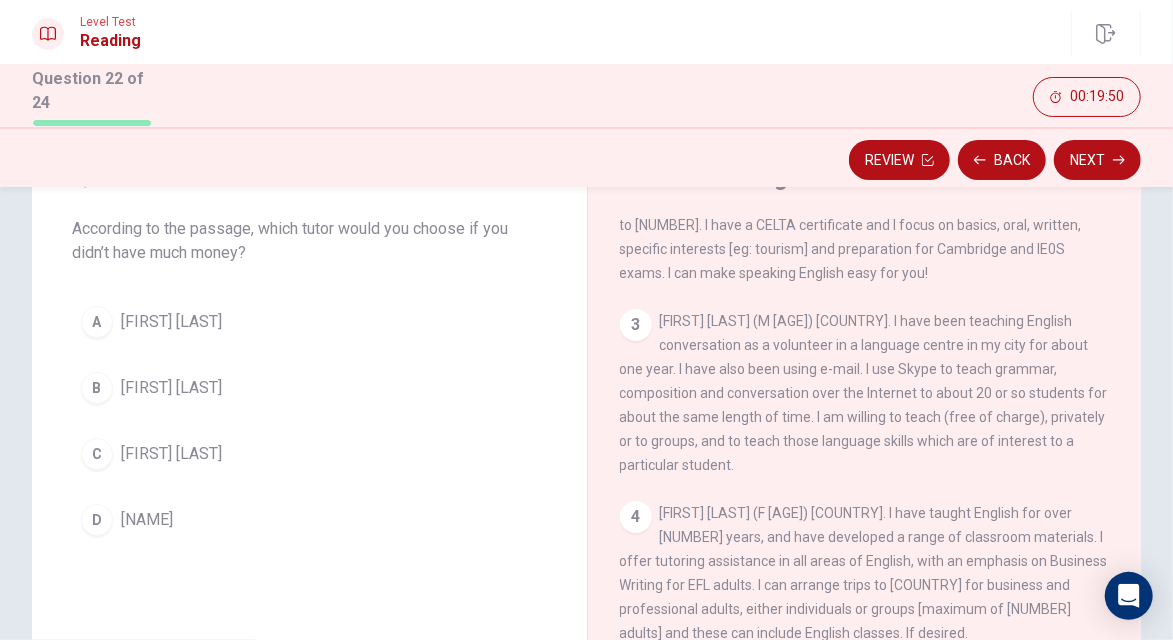 click on "D" at bounding box center (97, 520) 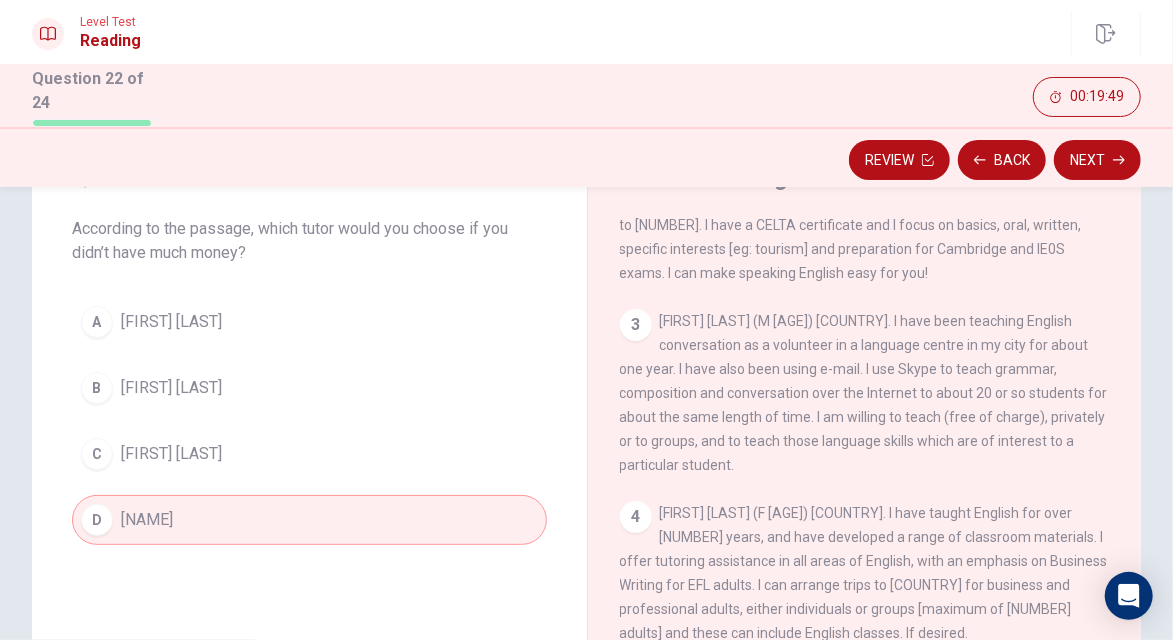 click 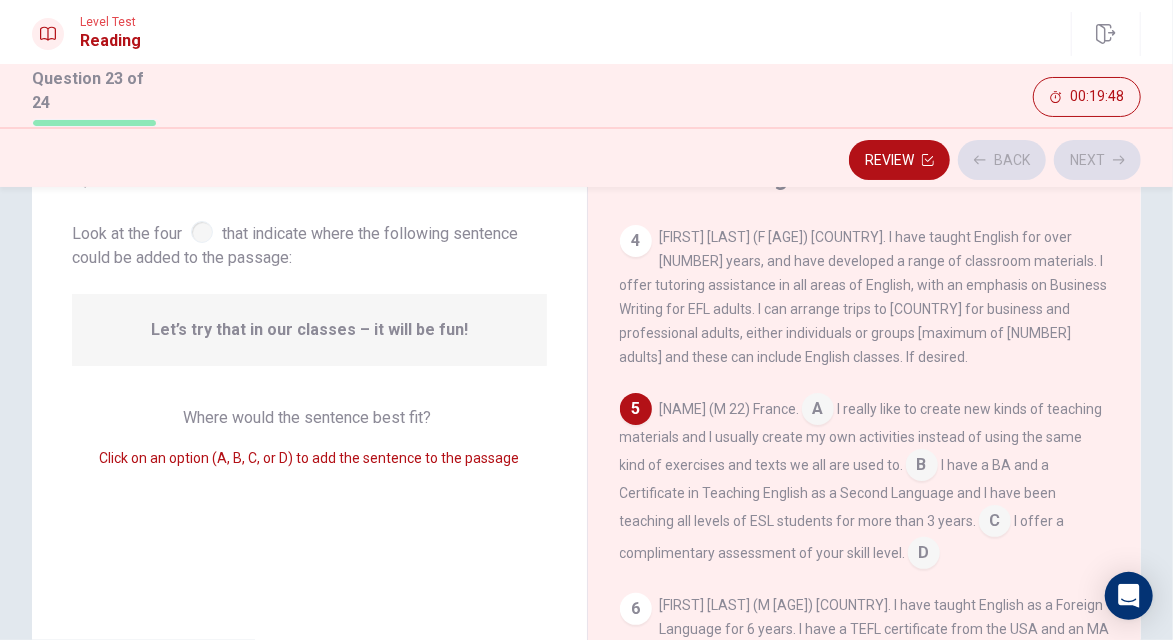 scroll, scrollTop: 498, scrollLeft: 0, axis: vertical 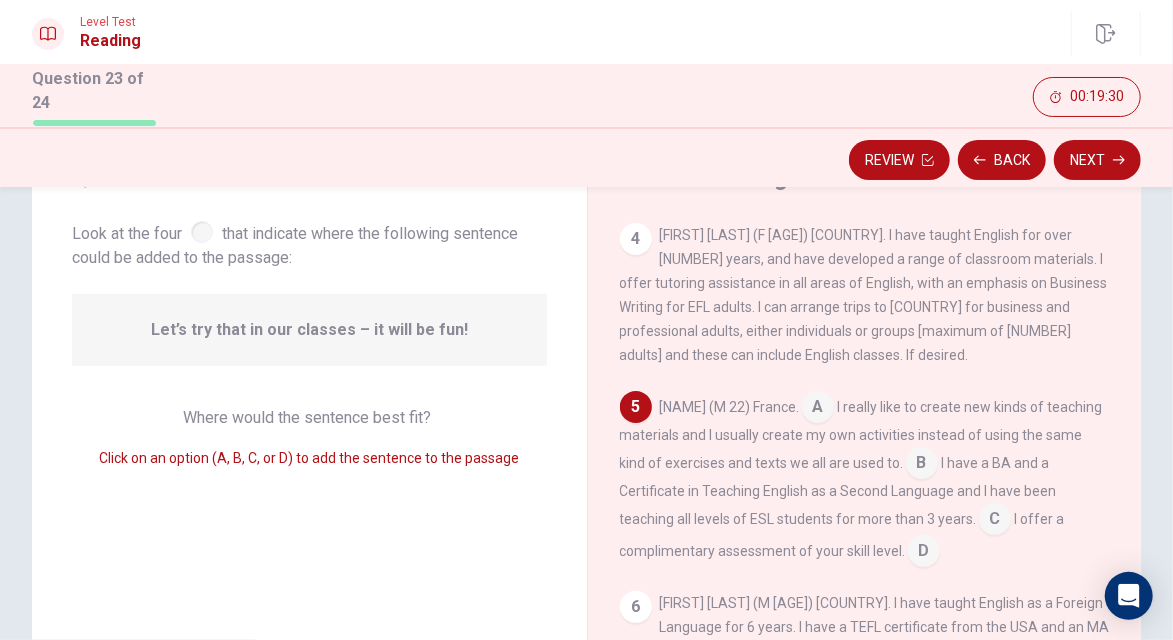 click at bounding box center [922, 465] 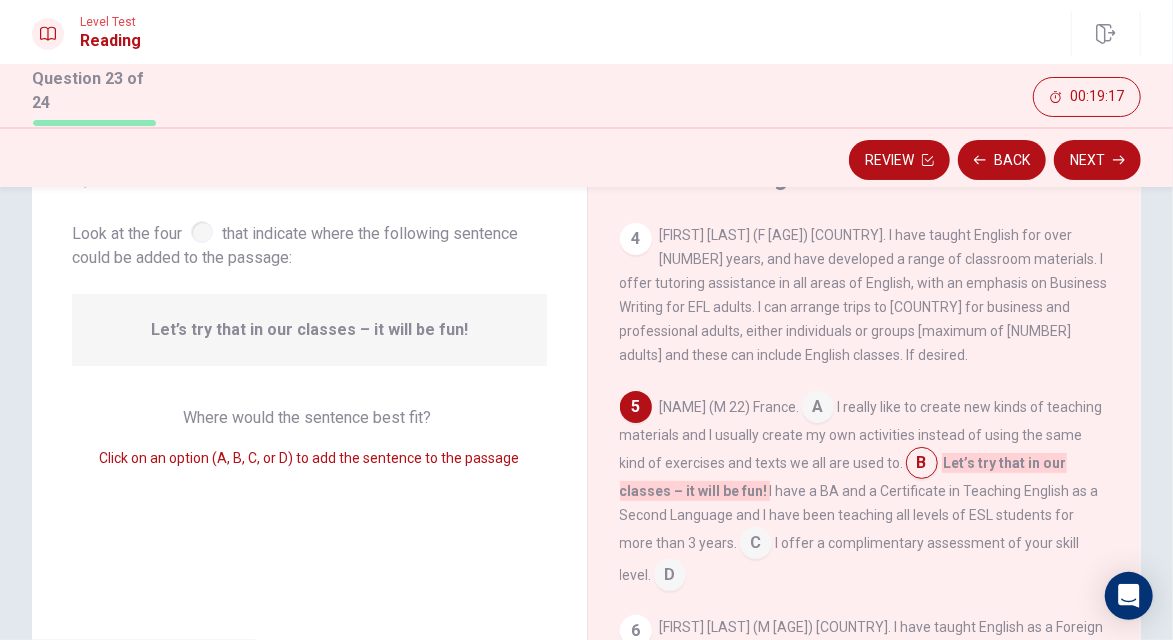 click 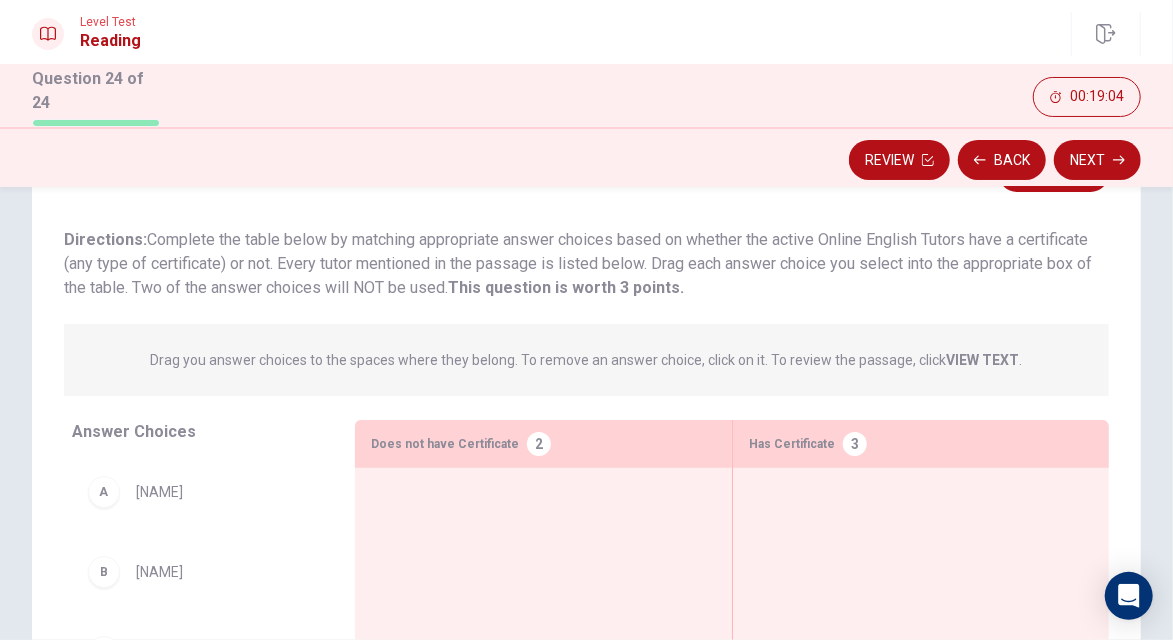 click on "Review" at bounding box center (899, 160) 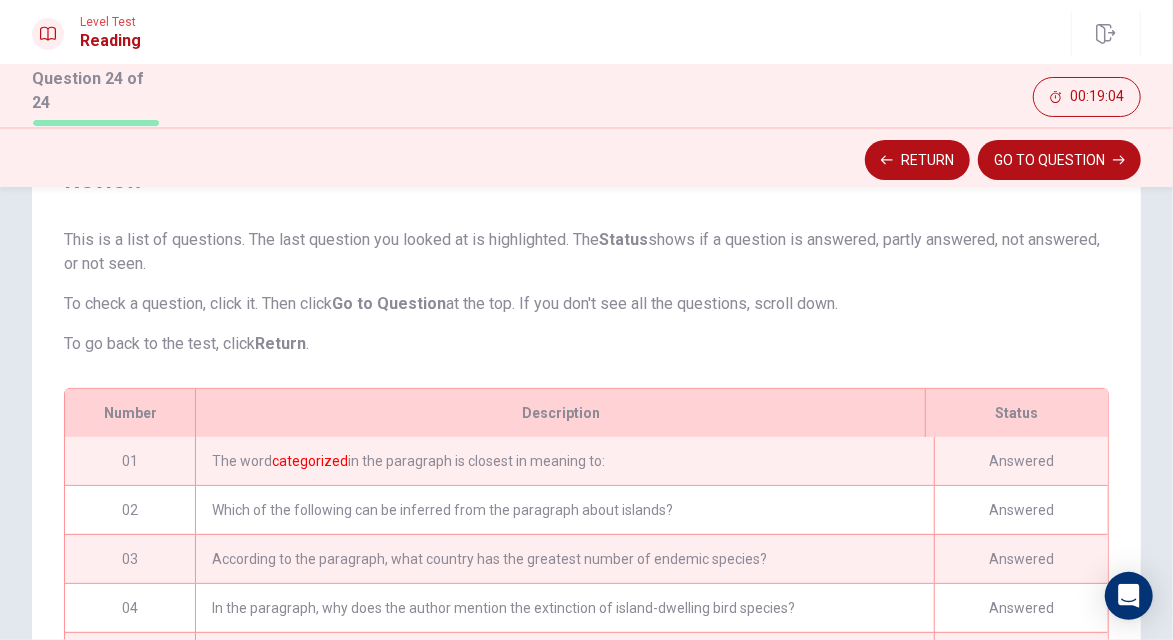 scroll, scrollTop: 380, scrollLeft: 0, axis: vertical 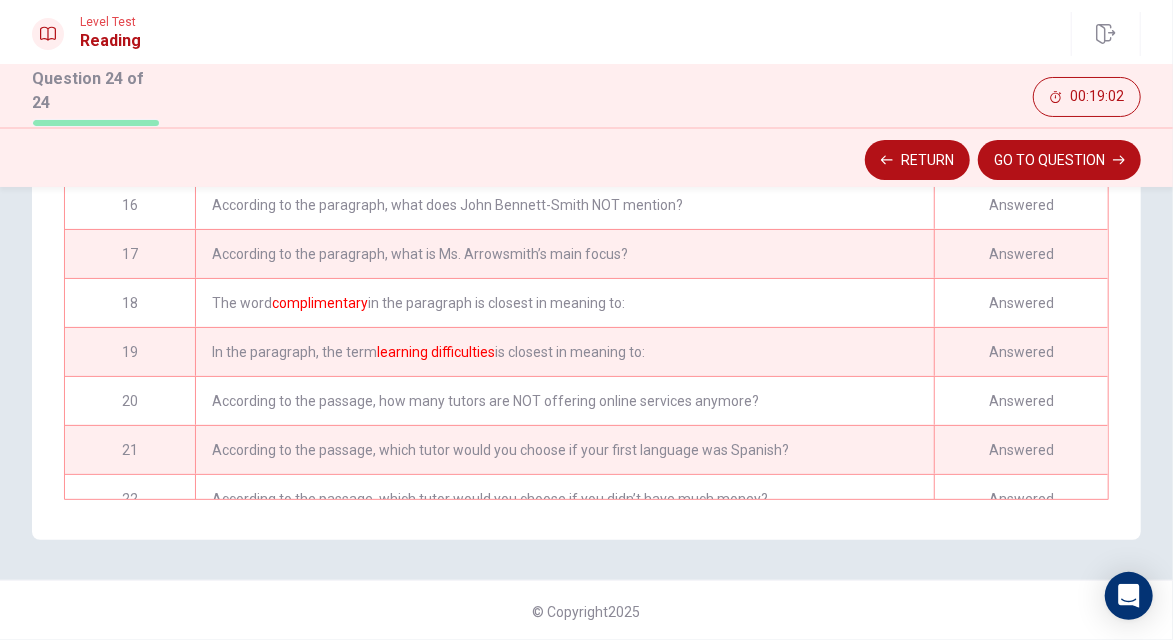click on "Return" at bounding box center (917, 160) 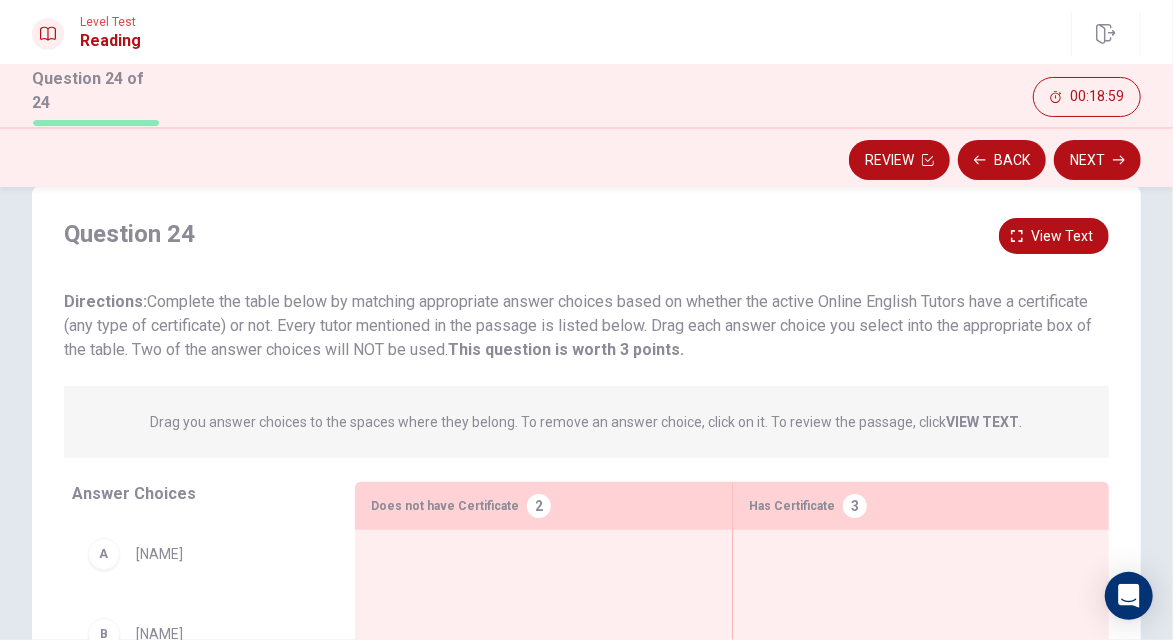 scroll, scrollTop: 35, scrollLeft: 0, axis: vertical 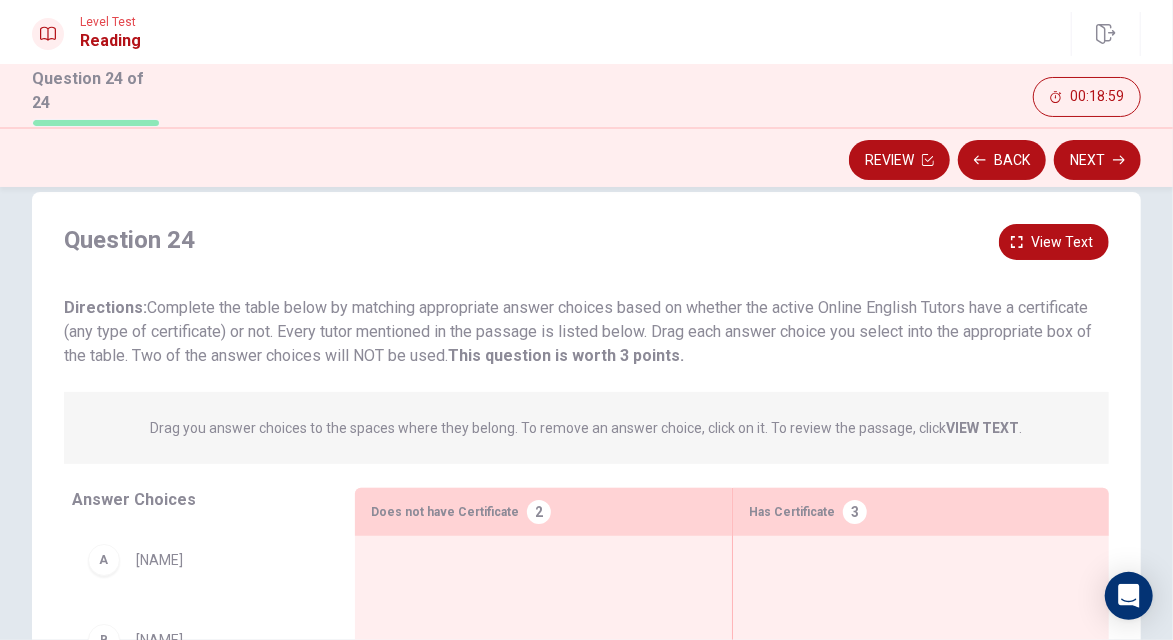 click on "View text" at bounding box center [1062, 242] 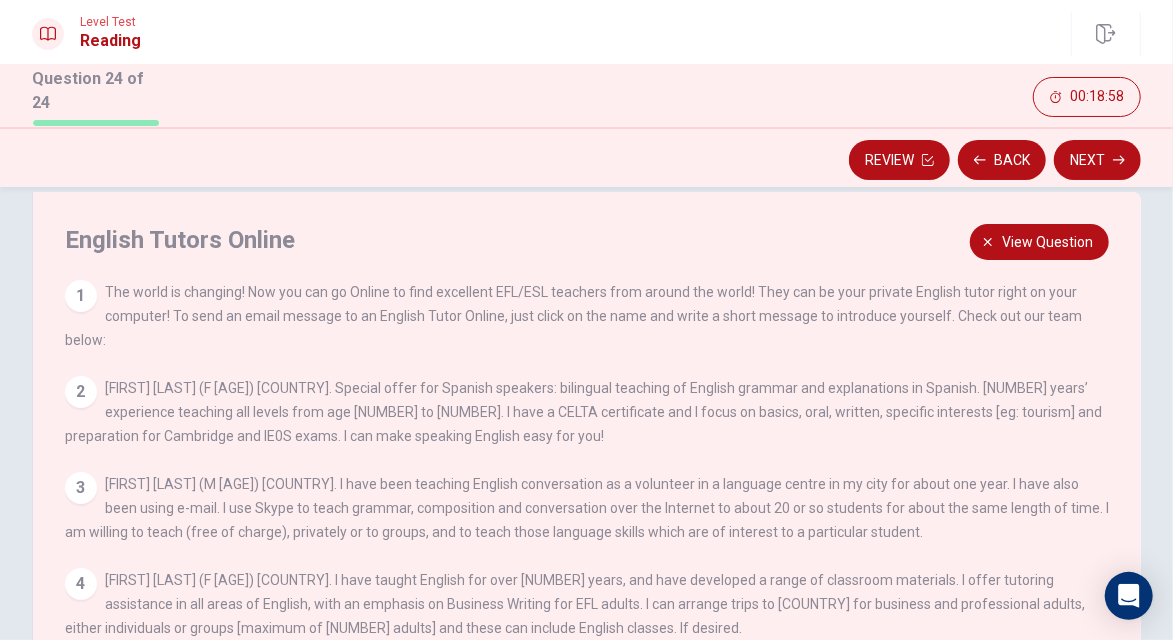 scroll, scrollTop: 45, scrollLeft: 0, axis: vertical 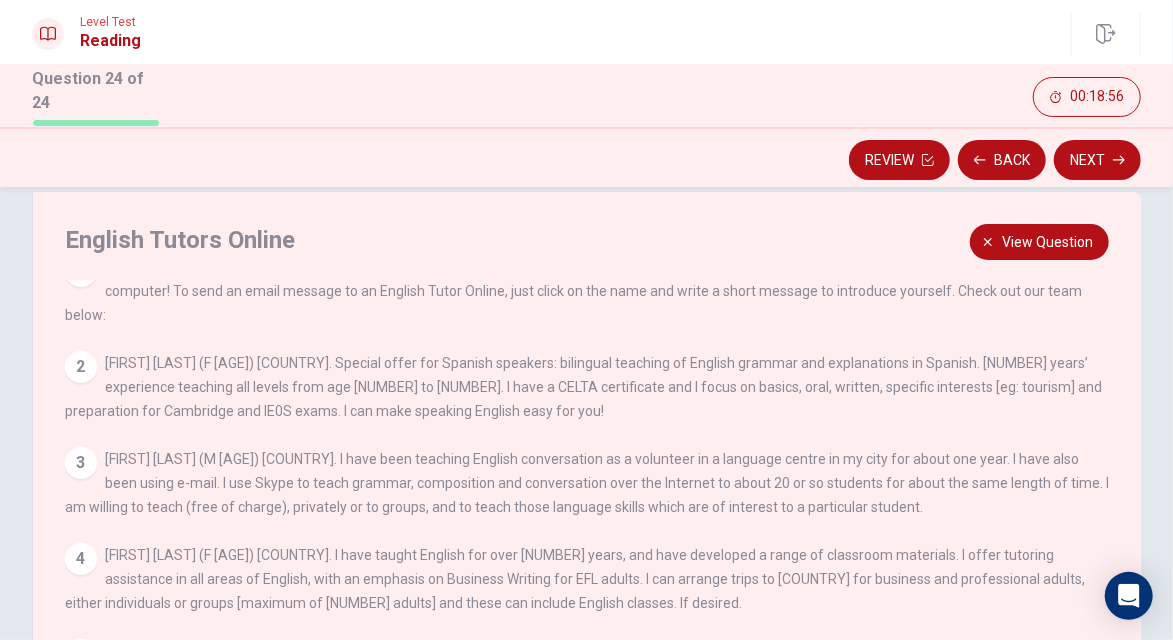click on "View question" at bounding box center (1047, 242) 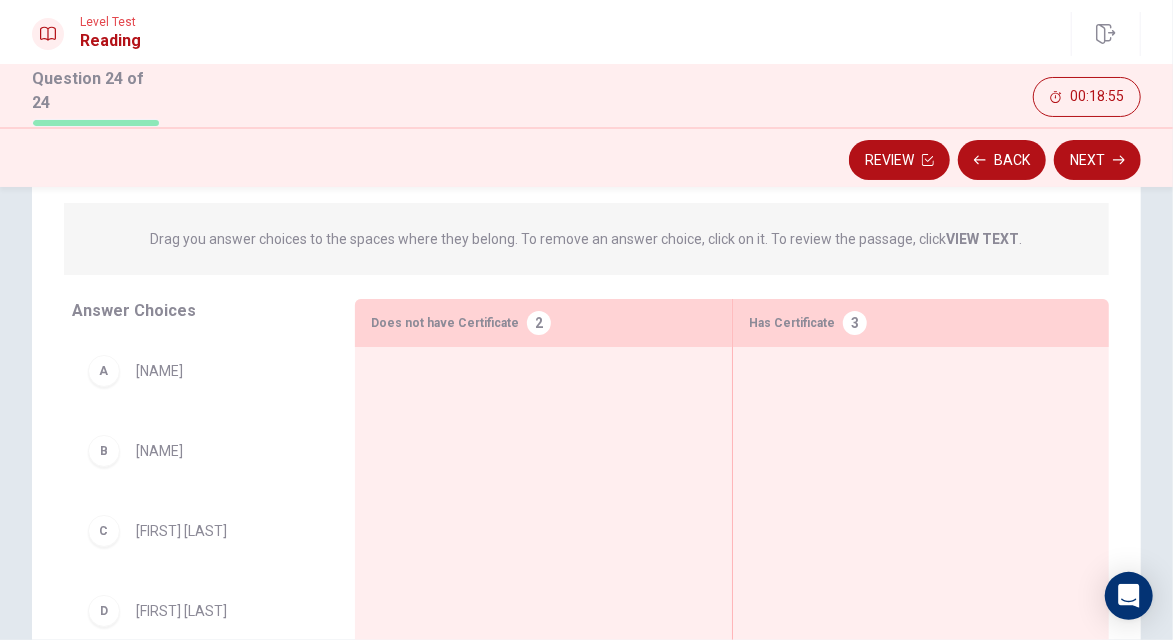 scroll, scrollTop: 242, scrollLeft: 0, axis: vertical 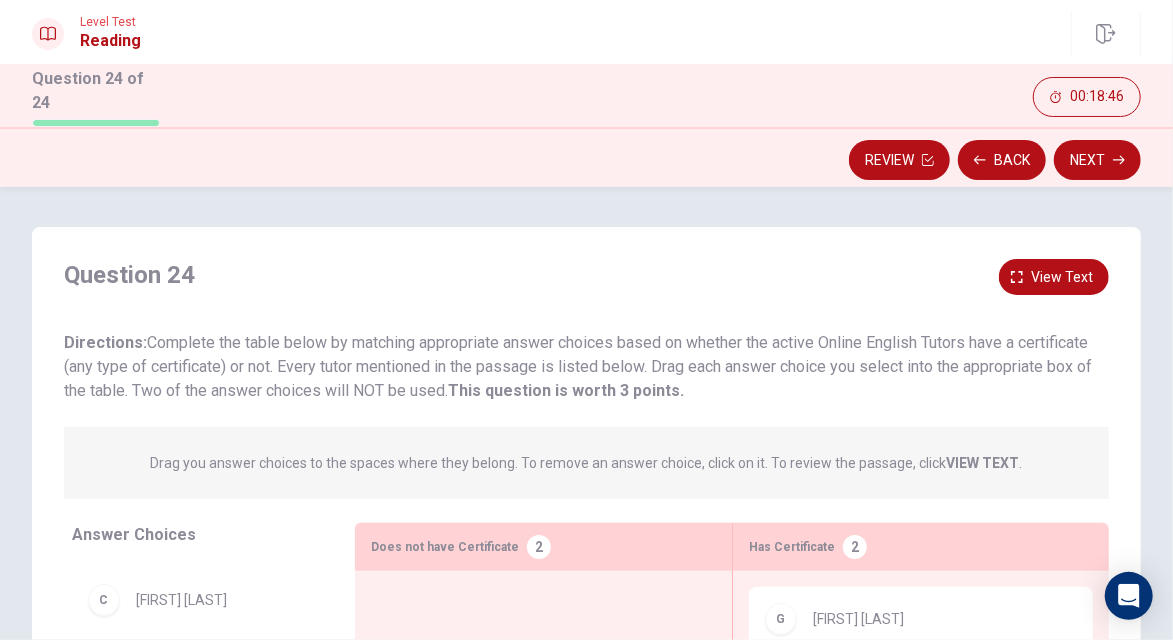 click on "View text" at bounding box center [1062, 277] 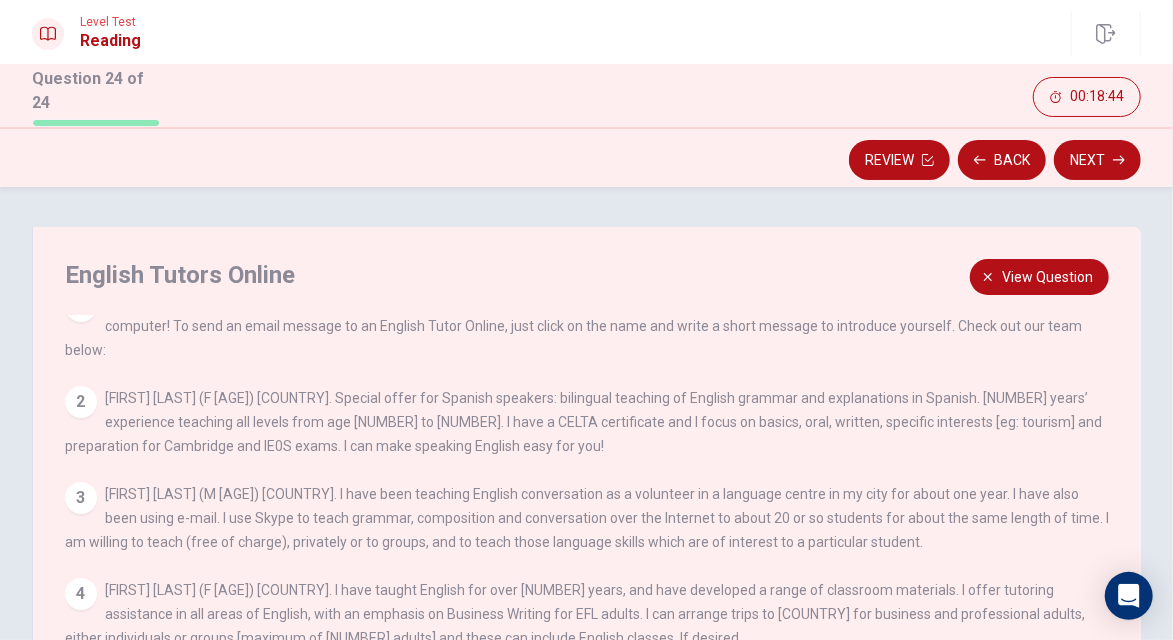 scroll, scrollTop: 45, scrollLeft: 0, axis: vertical 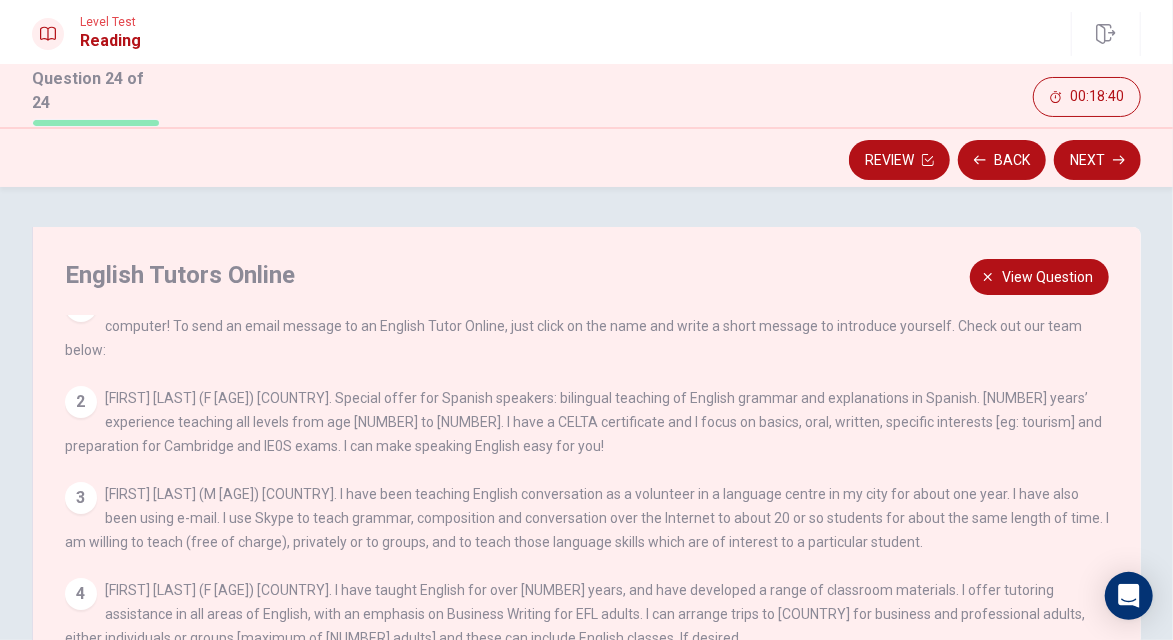 click on "View question" at bounding box center (1047, 277) 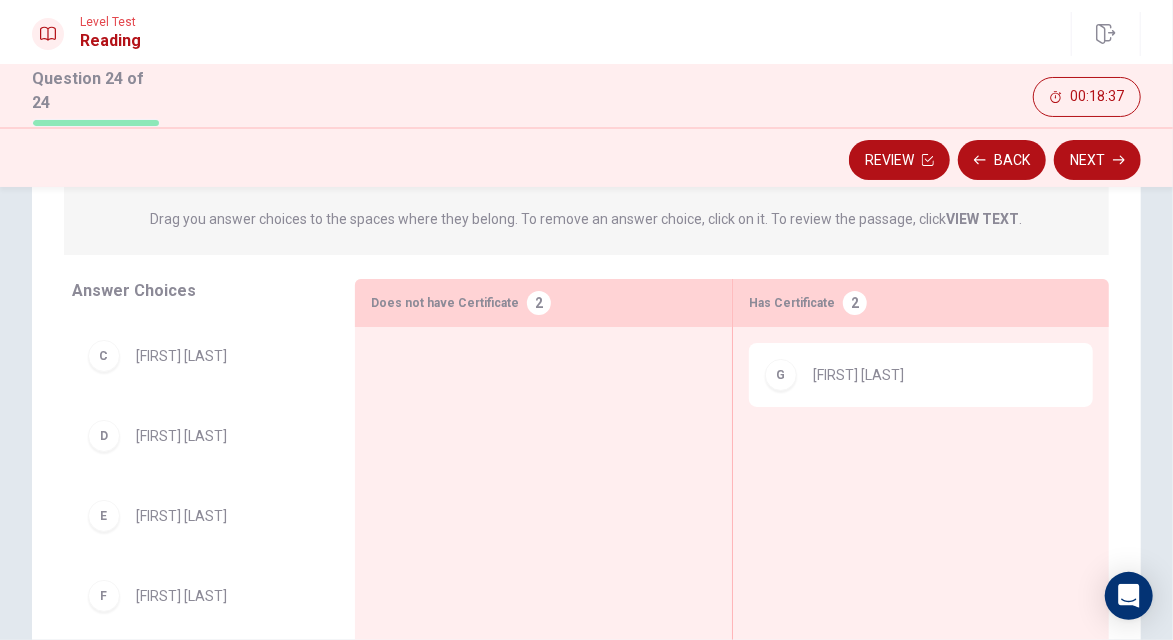 scroll, scrollTop: 242, scrollLeft: 0, axis: vertical 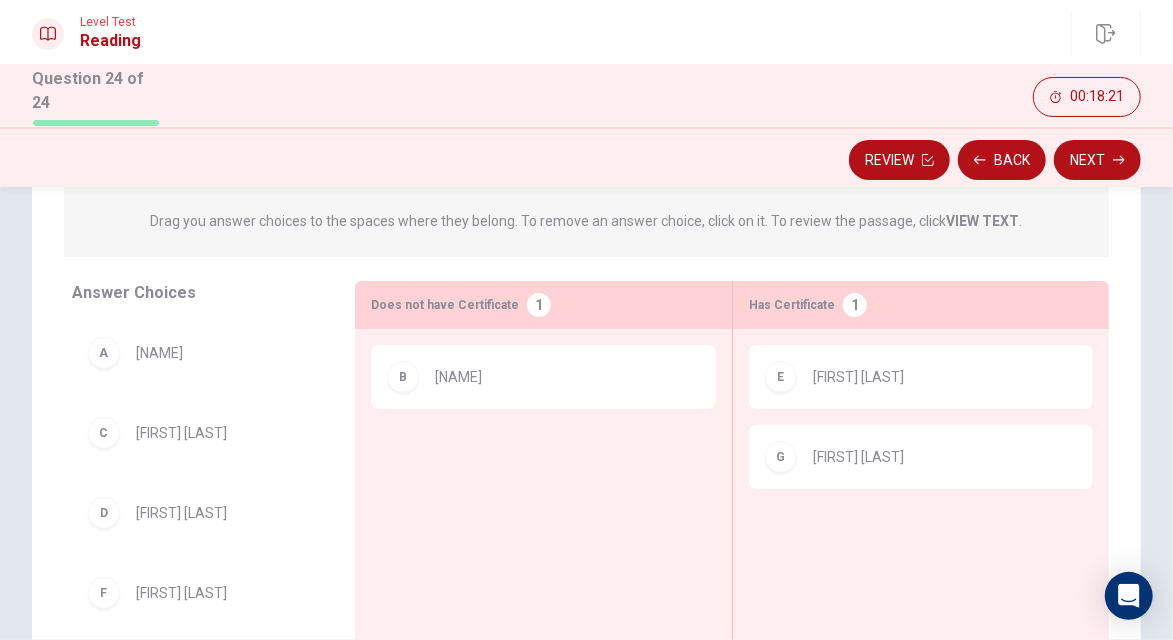 click 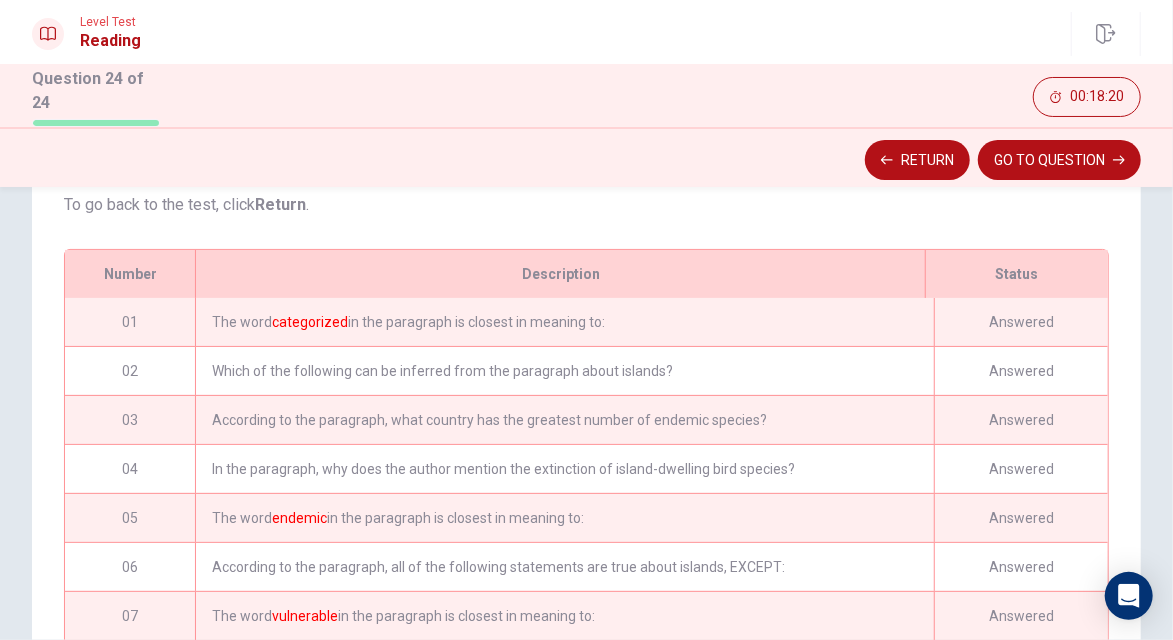 scroll, scrollTop: 282, scrollLeft: 0, axis: vertical 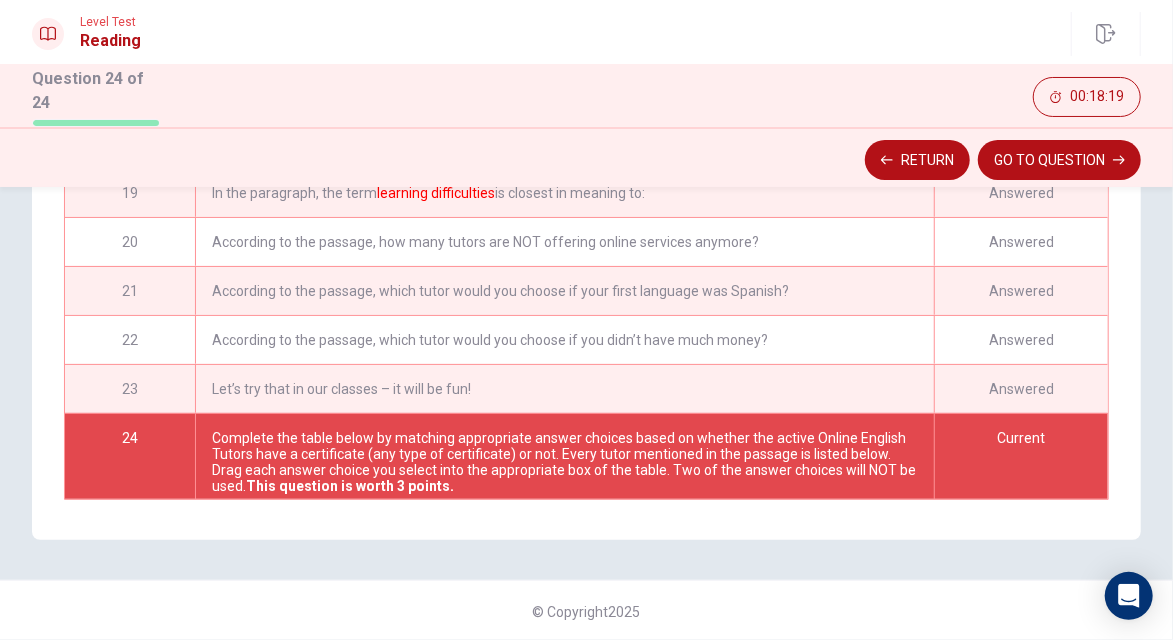 click on "Return" at bounding box center [917, 160] 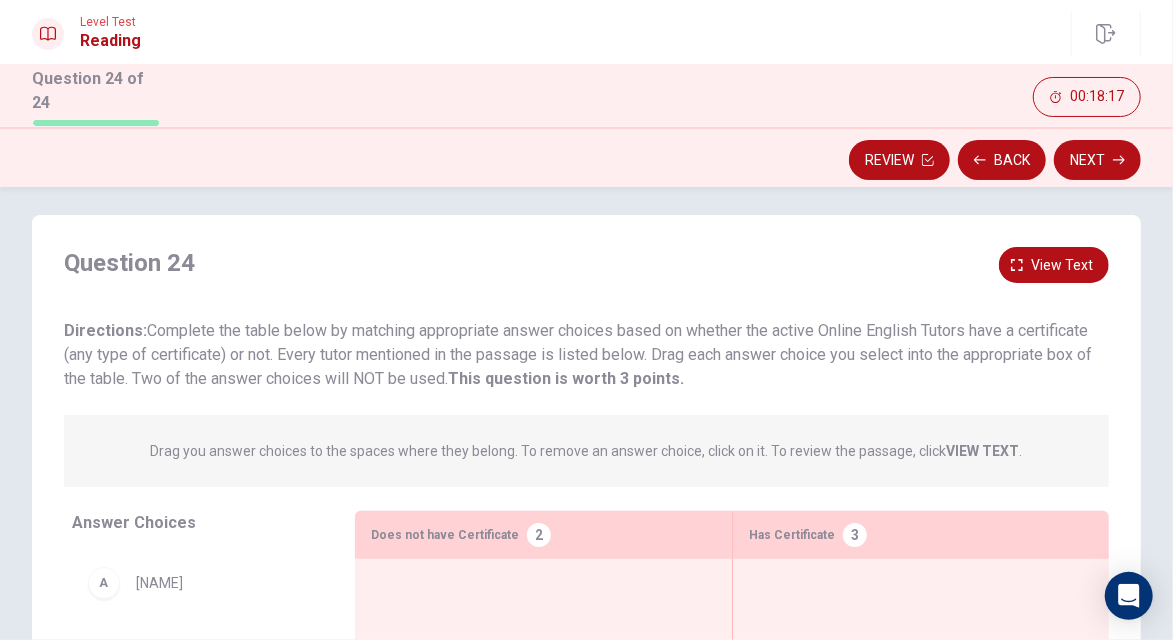 scroll, scrollTop: 0, scrollLeft: 0, axis: both 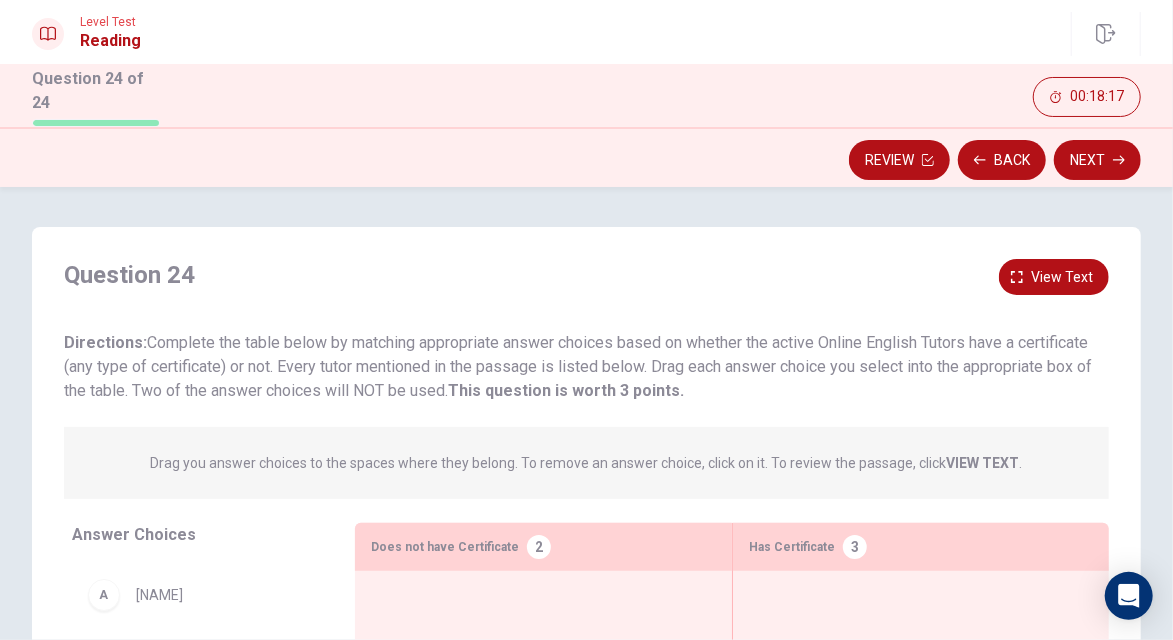 click on "View text" at bounding box center [1062, 277] 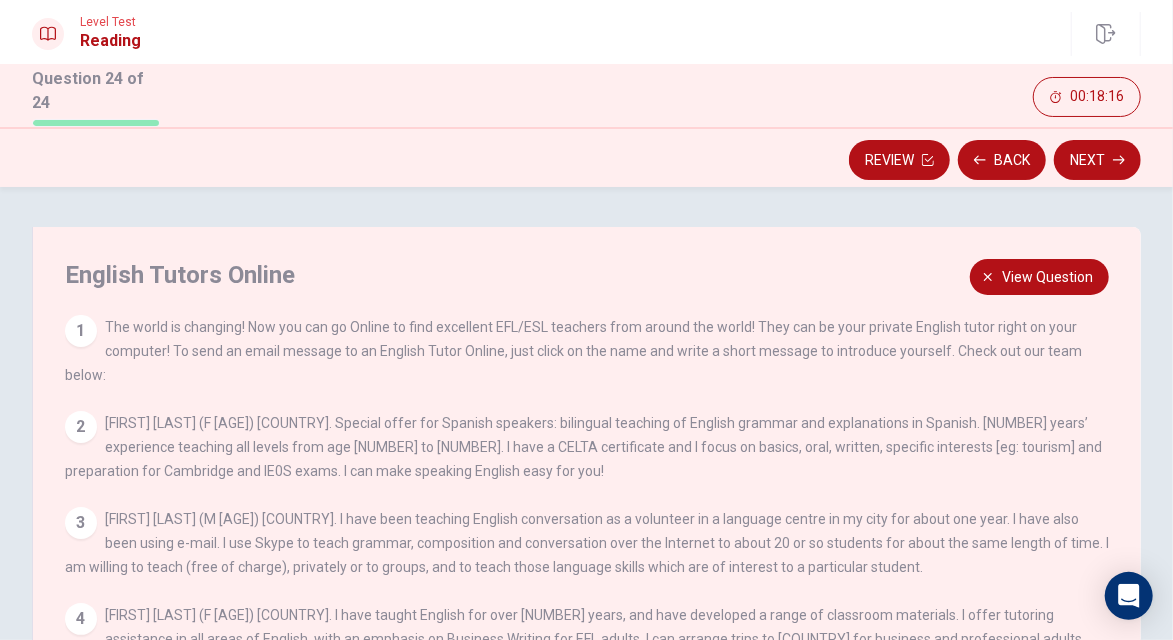scroll, scrollTop: 45, scrollLeft: 0, axis: vertical 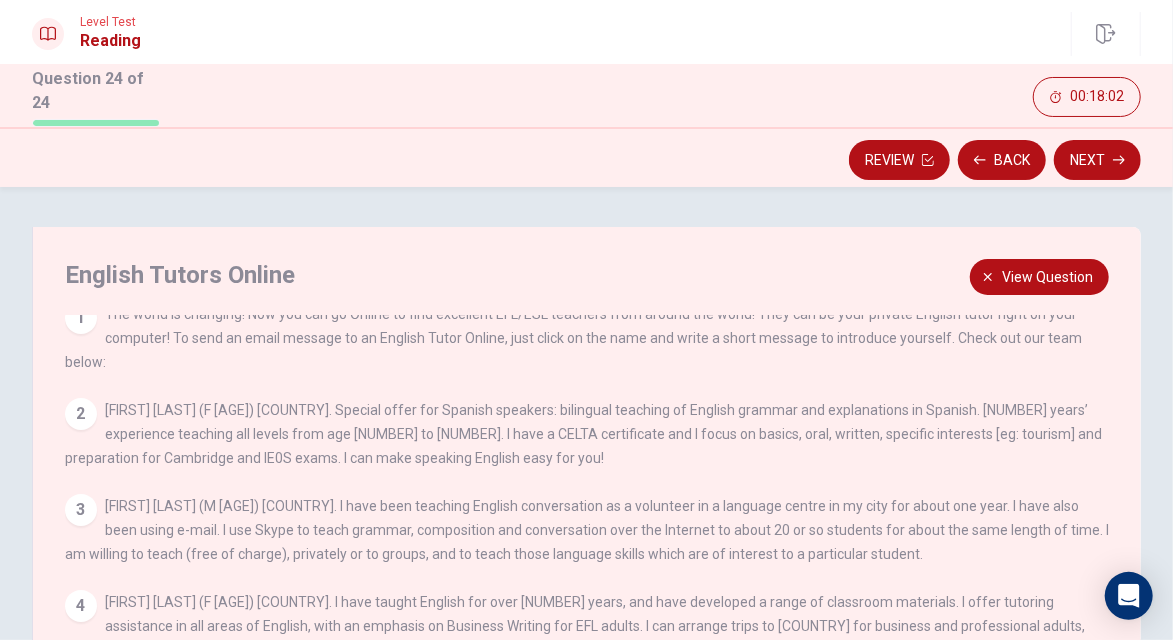 click on "View question" at bounding box center (1047, 277) 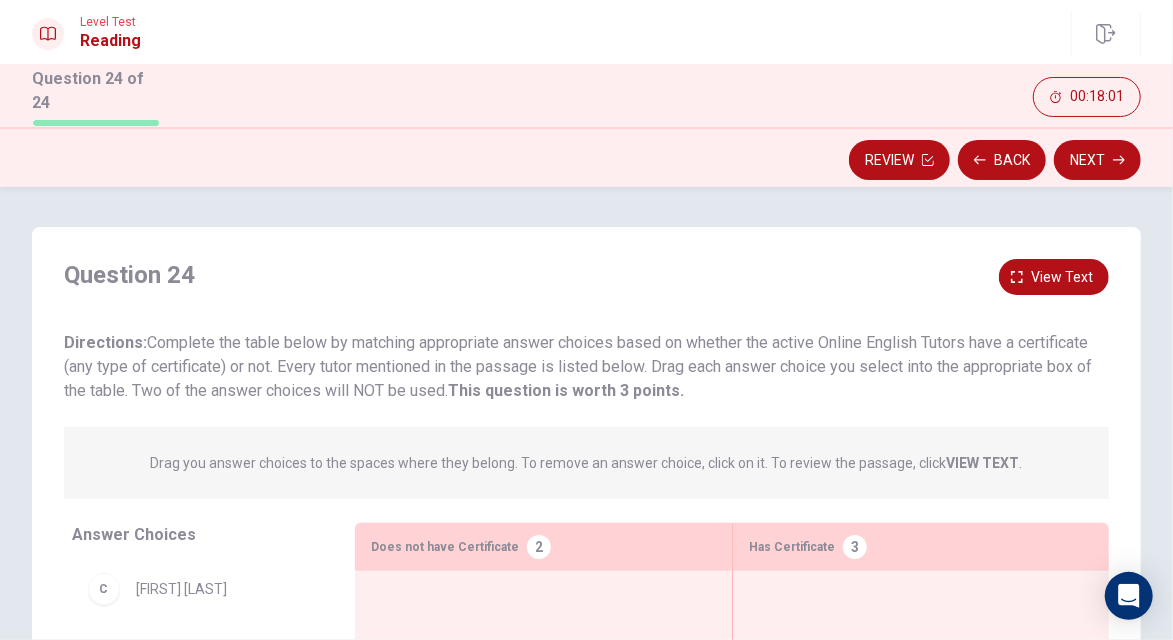 scroll, scrollTop: 235, scrollLeft: 0, axis: vertical 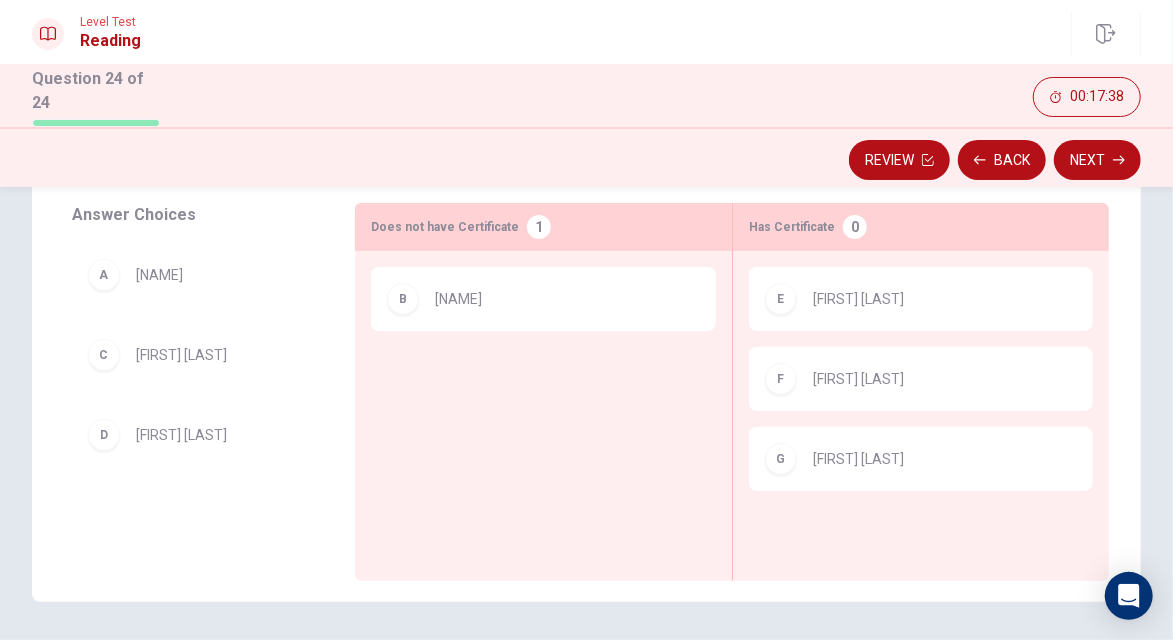 click on "Review" at bounding box center [899, 160] 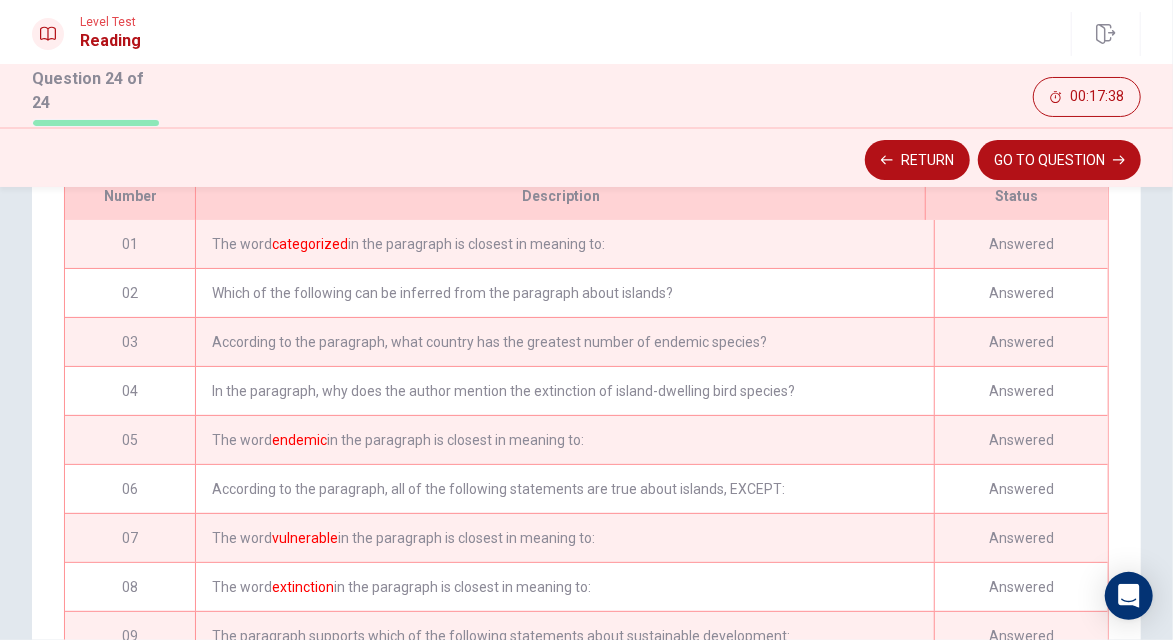 scroll, scrollTop: 485, scrollLeft: 0, axis: vertical 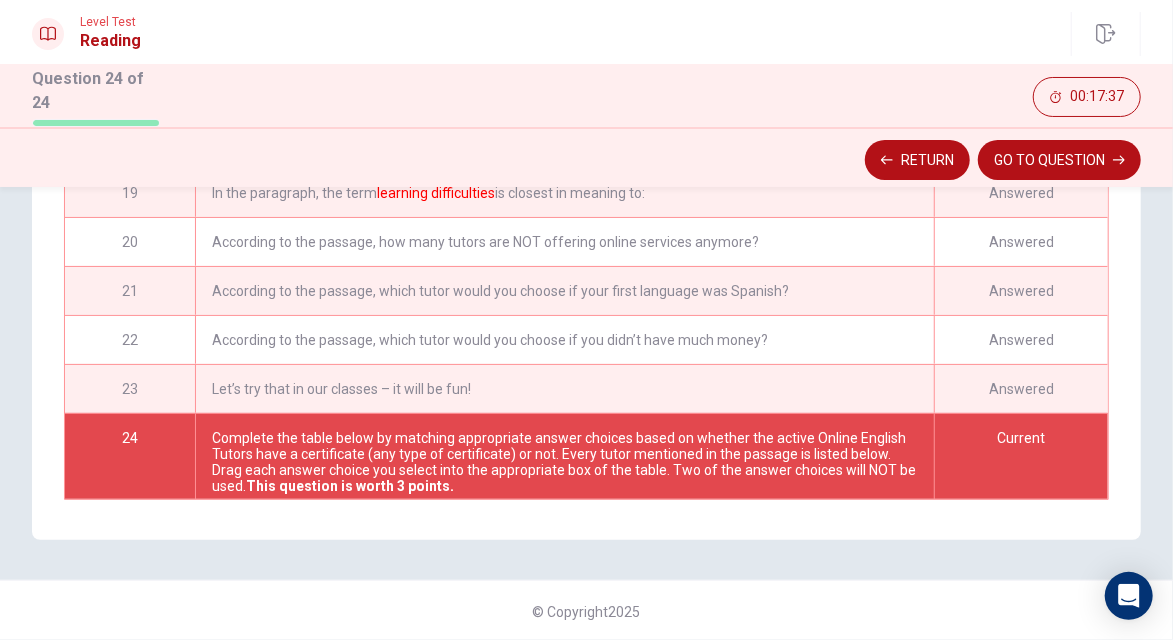 click on "Return" at bounding box center (917, 160) 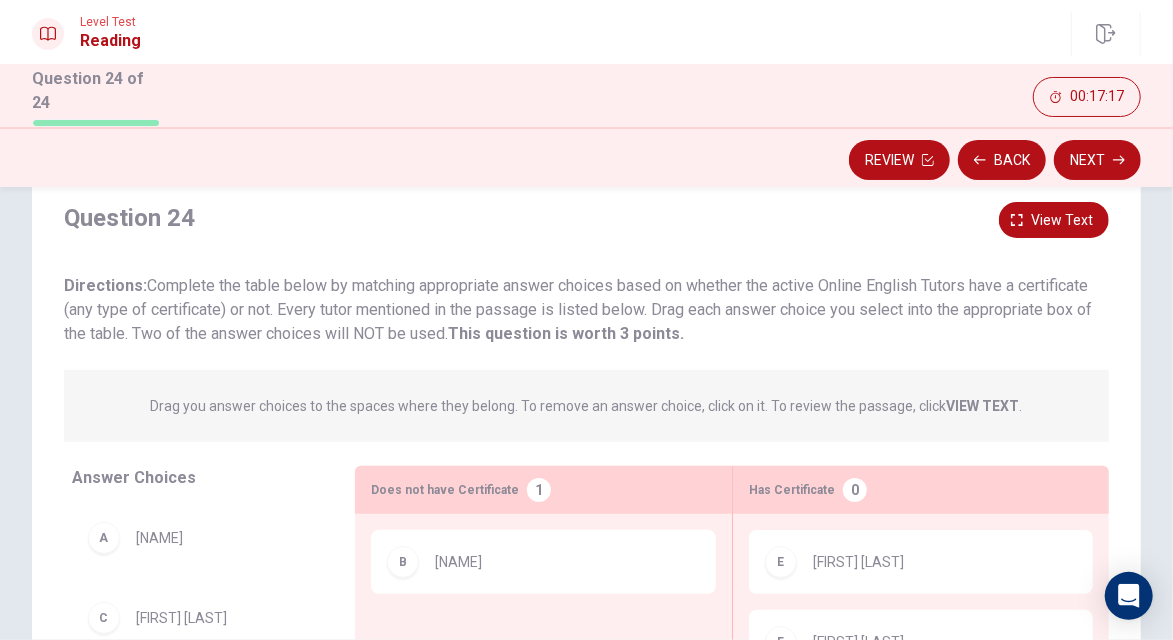 scroll, scrollTop: 0, scrollLeft: 0, axis: both 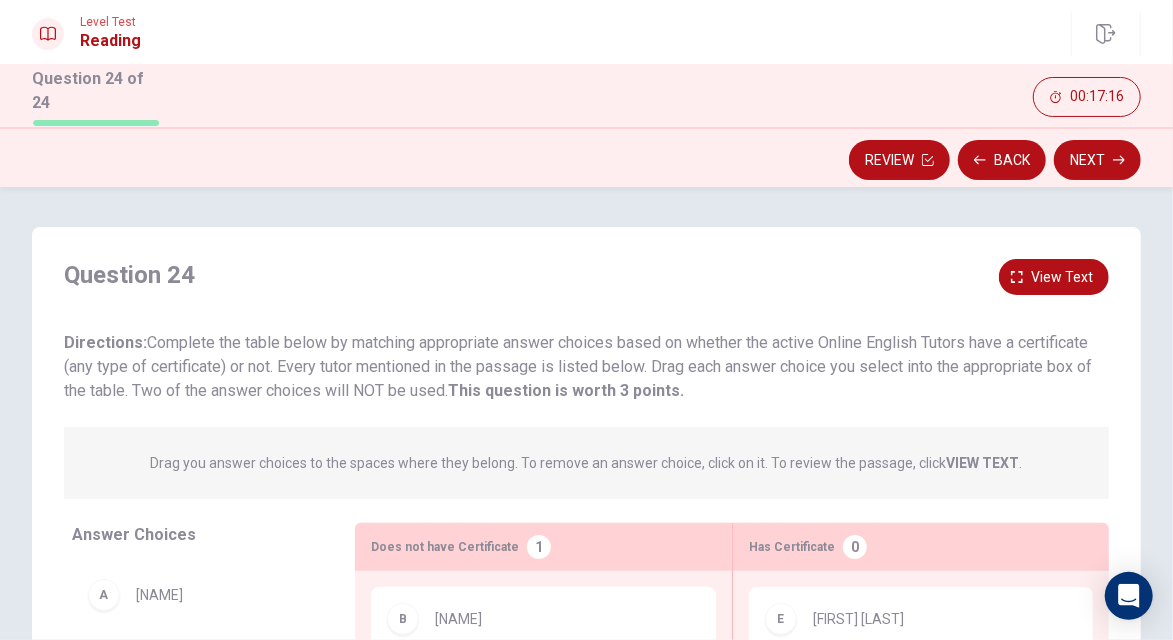 click on "View text" at bounding box center (1062, 277) 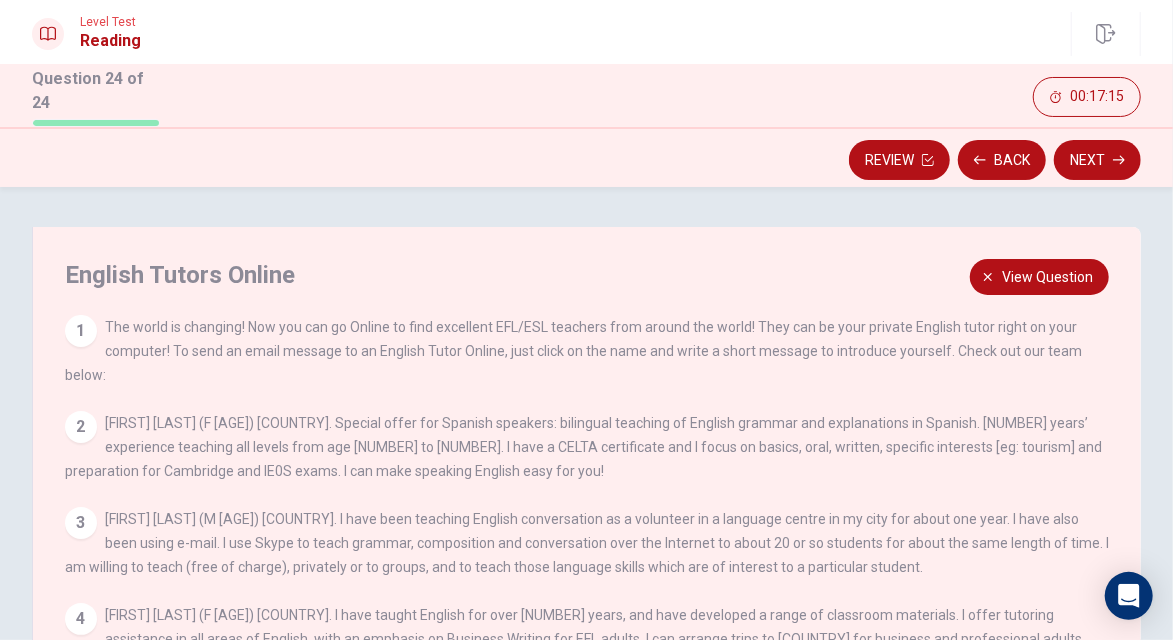scroll, scrollTop: 45, scrollLeft: 0, axis: vertical 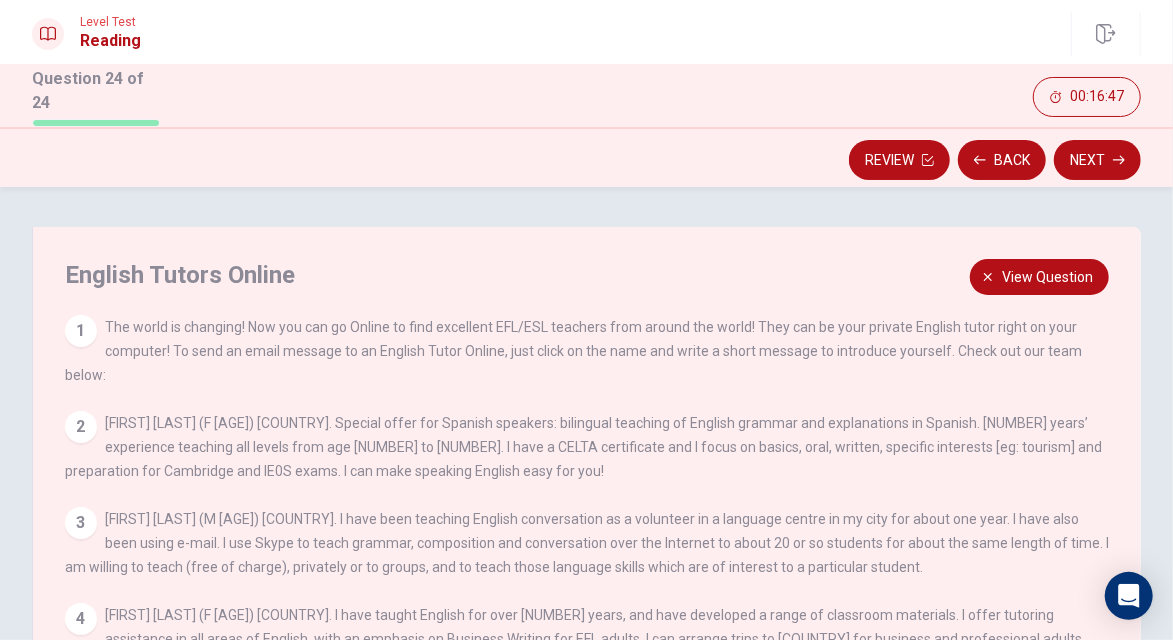 click on "View question" at bounding box center [1047, 277] 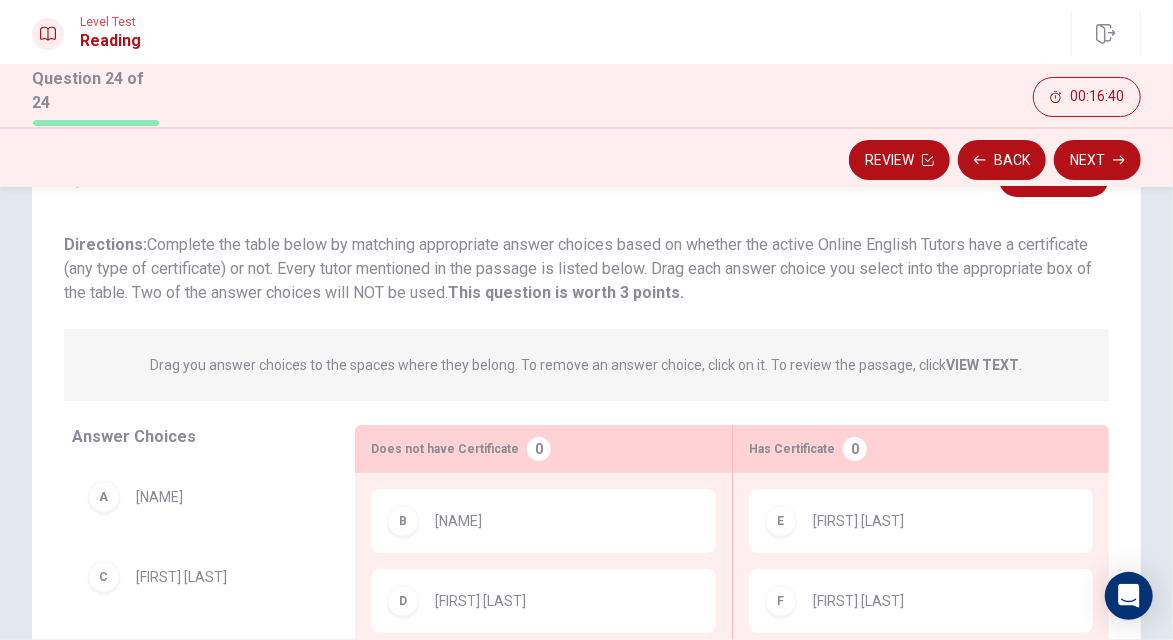 scroll, scrollTop: 0, scrollLeft: 0, axis: both 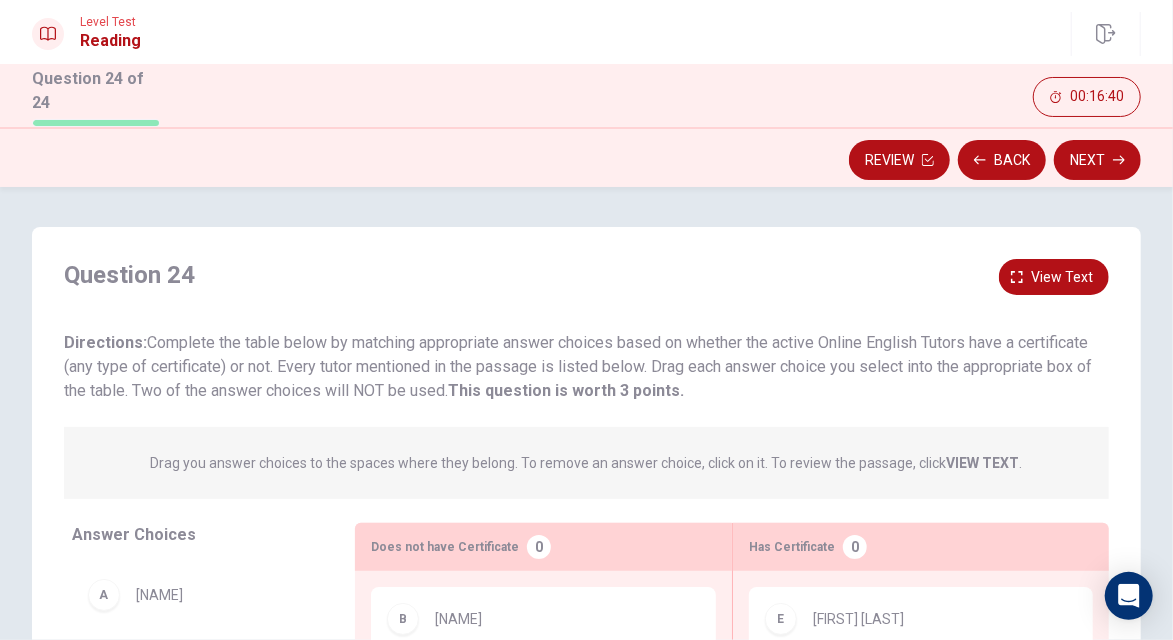 click on "View text" at bounding box center [1062, 277] 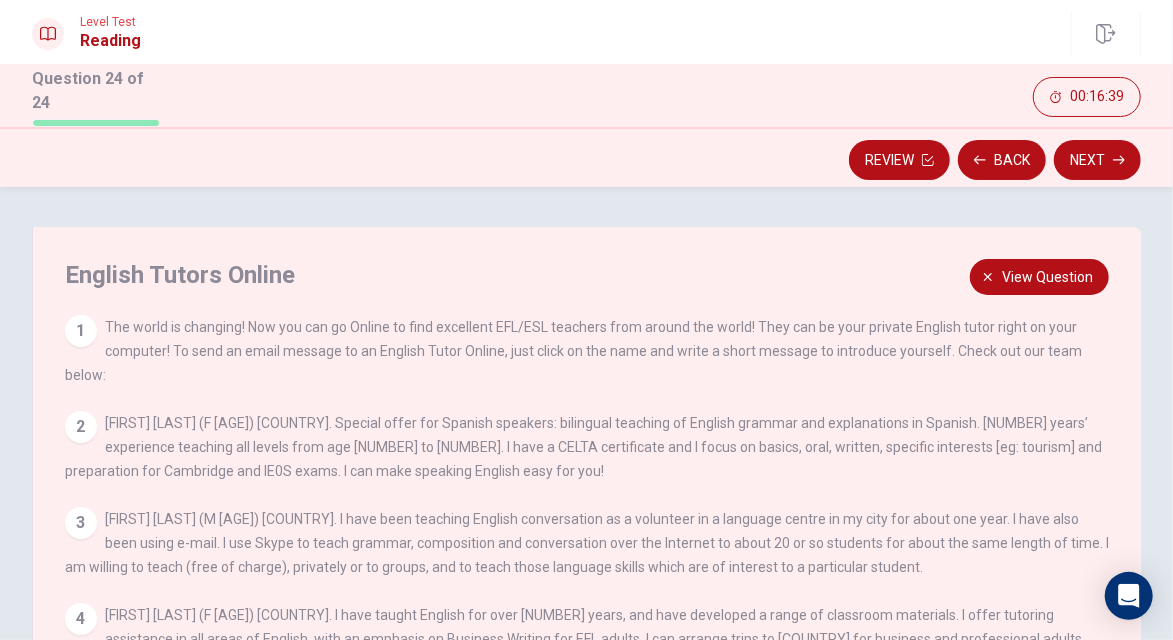 scroll, scrollTop: 45, scrollLeft: 0, axis: vertical 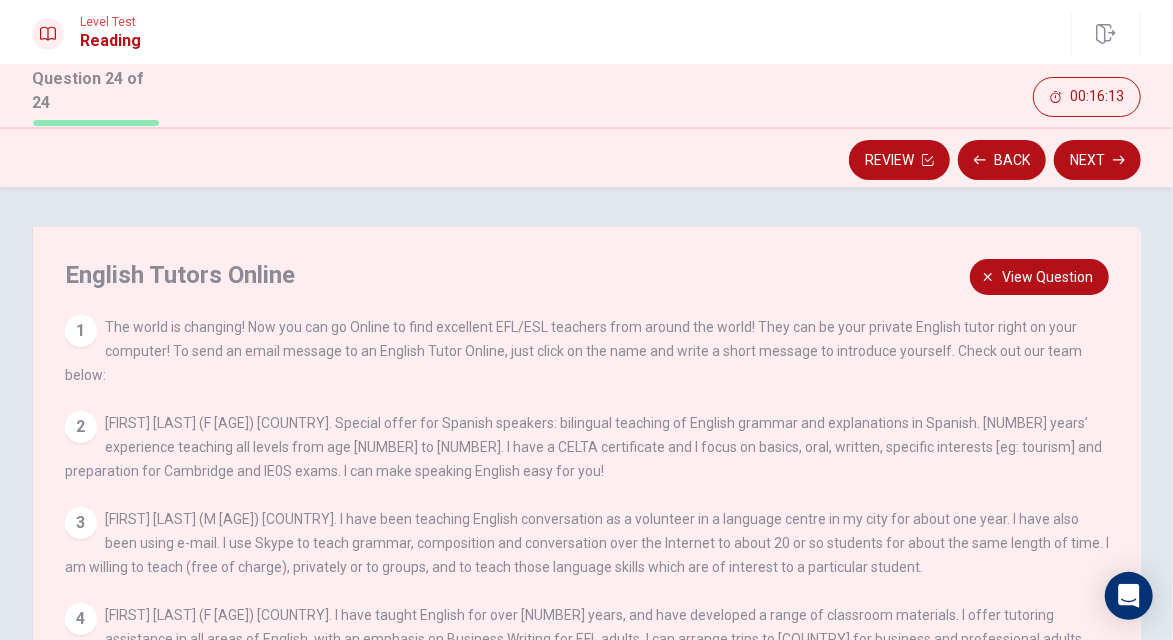 click on "View question" at bounding box center (1047, 277) 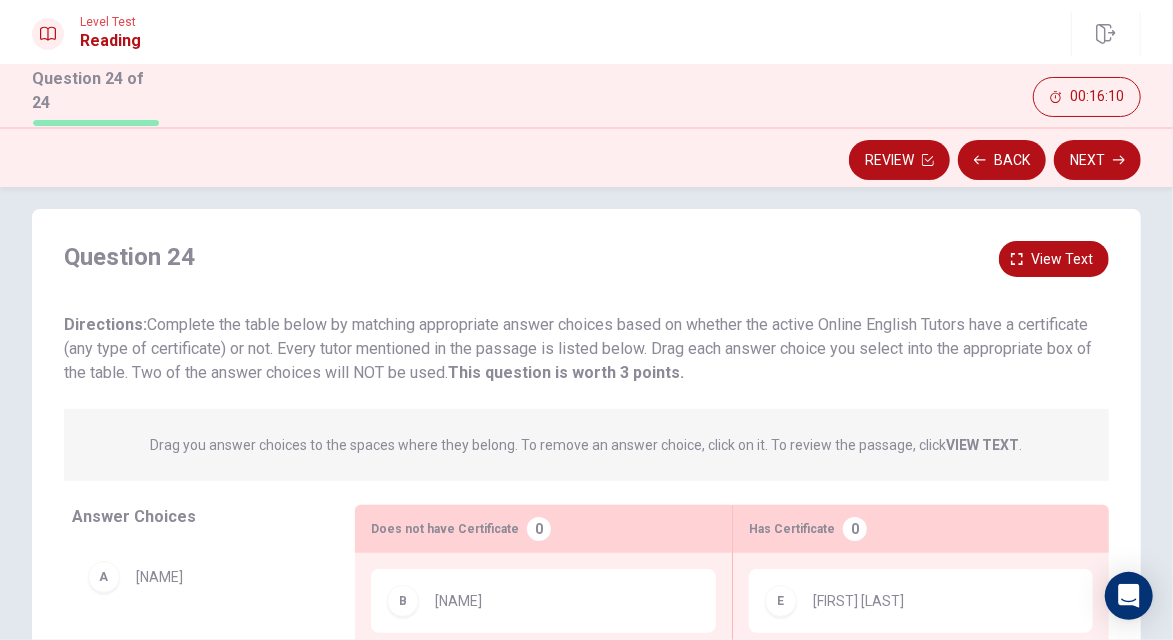 scroll, scrollTop: 0, scrollLeft: 0, axis: both 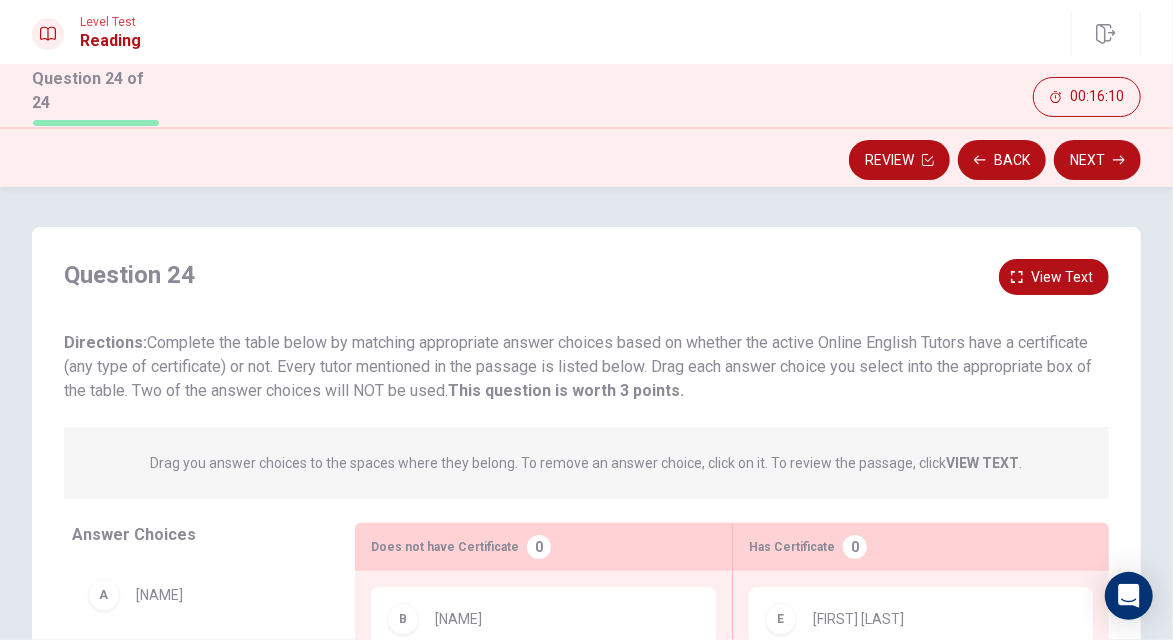 click on "View text" at bounding box center [1062, 277] 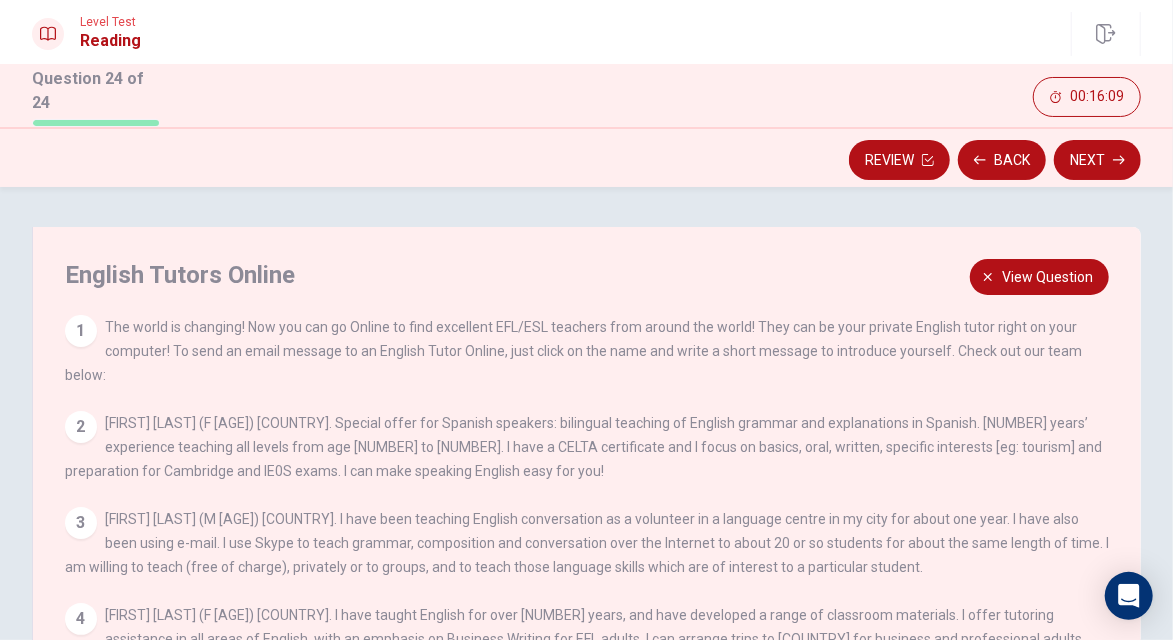scroll, scrollTop: 45, scrollLeft: 0, axis: vertical 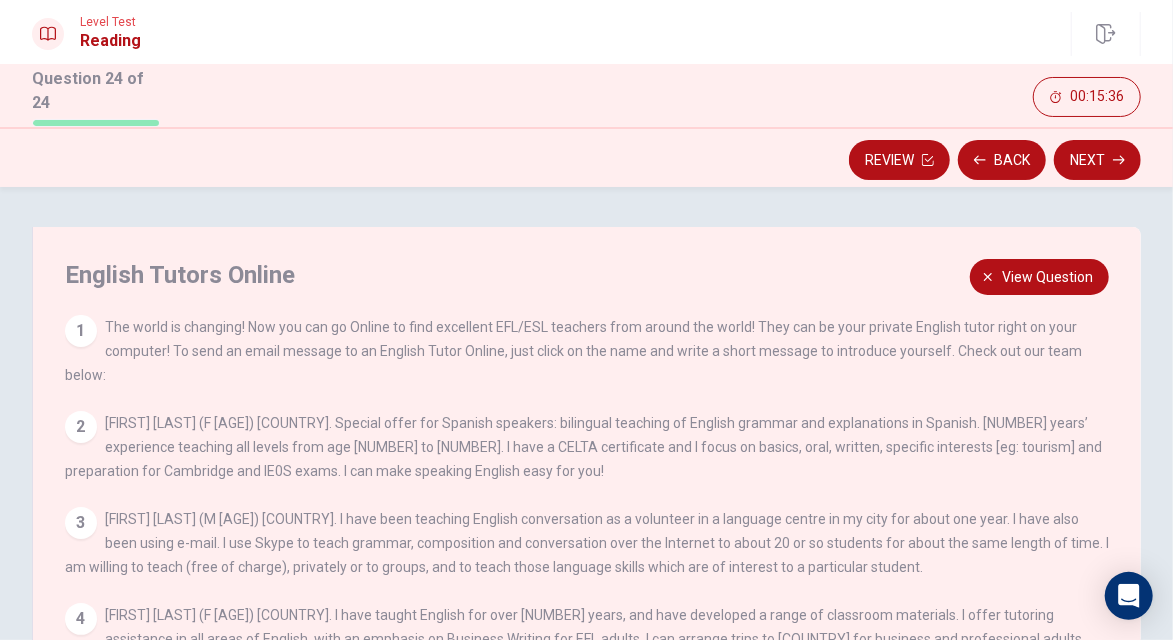 click on "View question" at bounding box center [1047, 277] 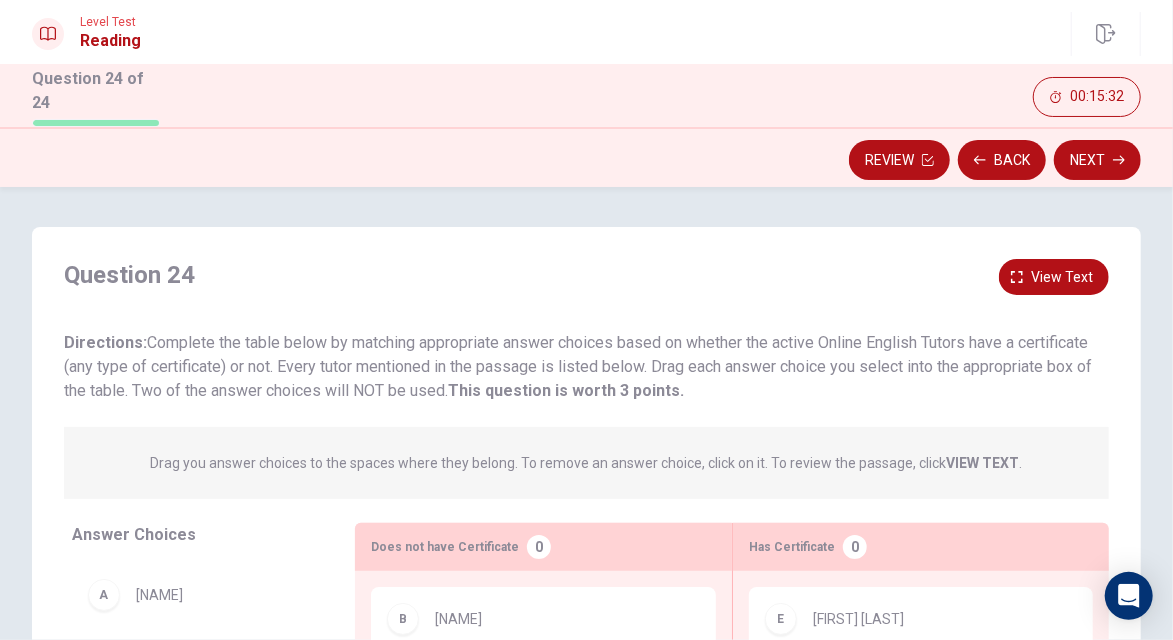 click on "View text" at bounding box center [1062, 277] 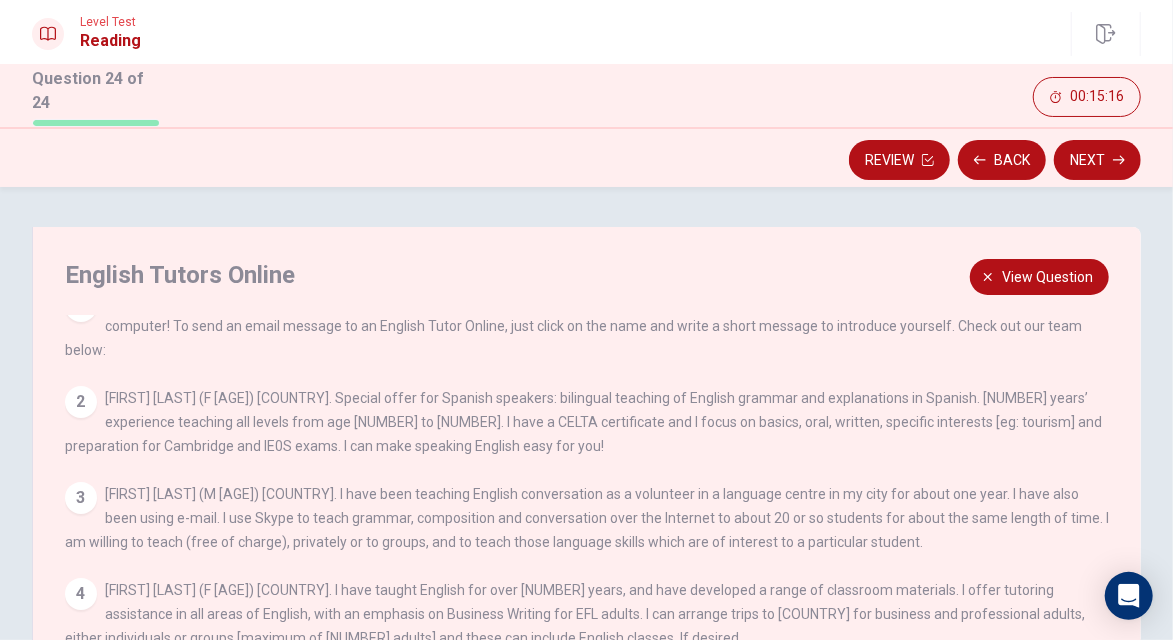 scroll, scrollTop: 45, scrollLeft: 0, axis: vertical 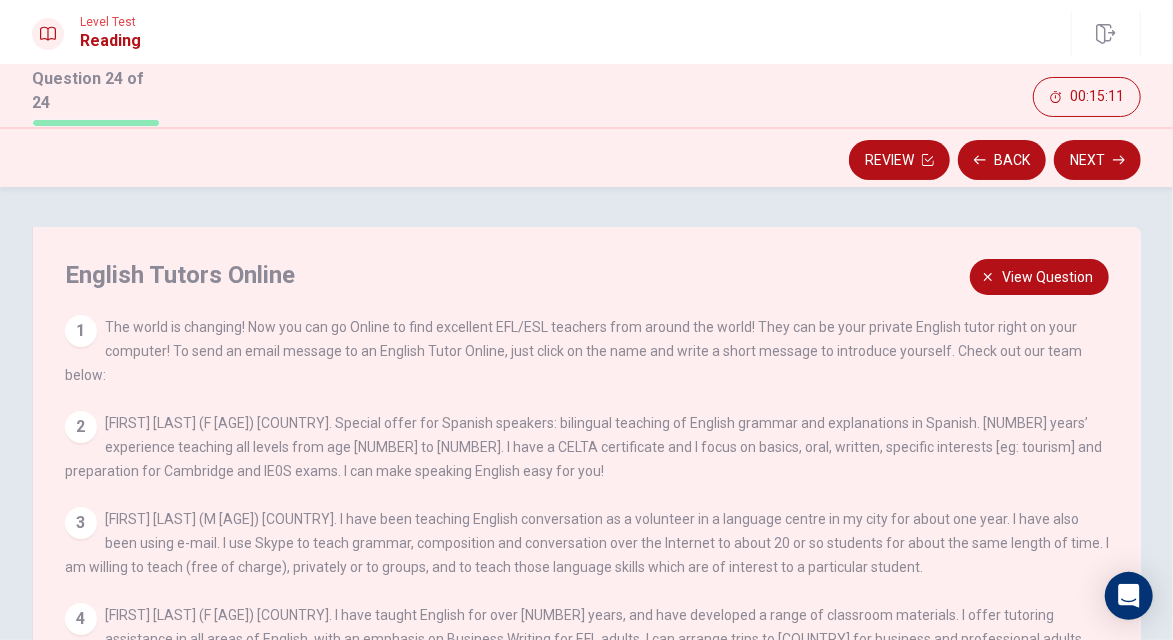 click on "View question" at bounding box center (1047, 277) 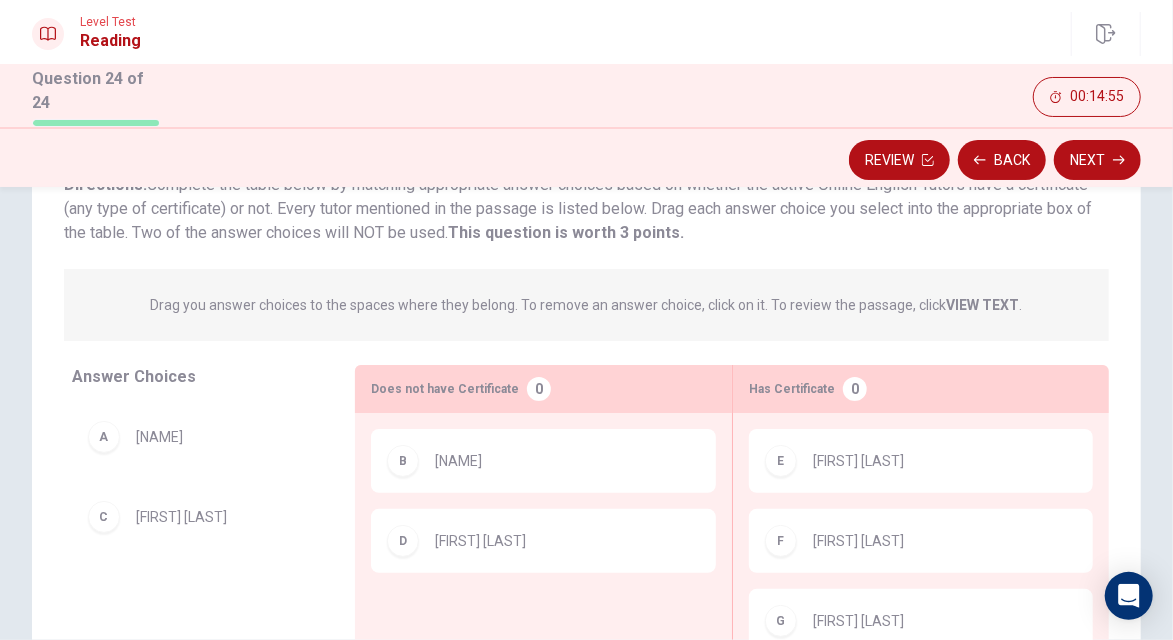 scroll, scrollTop: 160, scrollLeft: 0, axis: vertical 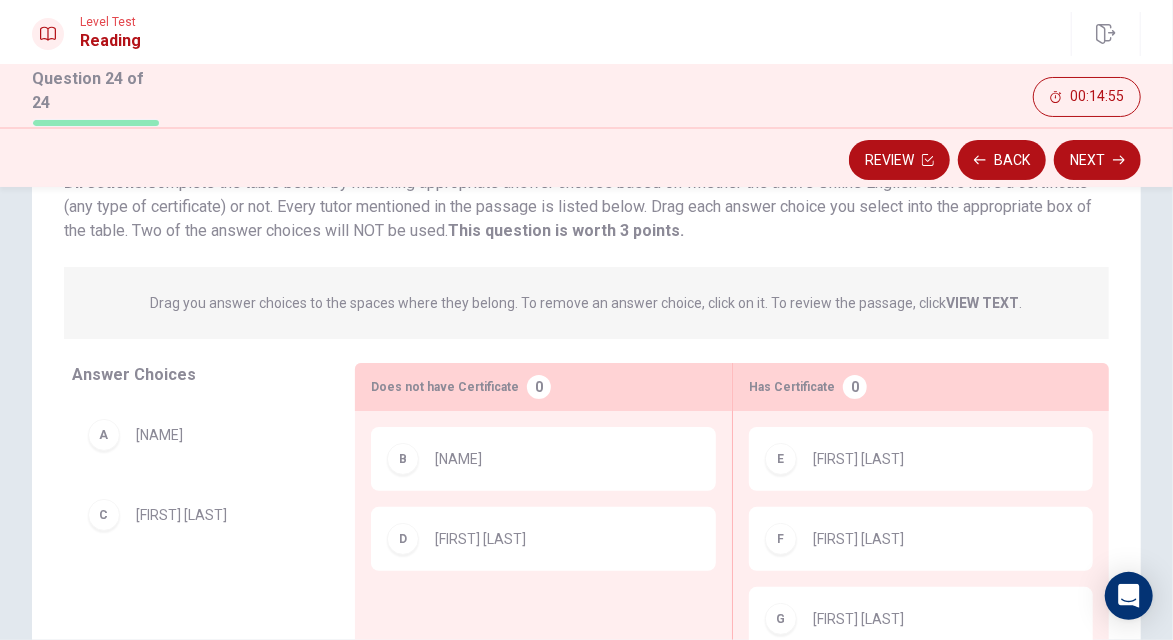 click on "Next" at bounding box center (1097, 160) 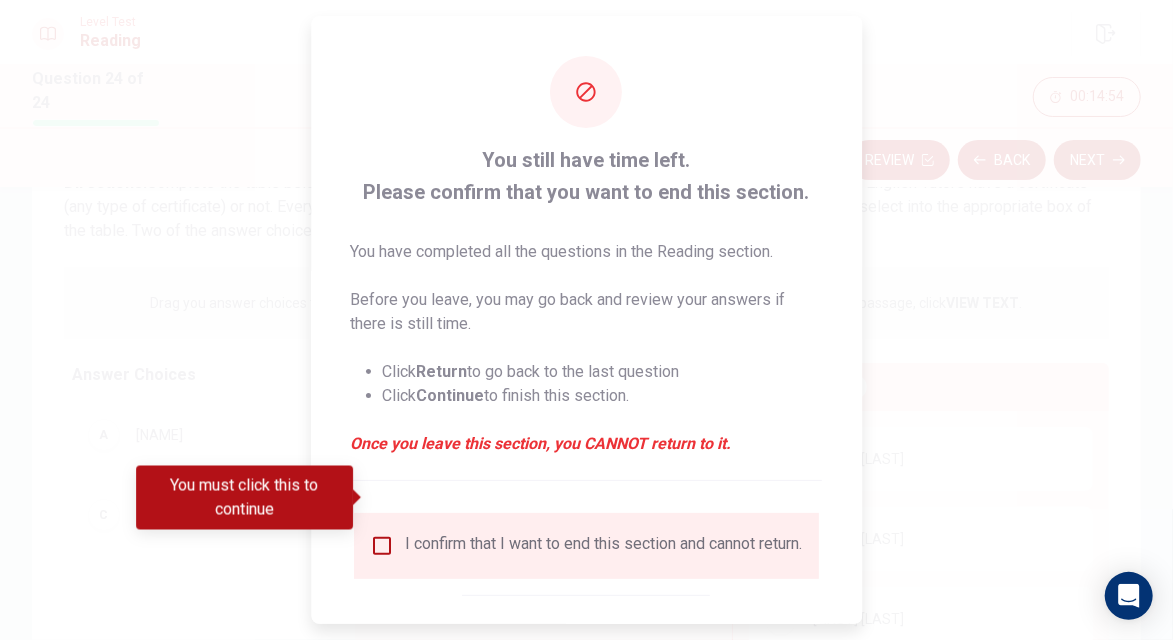 click at bounding box center [586, 320] 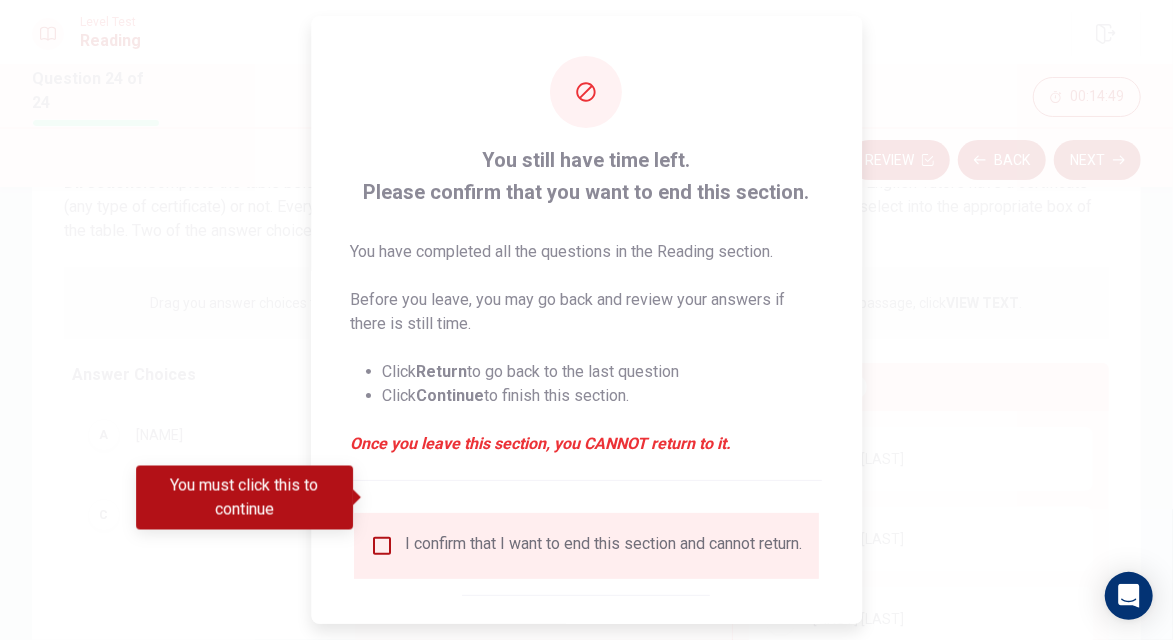 click at bounding box center (382, 546) 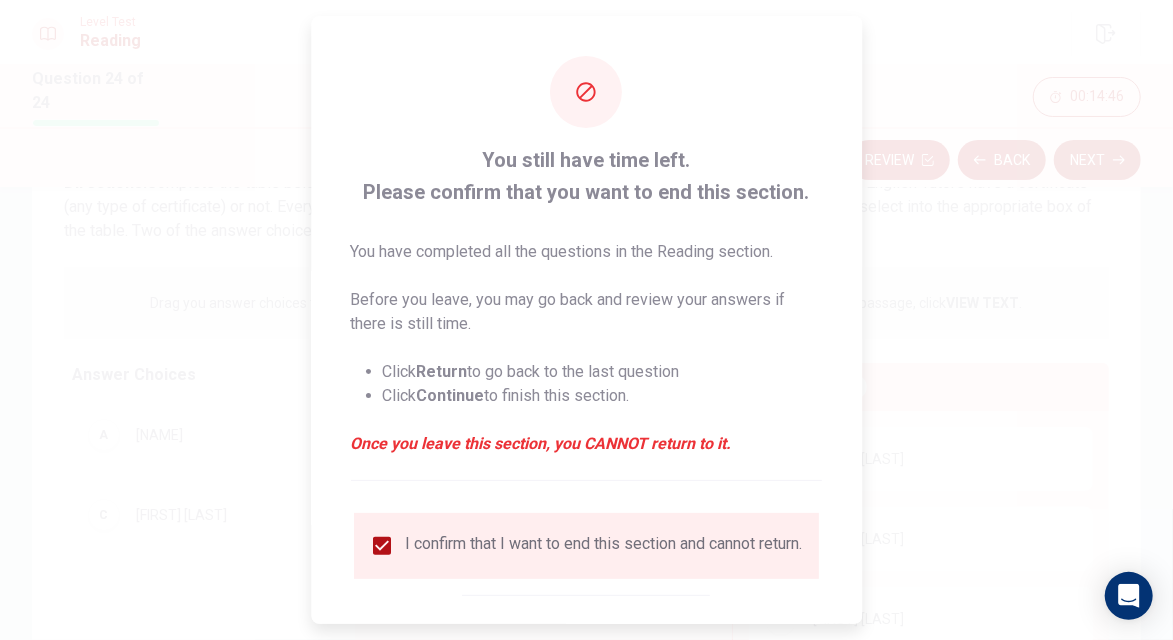 click on "Continue" at bounding box center [657, 656] 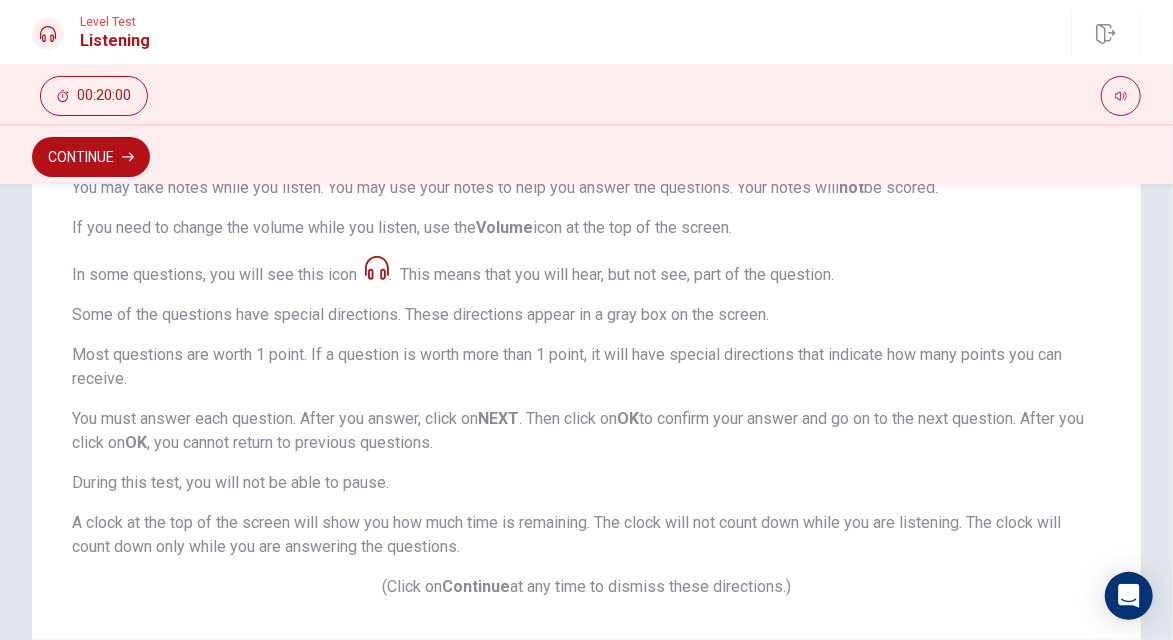 scroll, scrollTop: 438, scrollLeft: 0, axis: vertical 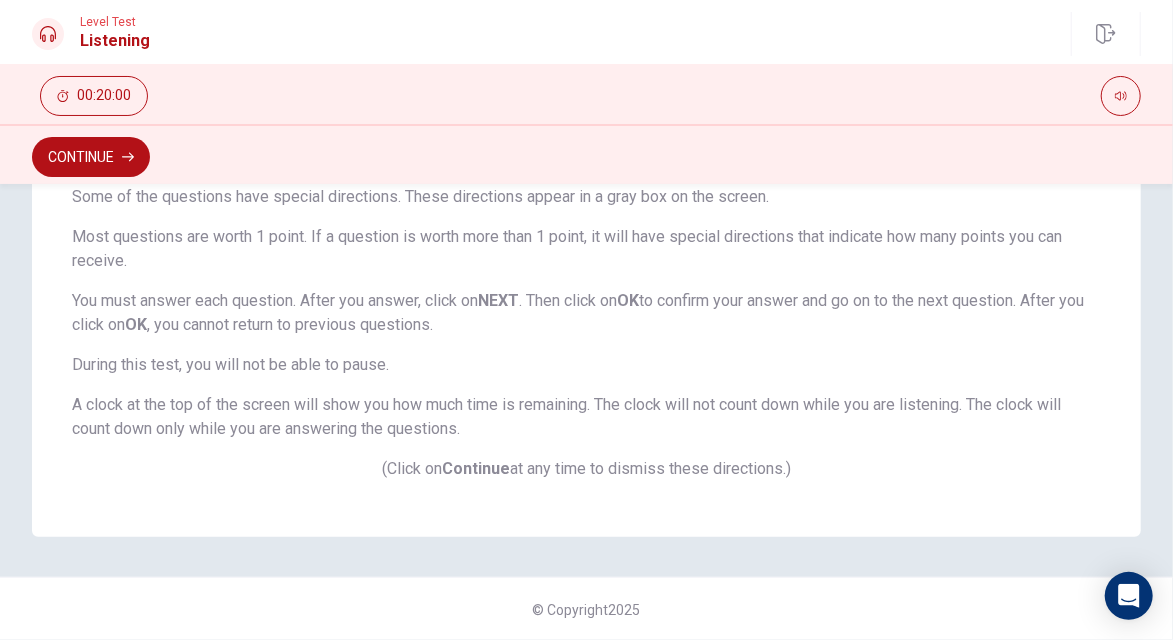 click on "Continue" at bounding box center [476, 468] 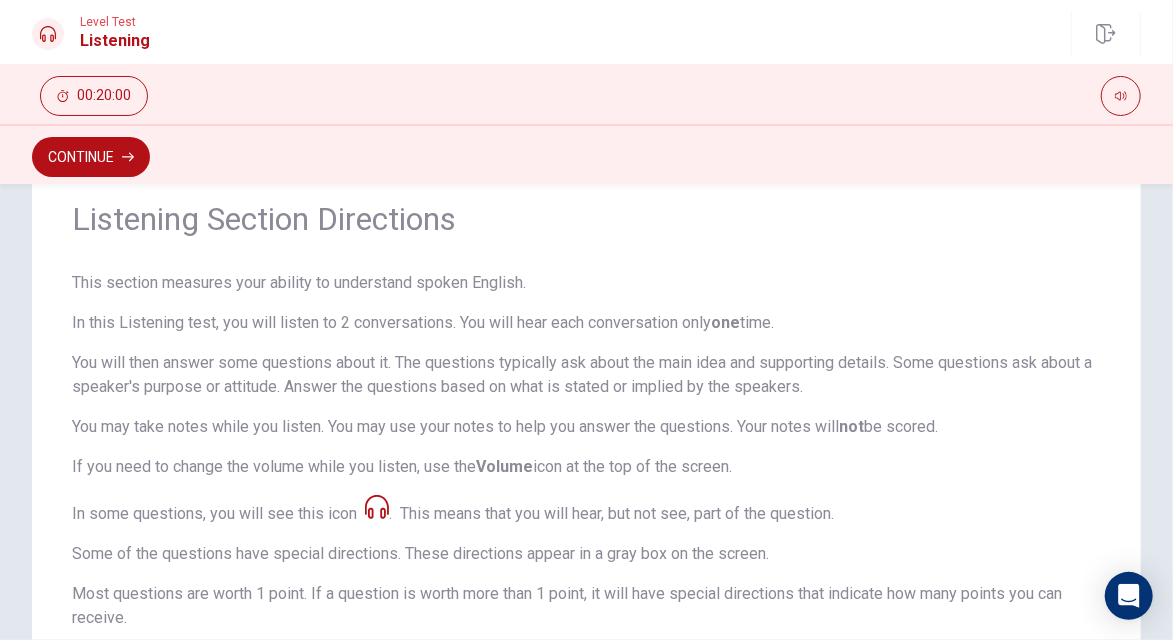 scroll, scrollTop: 0, scrollLeft: 0, axis: both 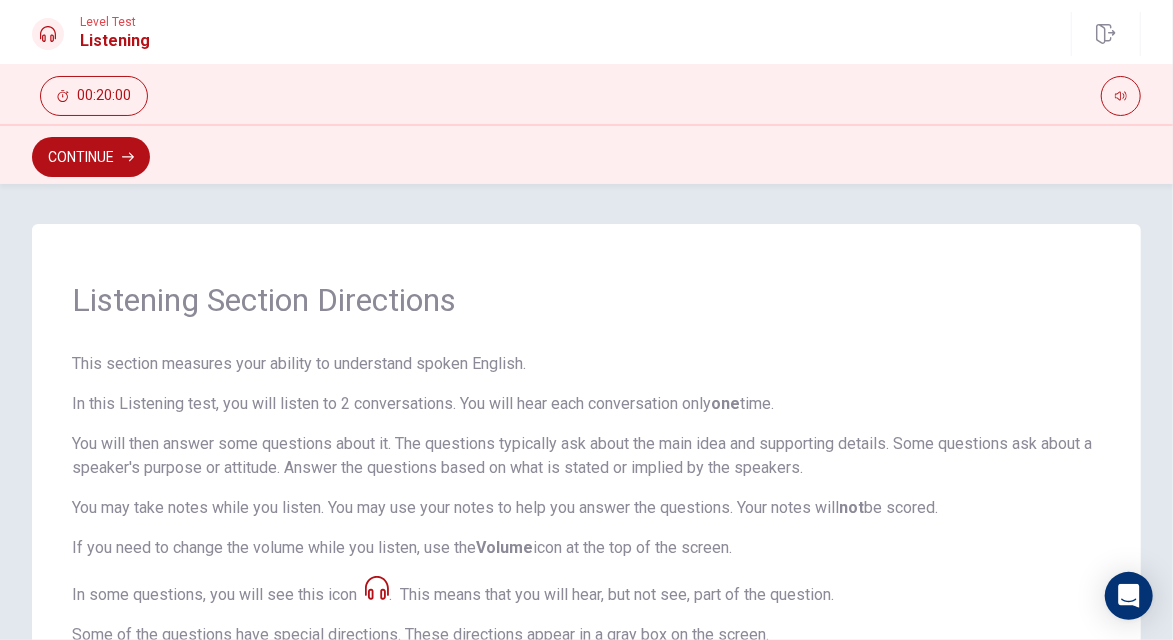click on "Continue" at bounding box center (91, 157) 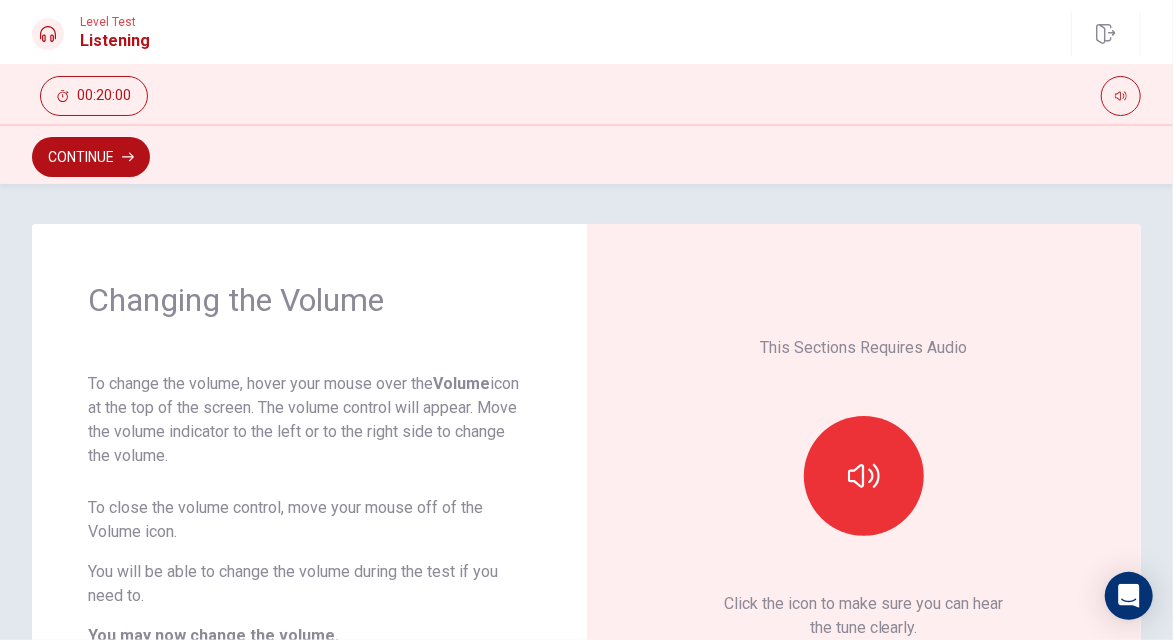 click 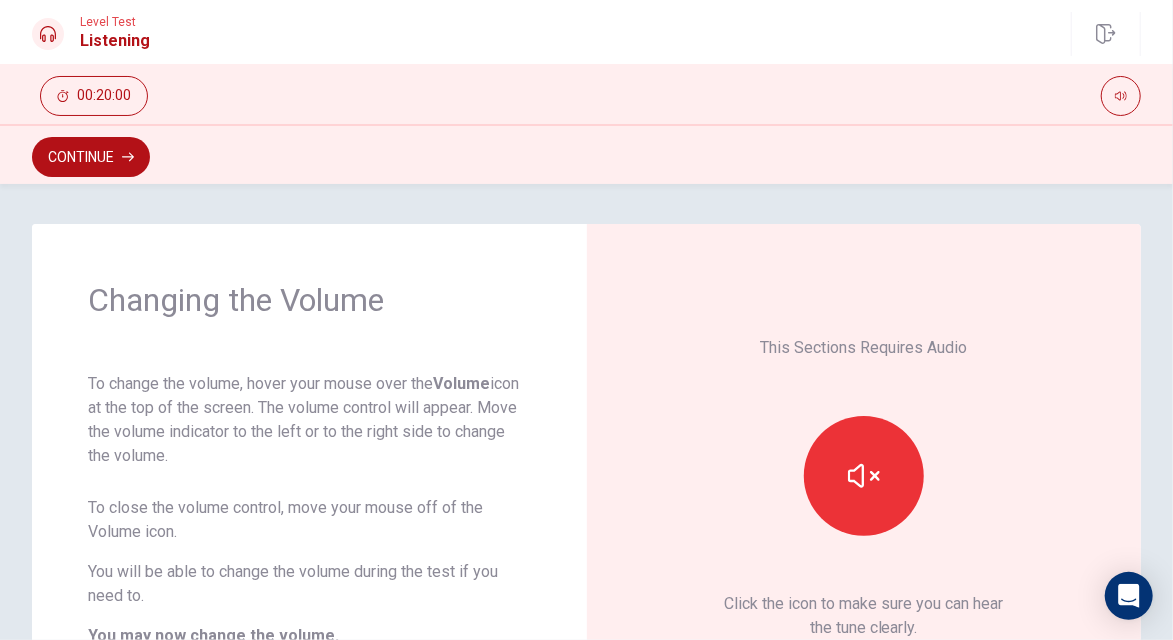 click on "Continue" at bounding box center [91, 157] 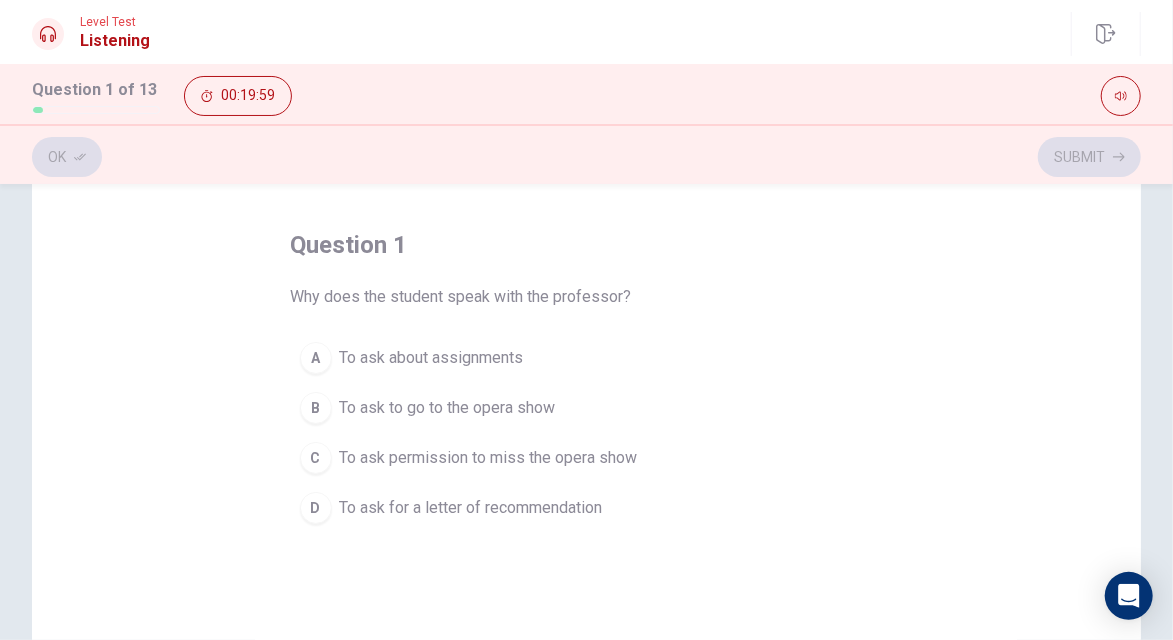 scroll, scrollTop: 77, scrollLeft: 0, axis: vertical 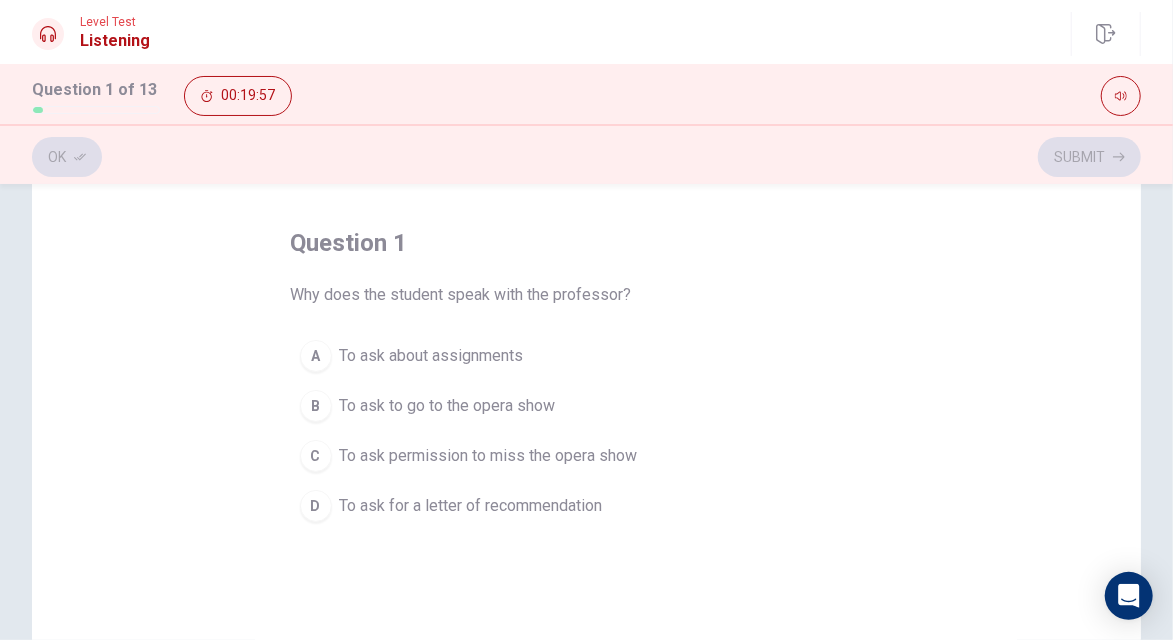 click on "To ask to go to the opera show" at bounding box center (448, 406) 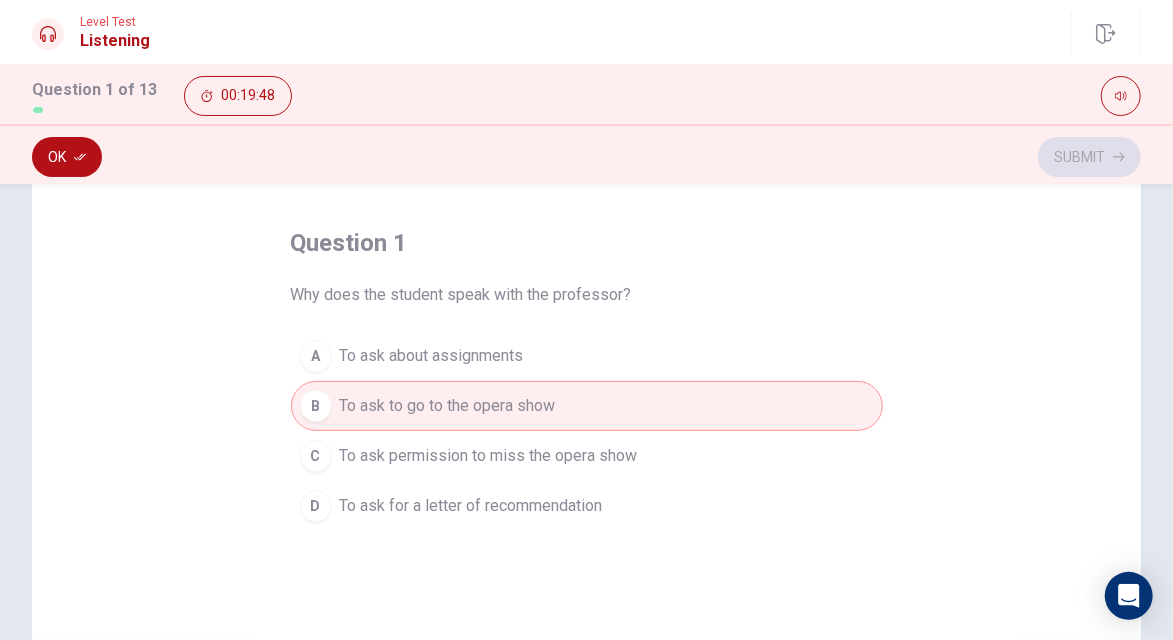 click 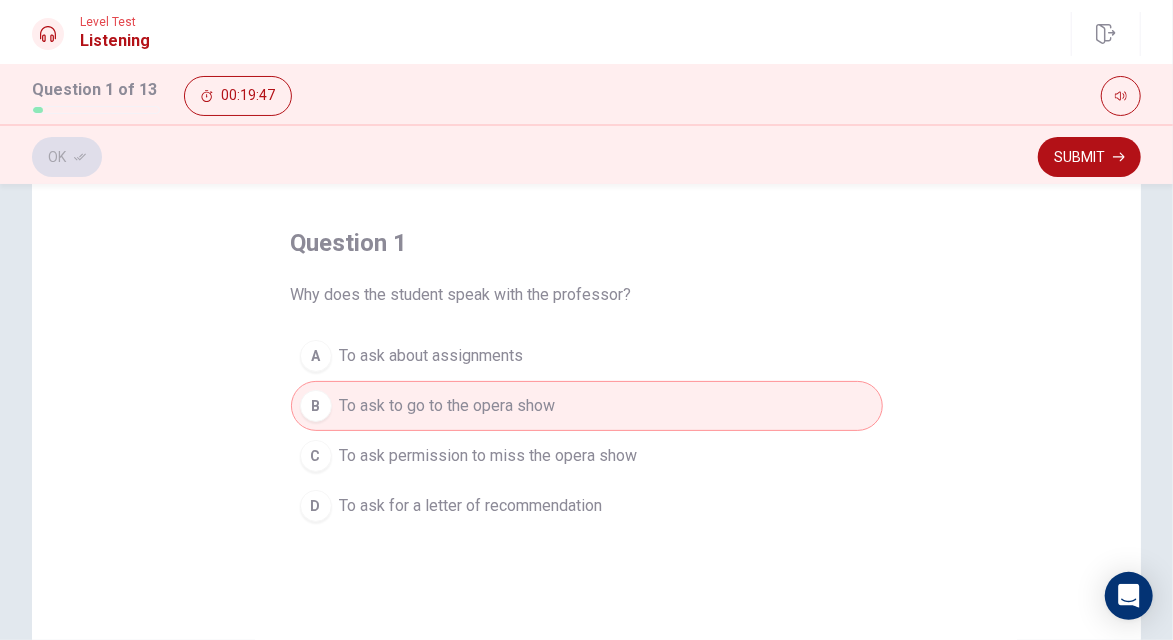 click on "Submit" at bounding box center [1089, 157] 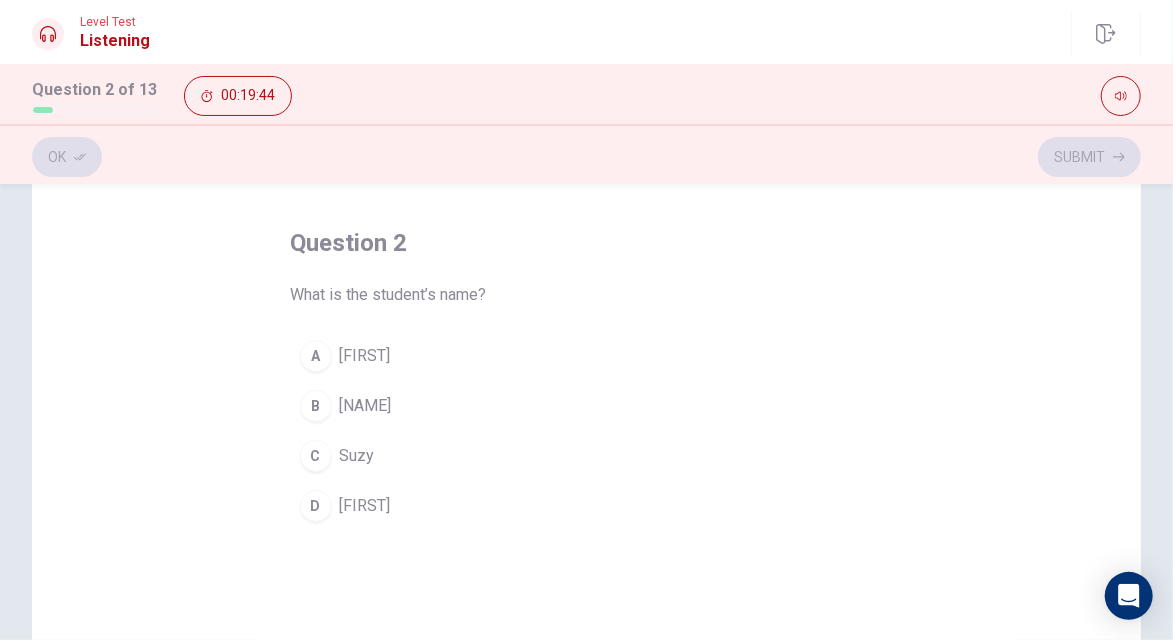 click on "B" at bounding box center (316, 406) 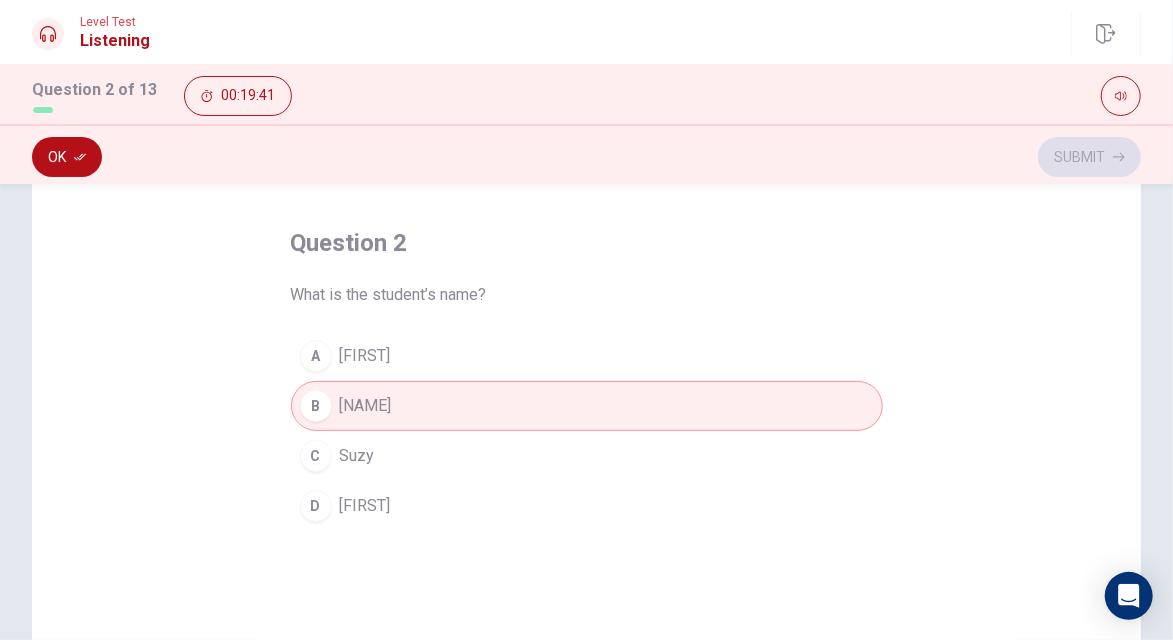 click on "Ok" at bounding box center (67, 157) 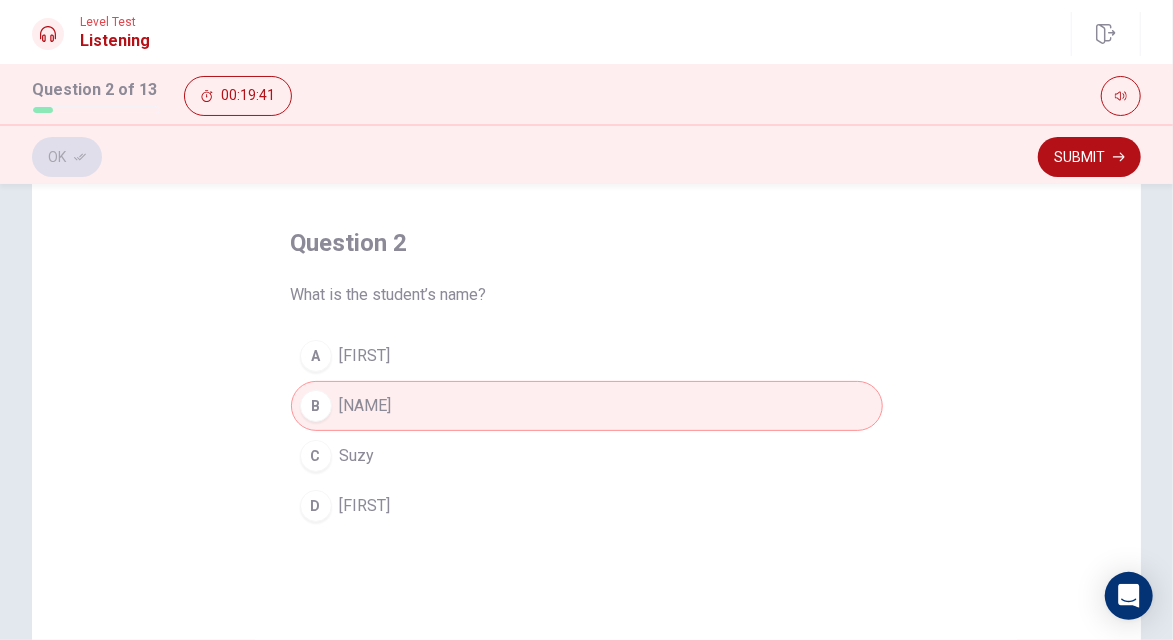 click on "Submit" at bounding box center [1089, 157] 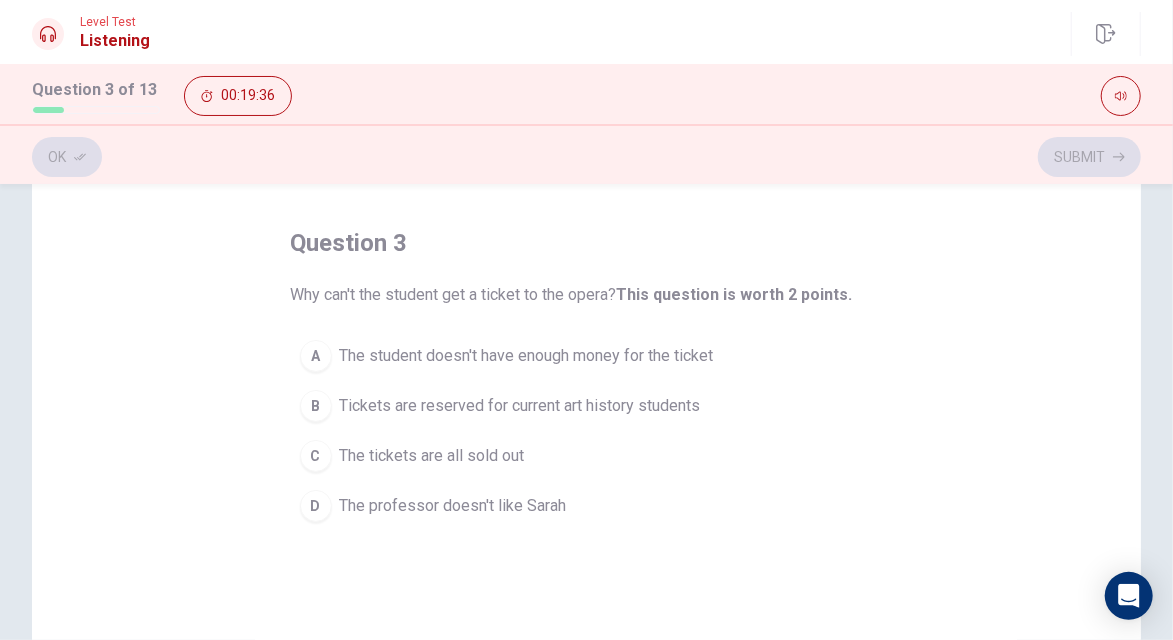 click on "B" at bounding box center (316, 406) 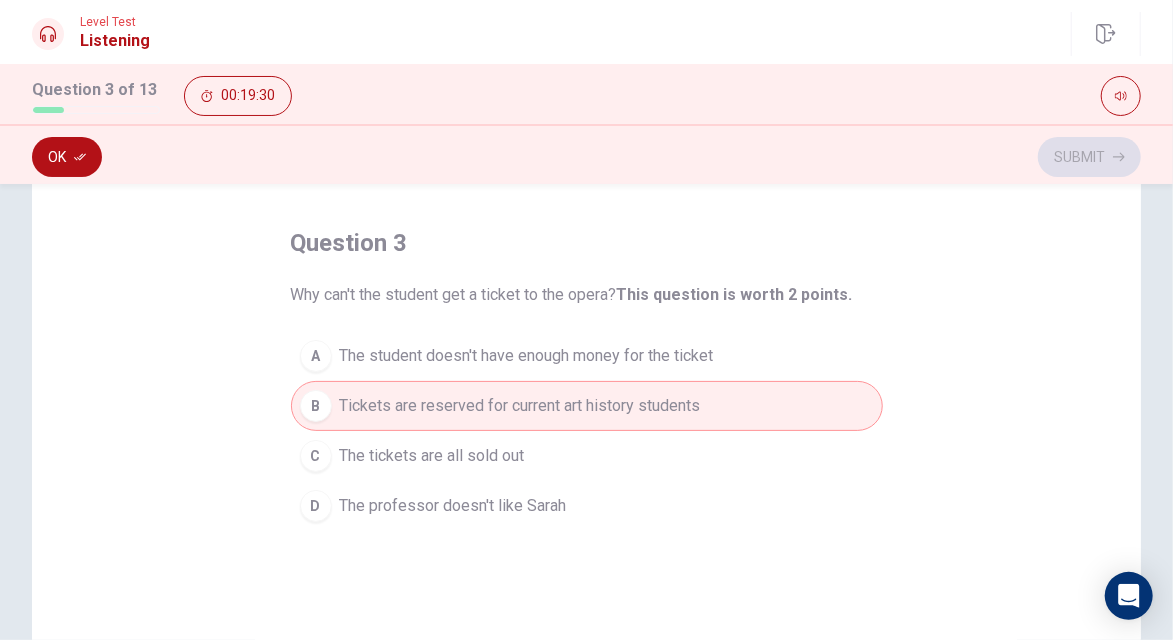 click on "Ok" at bounding box center [67, 157] 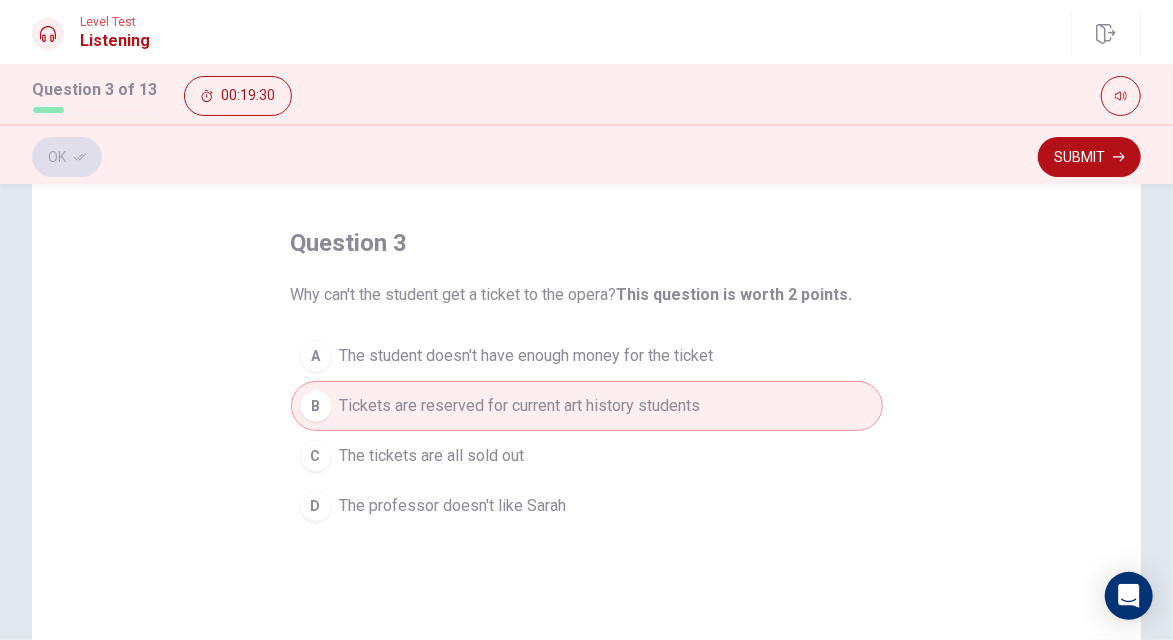 click on "Submit" at bounding box center [1089, 157] 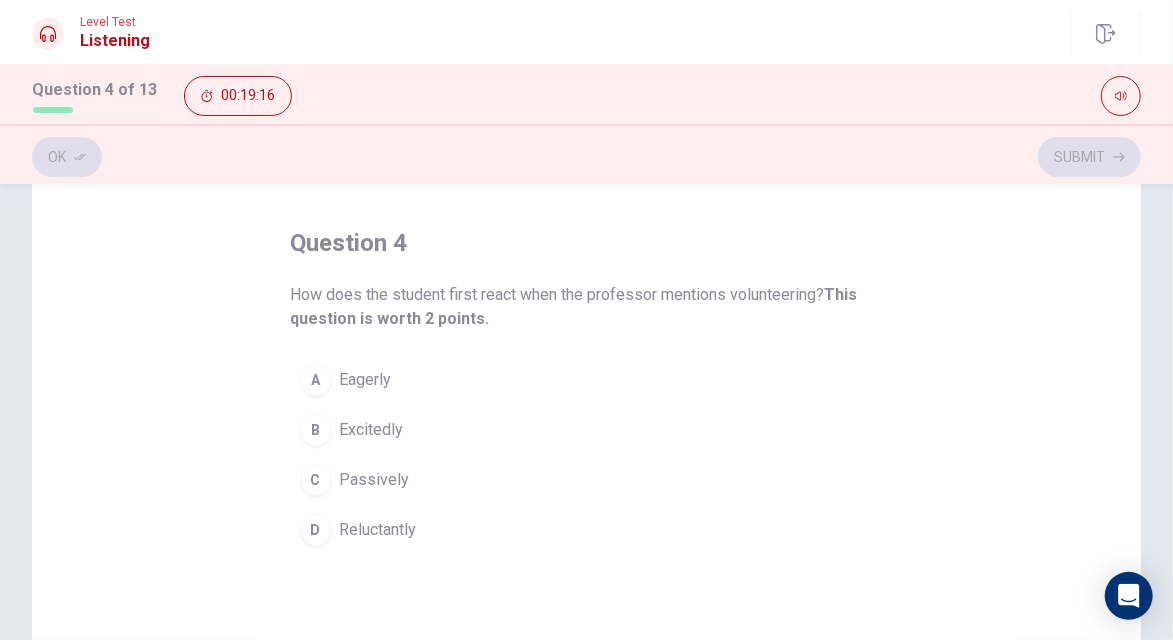 click on "D" at bounding box center (316, 530) 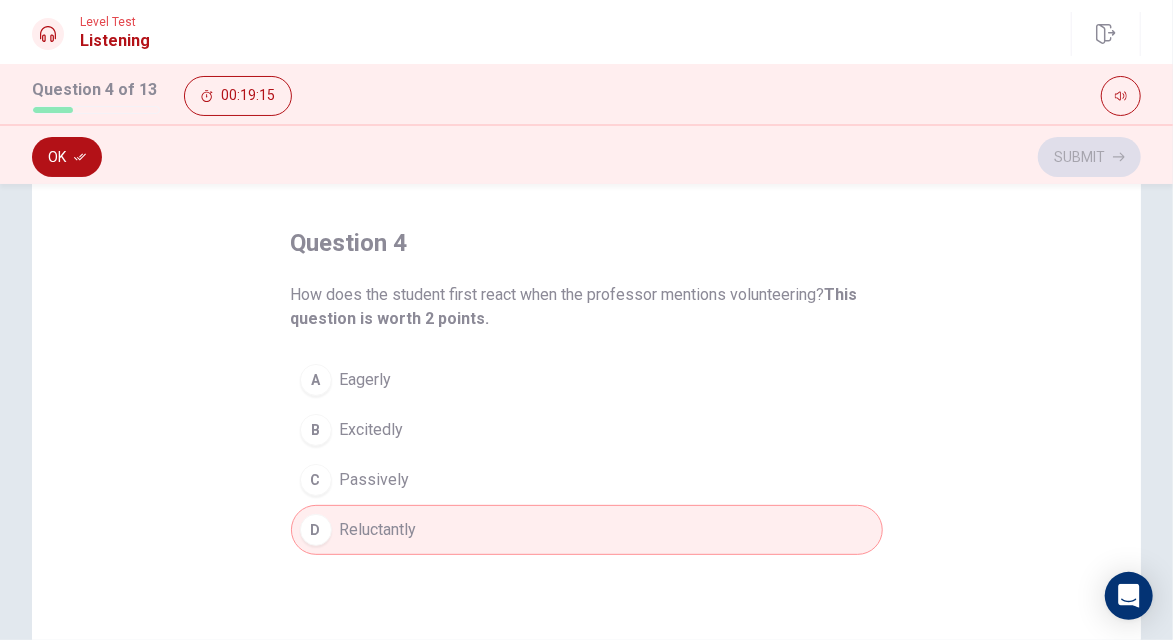 click on "Ok" at bounding box center [67, 157] 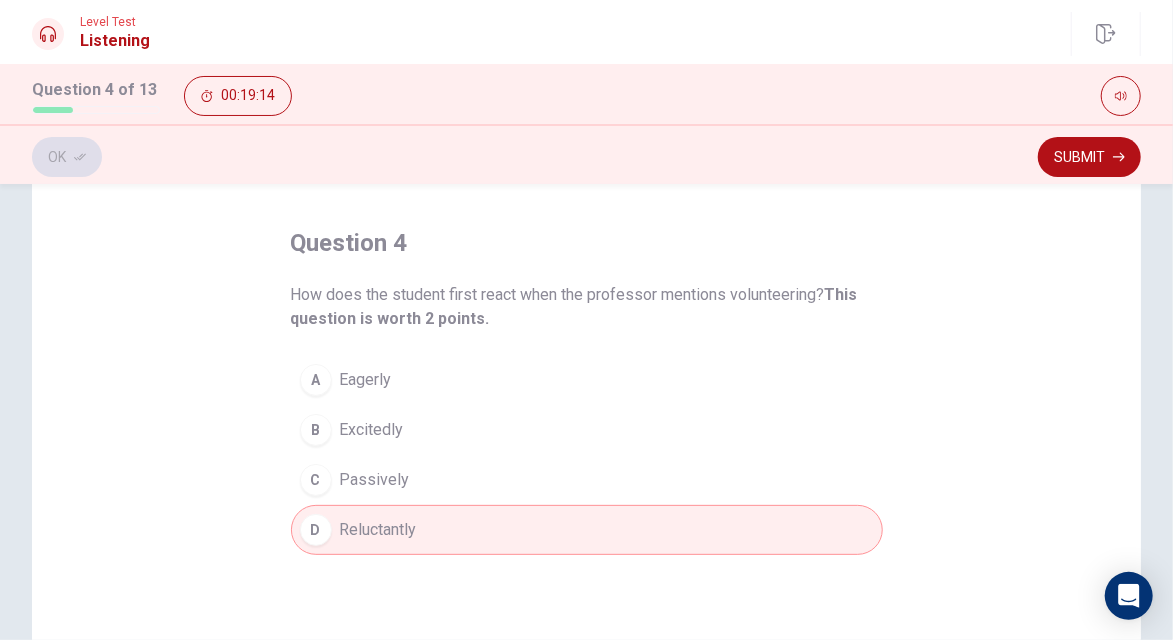 click on "Submit" at bounding box center (1089, 157) 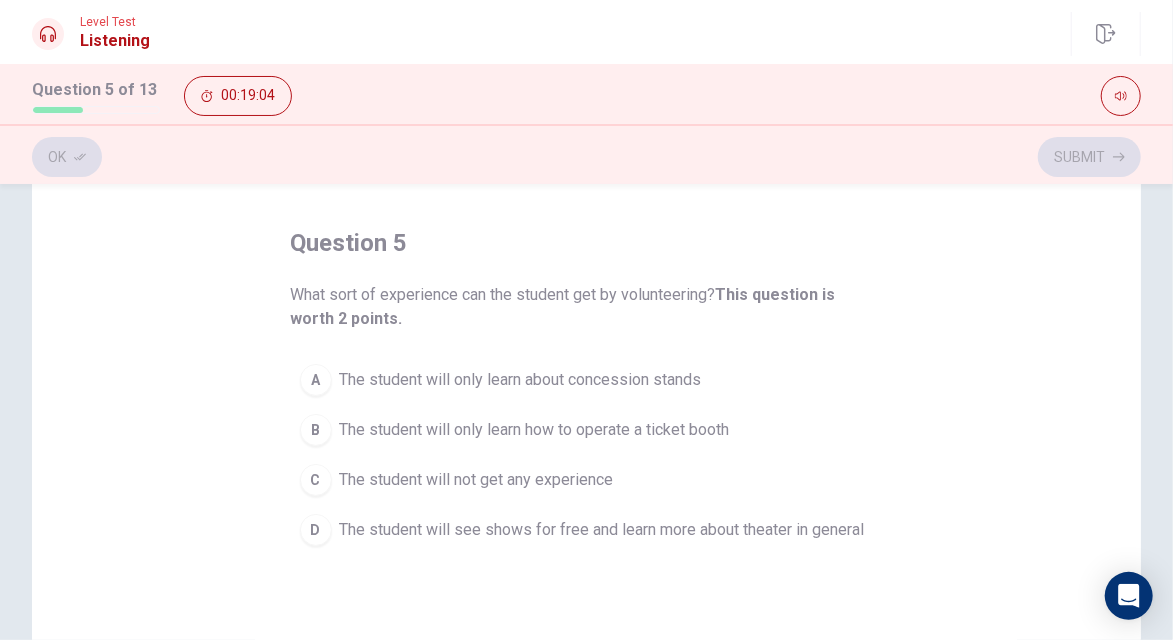 click on "D" at bounding box center [316, 530] 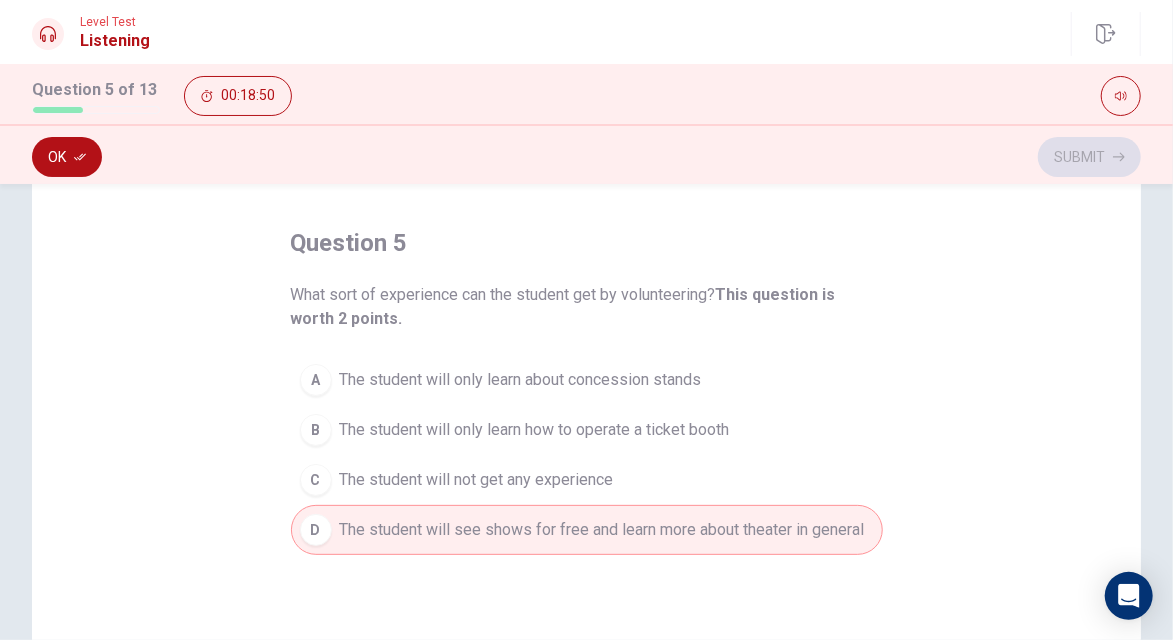 click on "A" at bounding box center (316, 380) 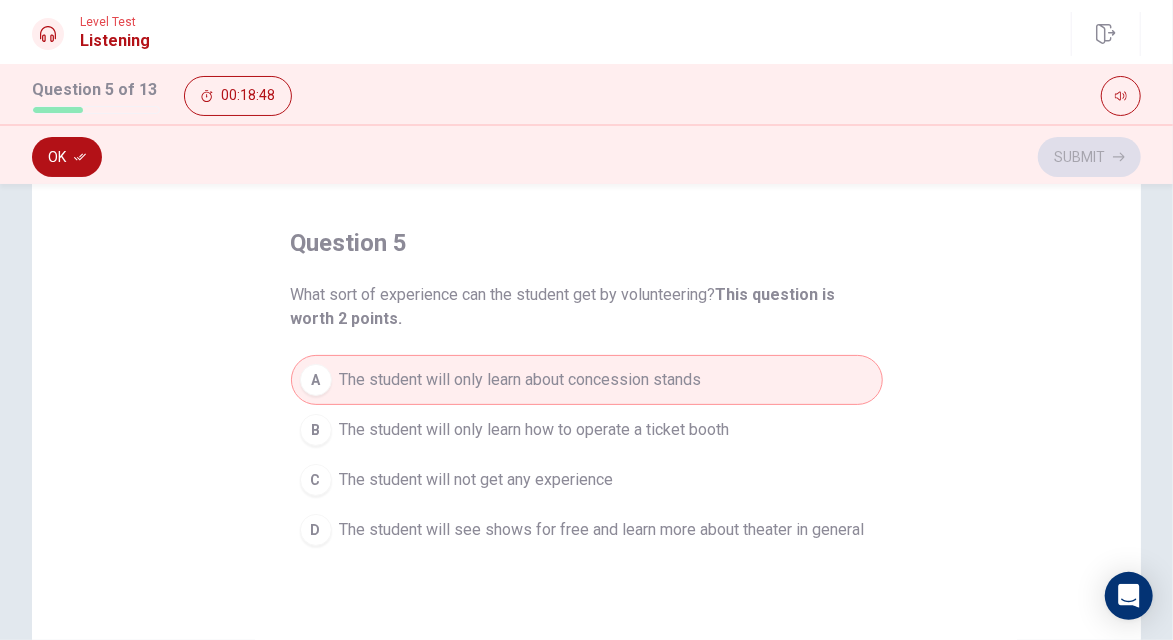 click on "The student will see shows for free and learn more about theater in general" at bounding box center (602, 530) 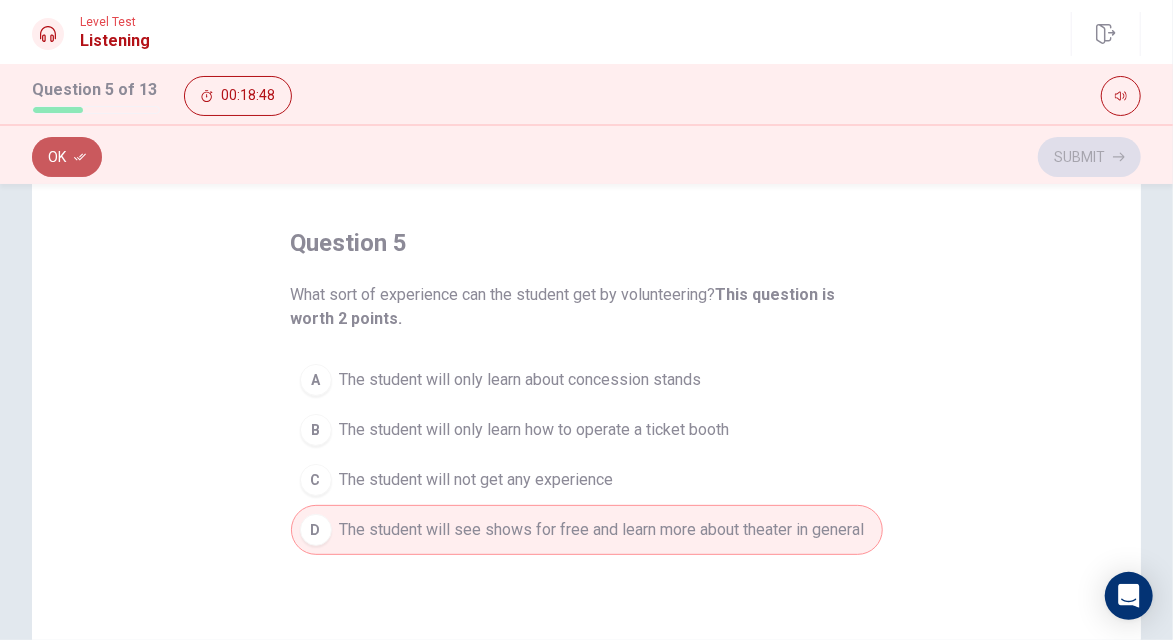 click on "Ok" at bounding box center [67, 157] 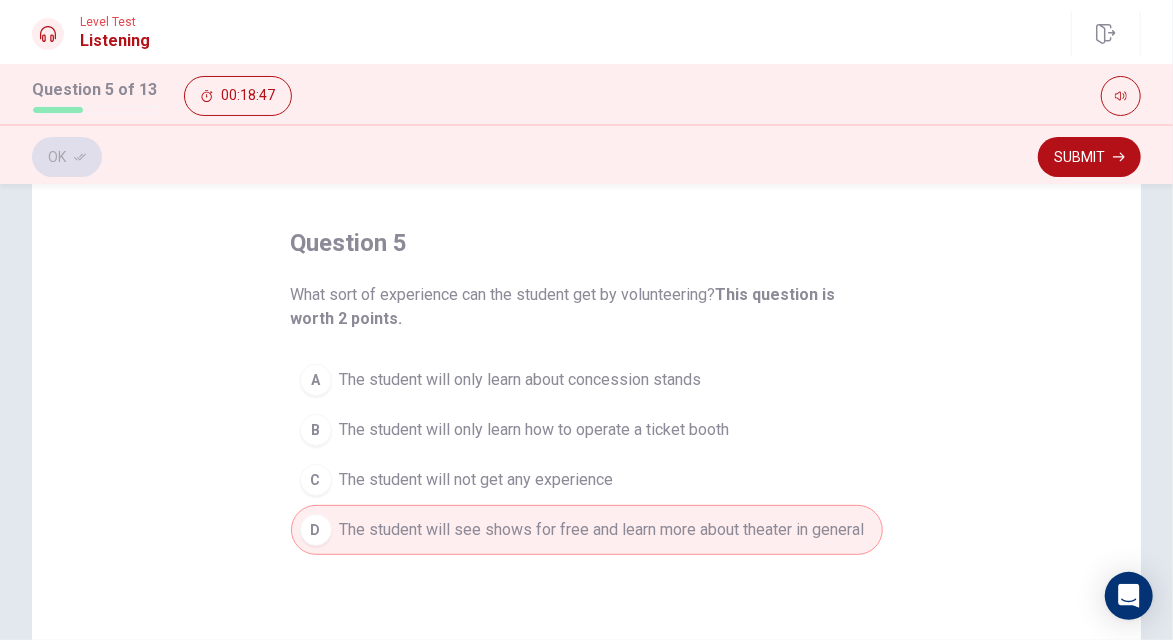 click on "Submit" at bounding box center (1089, 157) 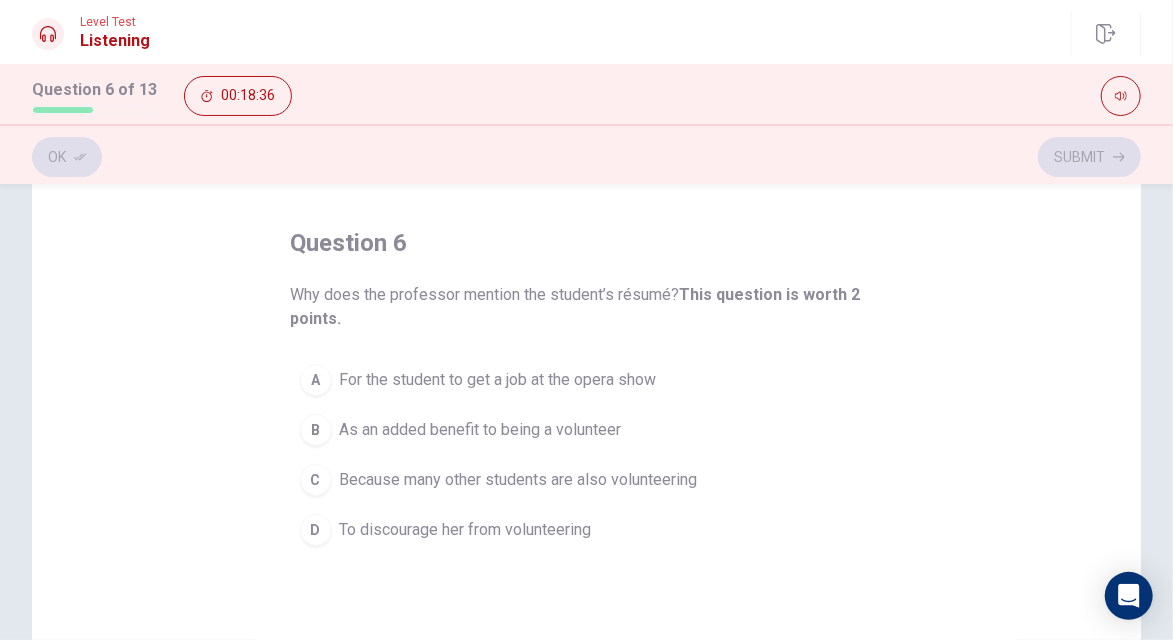 click on "B" at bounding box center [316, 430] 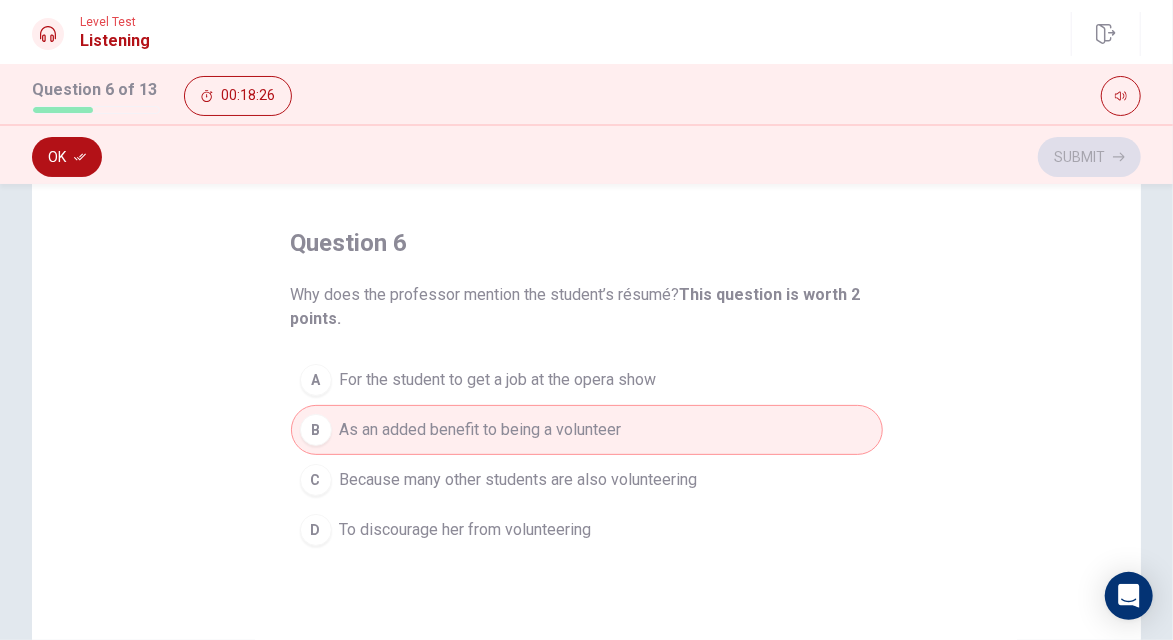 click on "Ok" at bounding box center (67, 157) 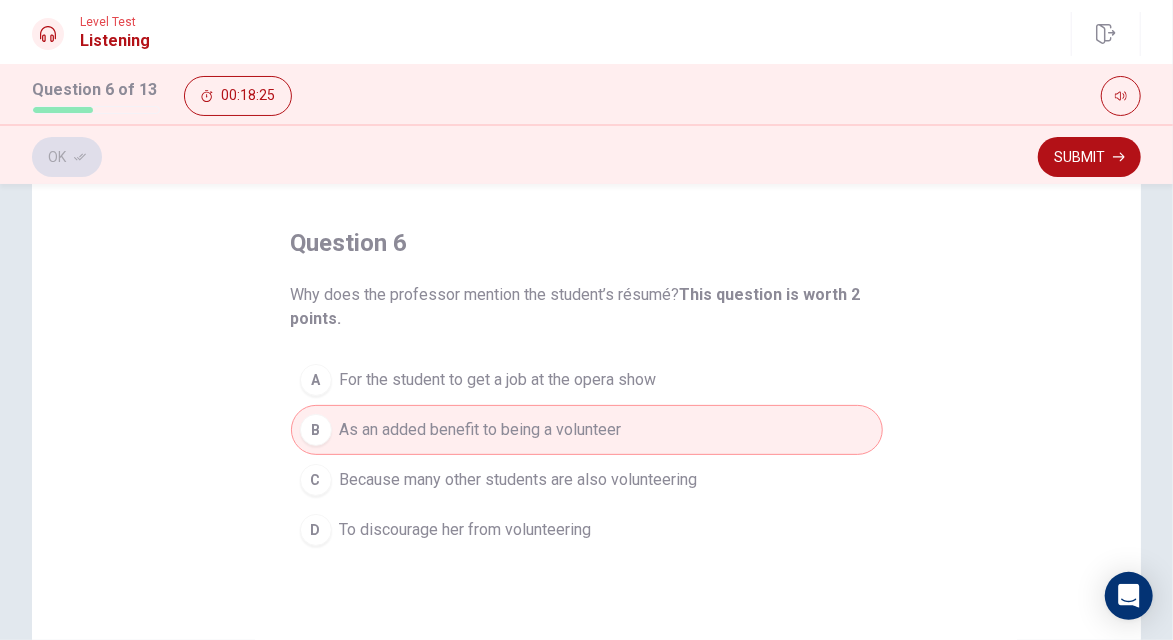 click 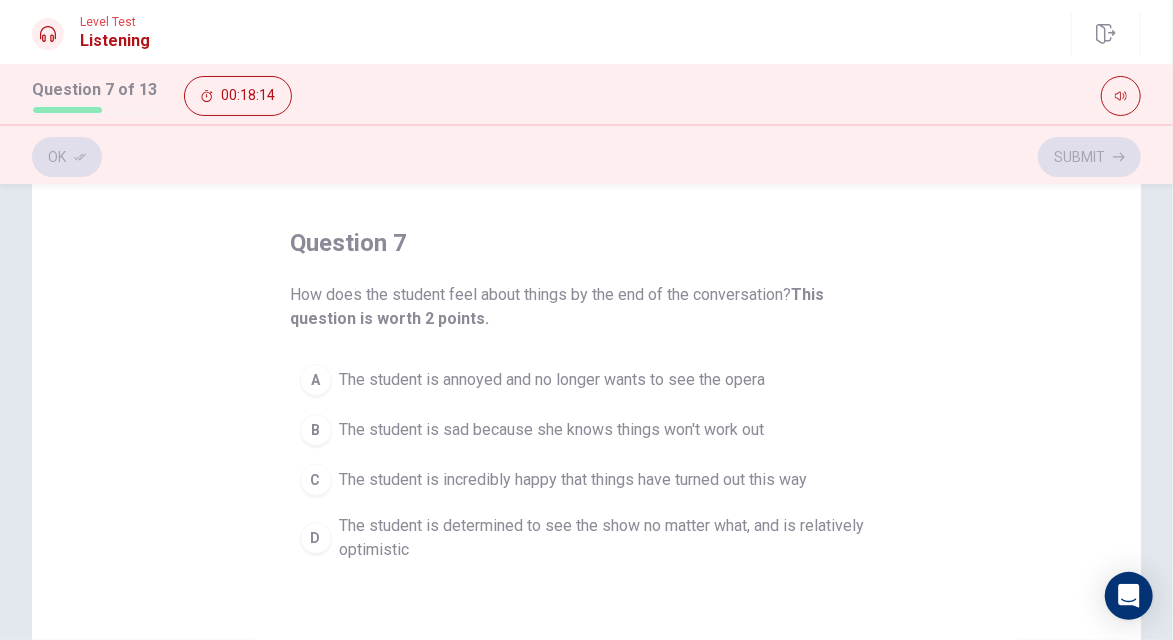click on "The student is determined to see the show no matter what, and is relatively optimistic" at bounding box center (607, 538) 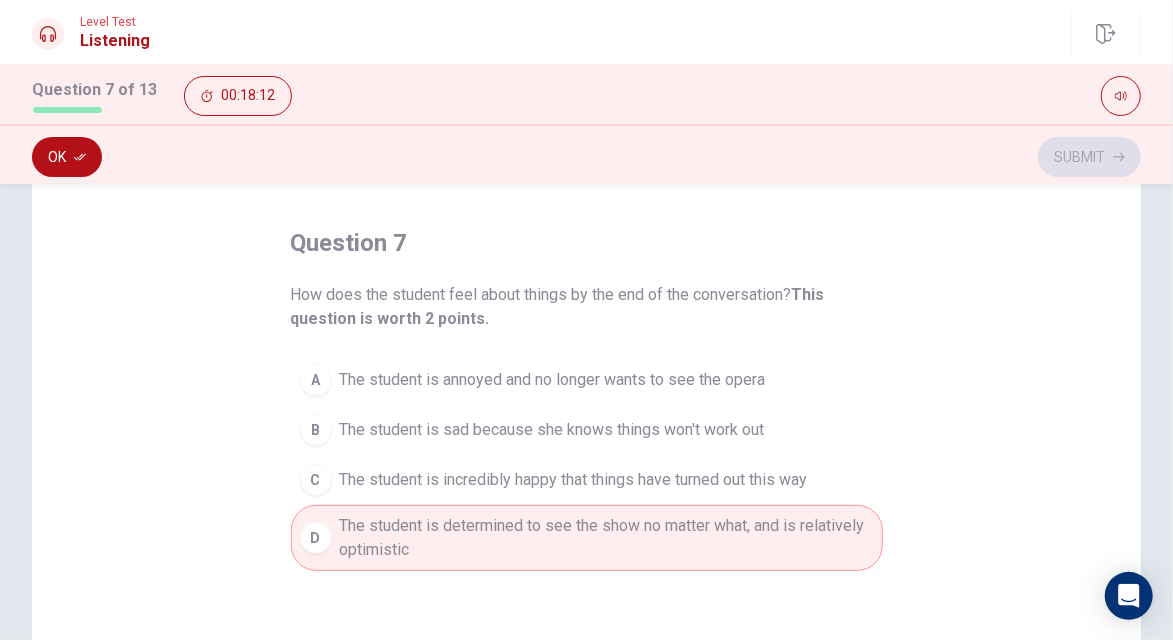 click on "Ok" at bounding box center (67, 157) 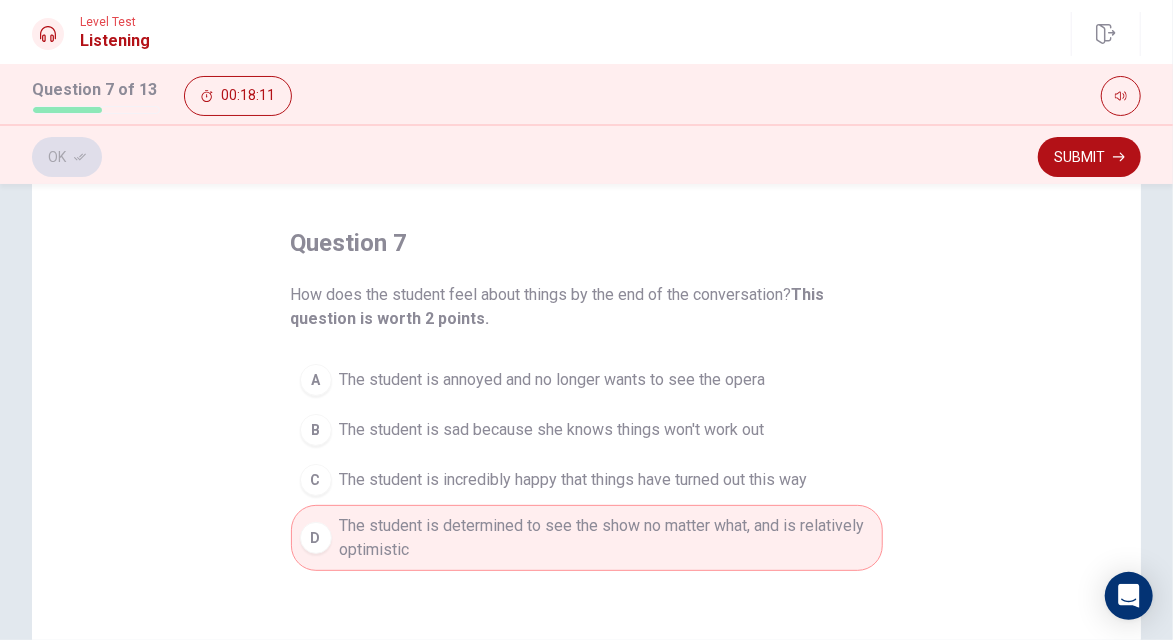click on "Submit" at bounding box center (1089, 157) 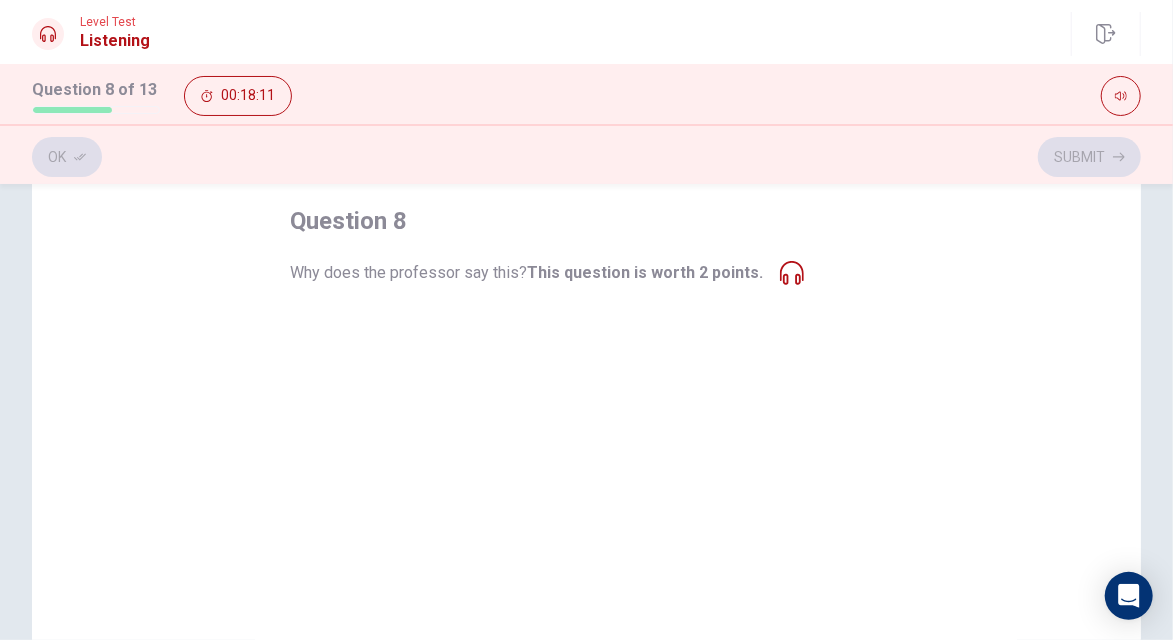 scroll, scrollTop: 111, scrollLeft: 0, axis: vertical 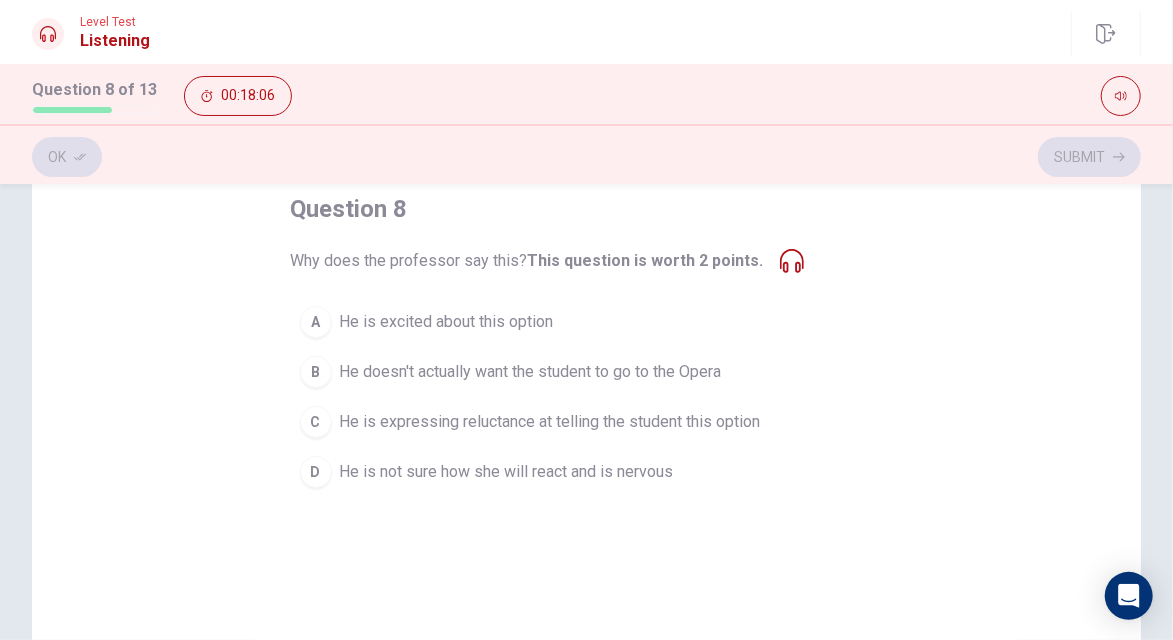 click on "C" at bounding box center [316, 422] 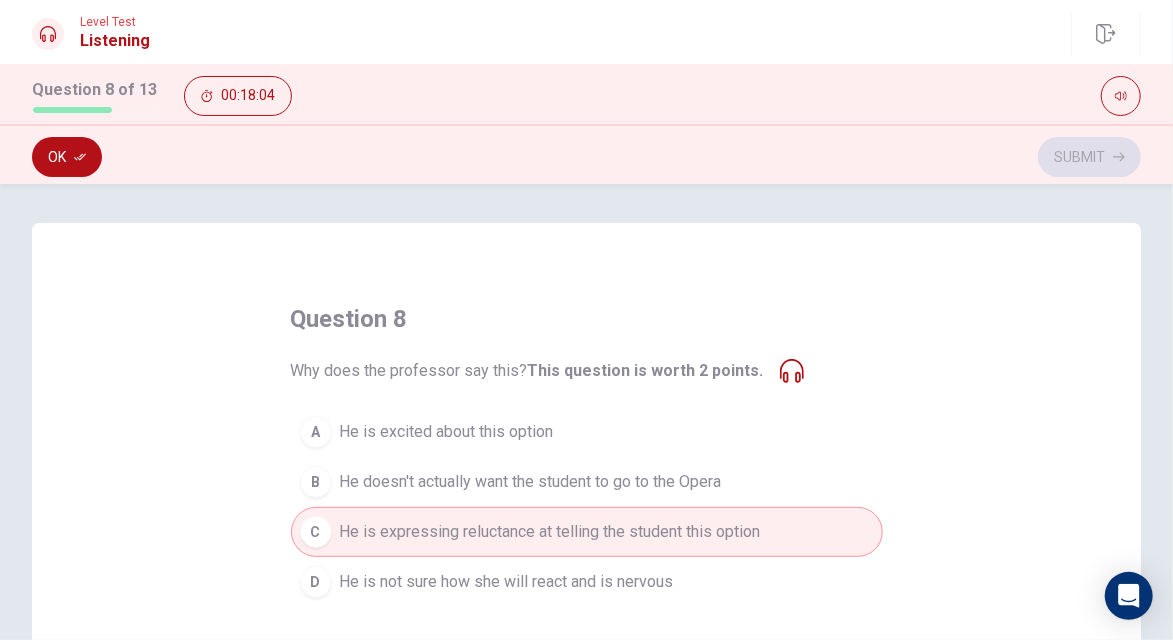 scroll, scrollTop: 0, scrollLeft: 0, axis: both 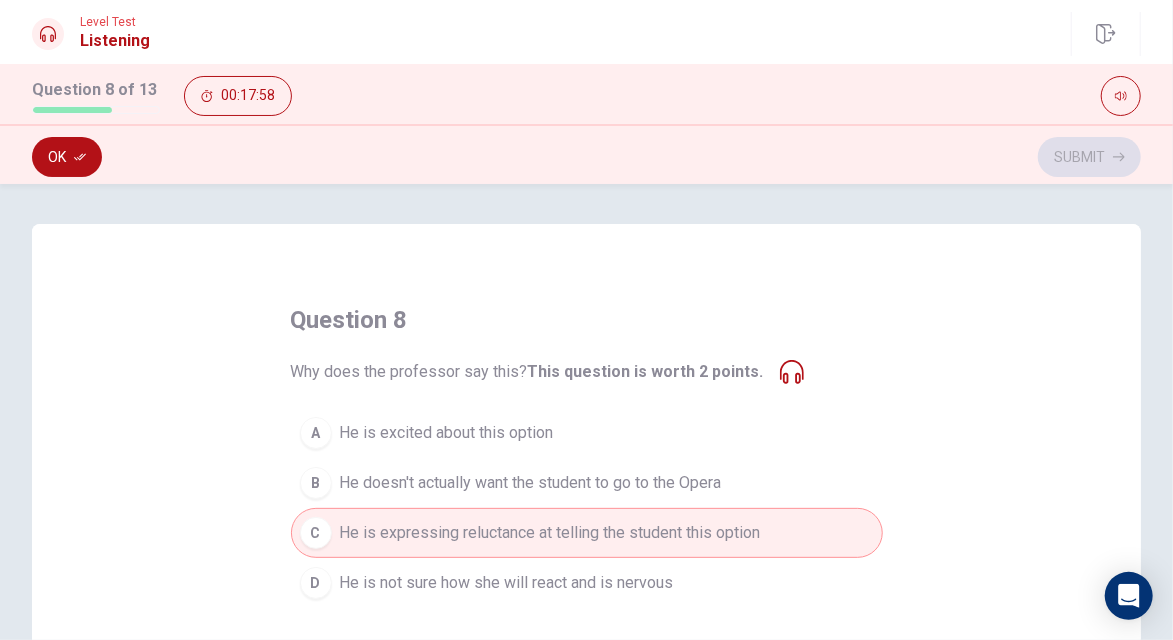 click on "Ok" at bounding box center [67, 157] 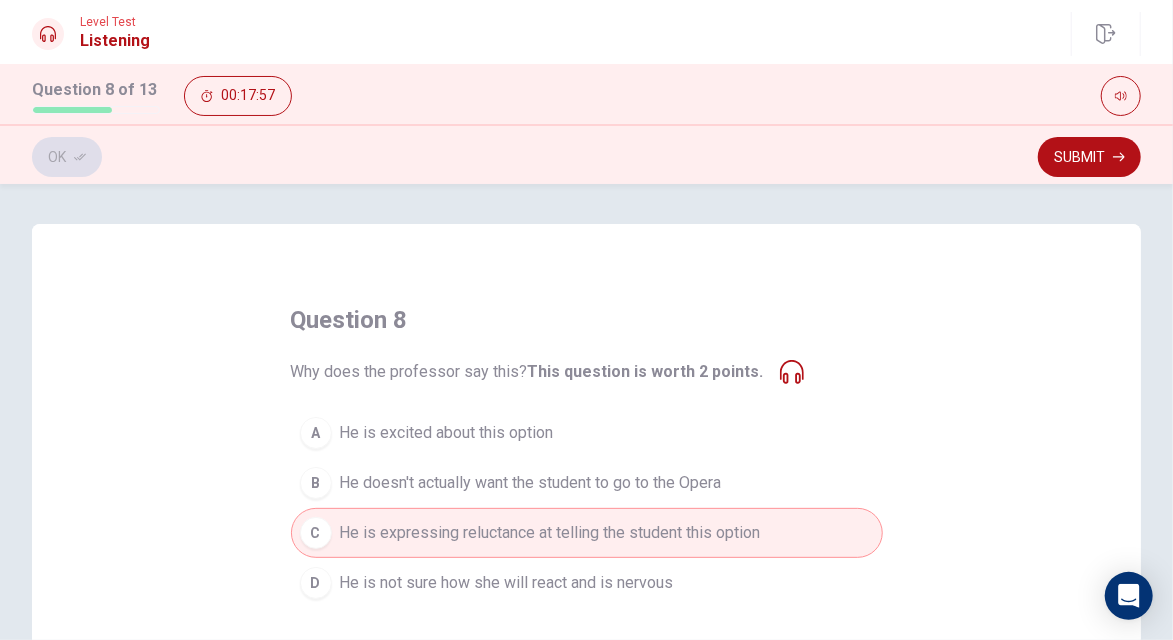 click on "Submit" at bounding box center [1089, 157] 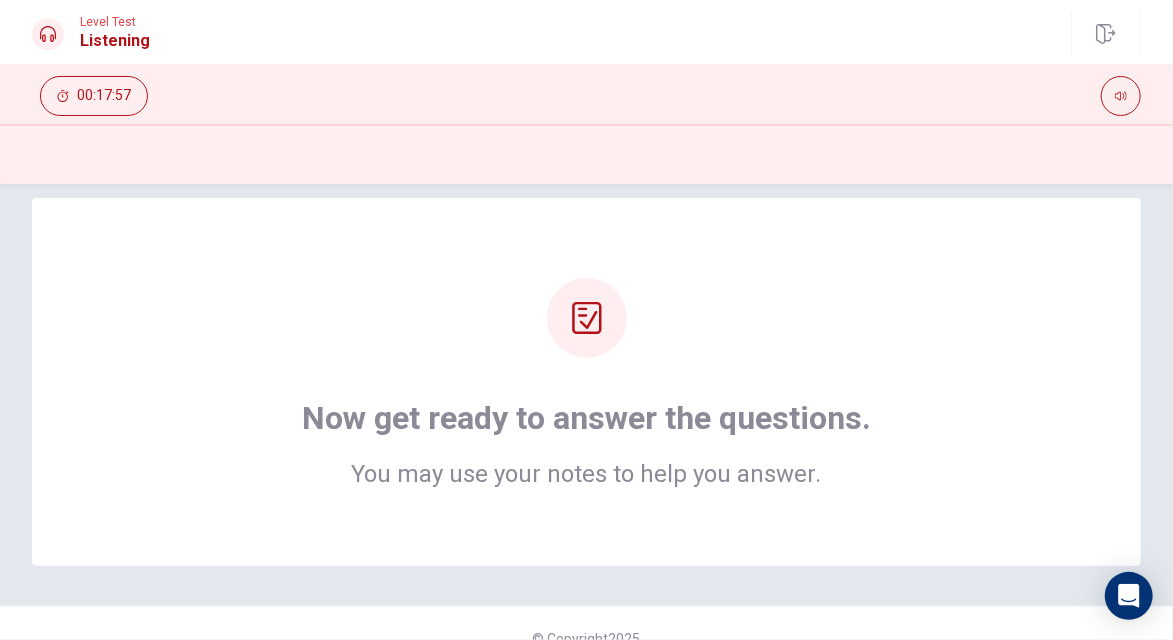scroll, scrollTop: 56, scrollLeft: 0, axis: vertical 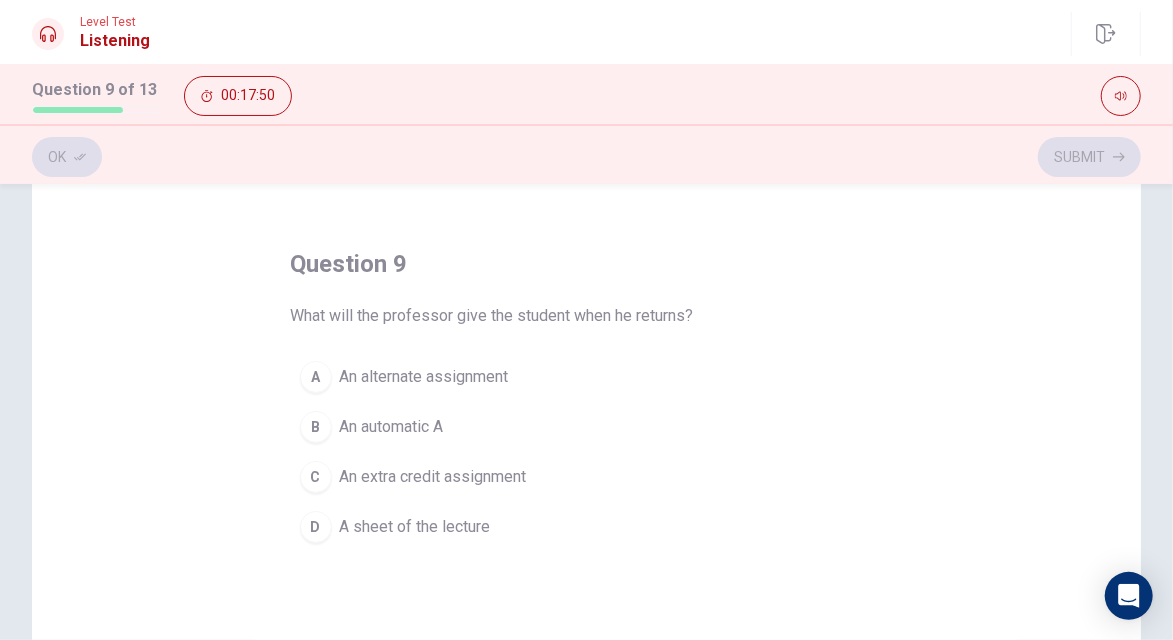 click on "D" at bounding box center [316, 527] 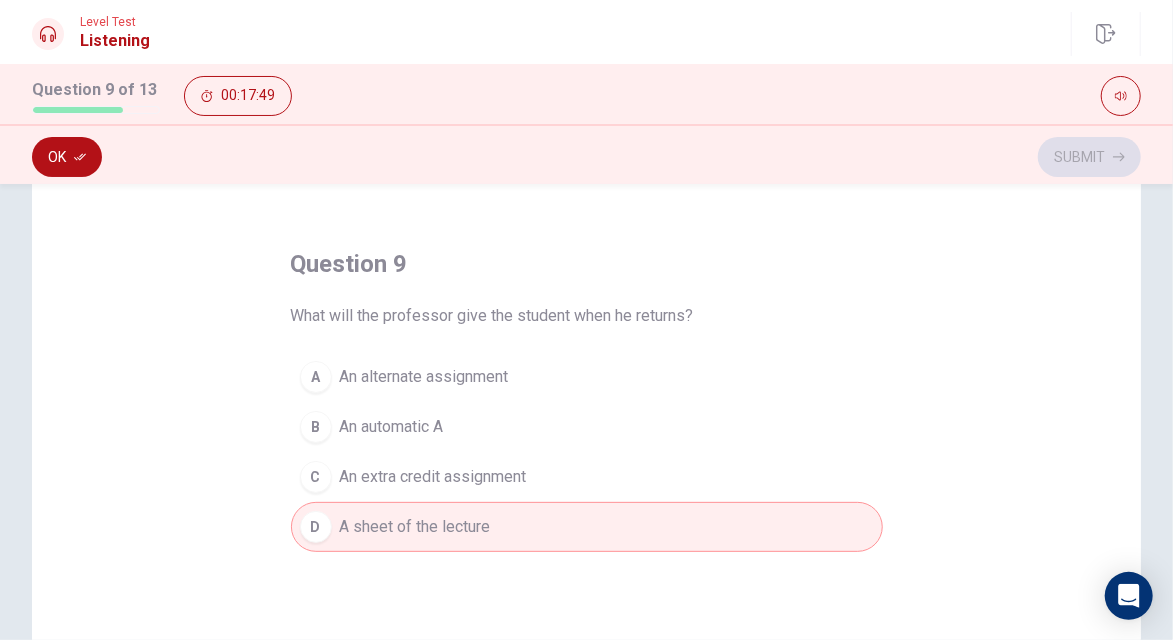 click on "Ok" at bounding box center [67, 157] 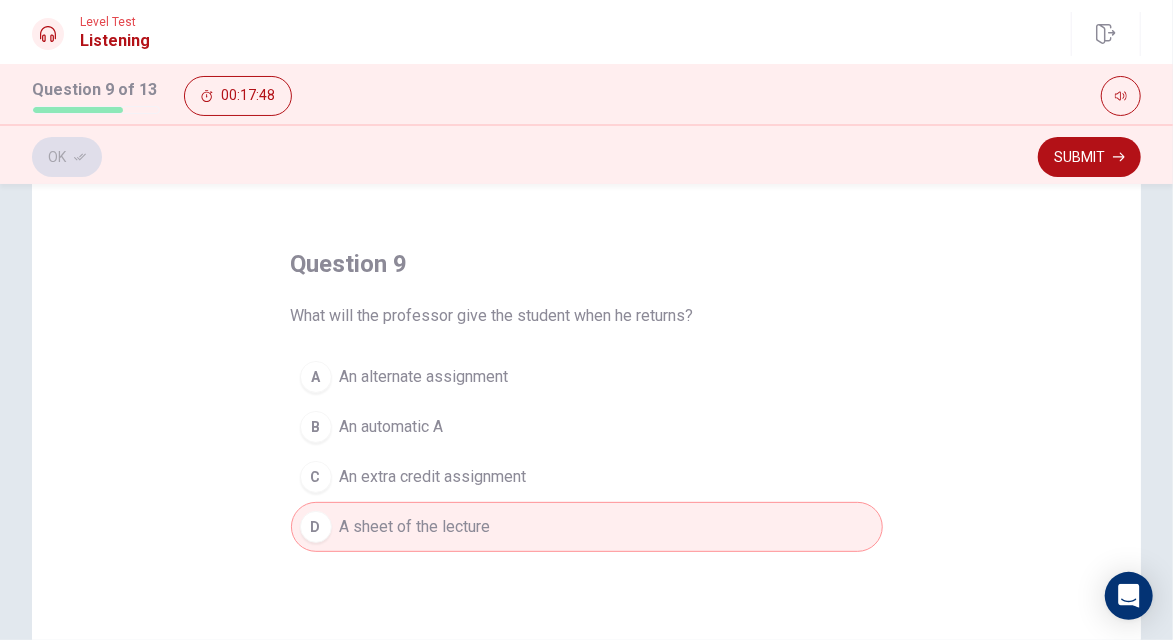 click 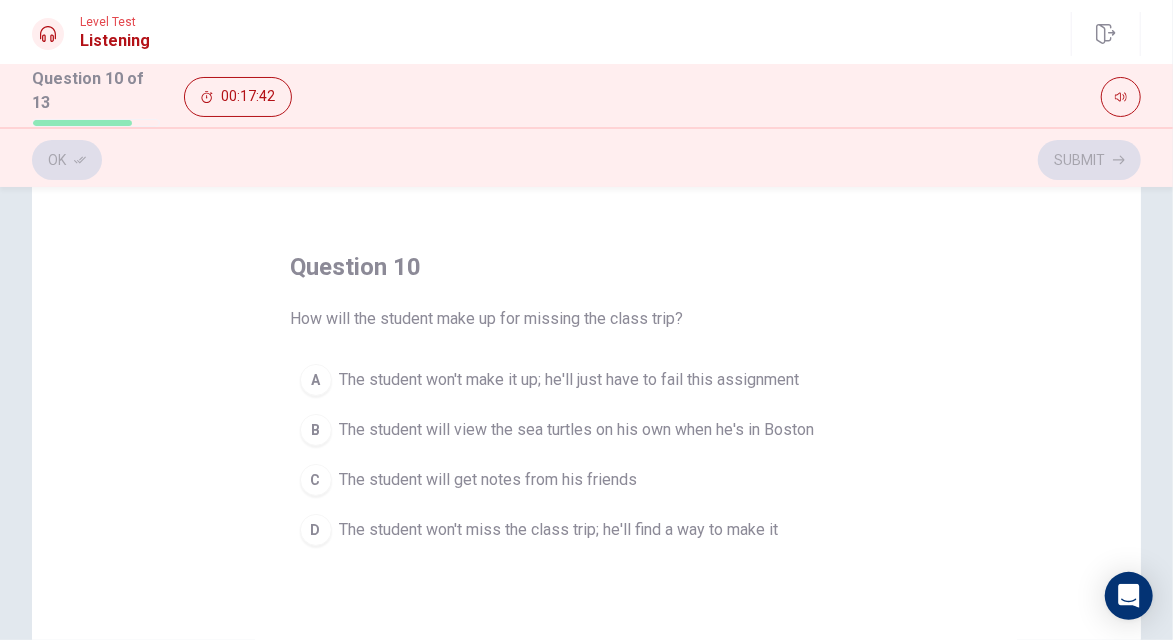 click on "B" at bounding box center [316, 430] 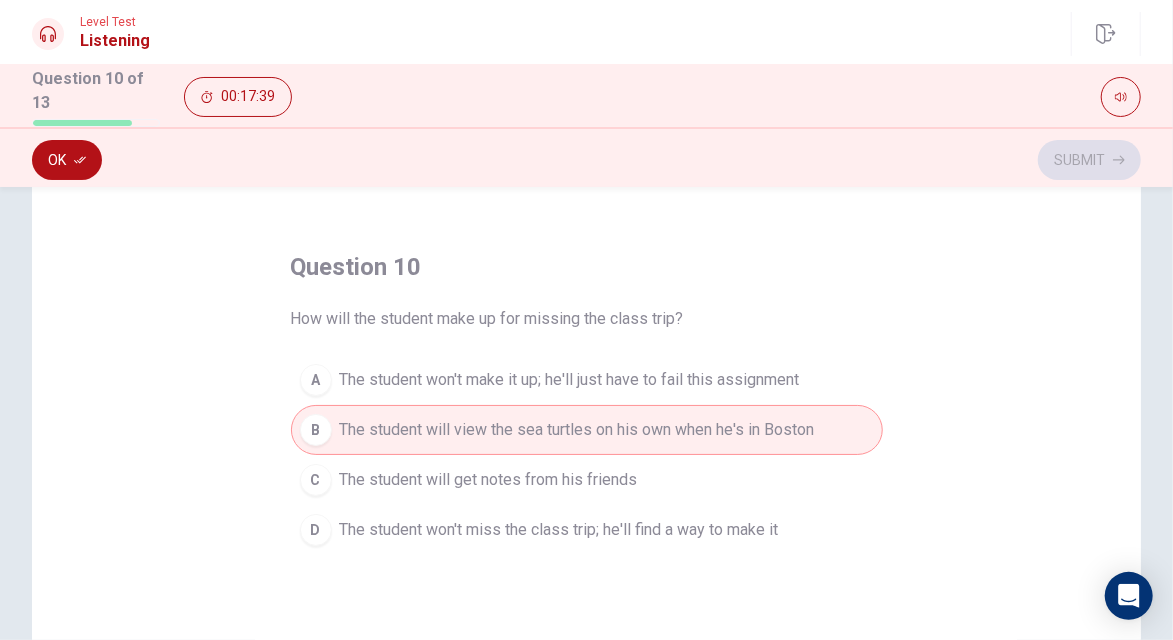 click on "Ok" at bounding box center (67, 160) 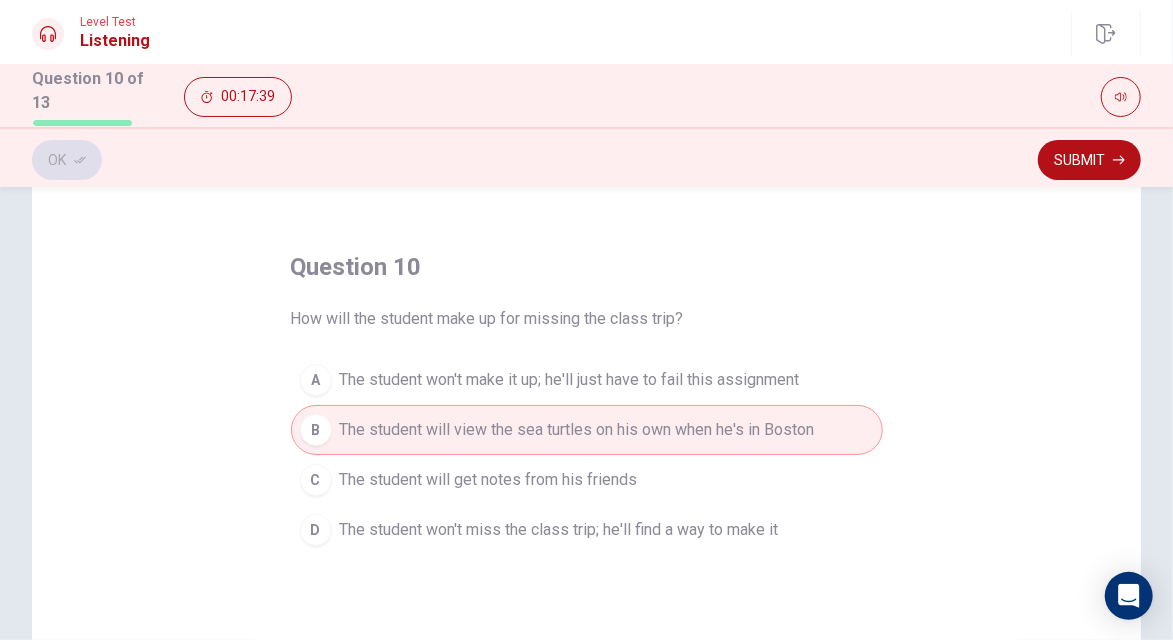 click 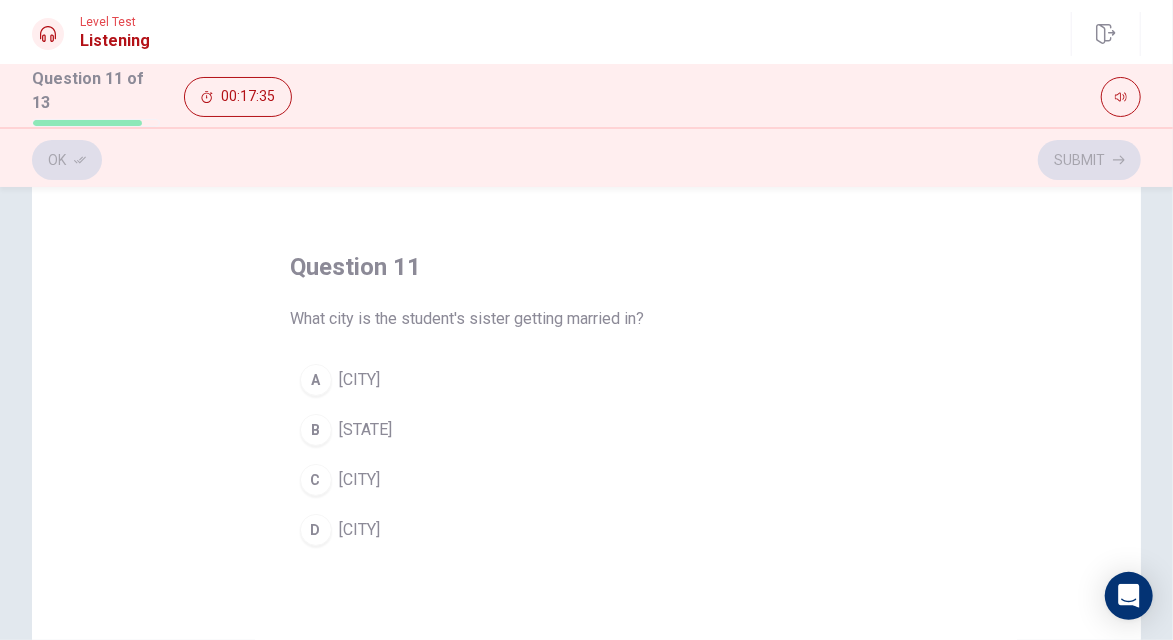click on "C" at bounding box center [316, 480] 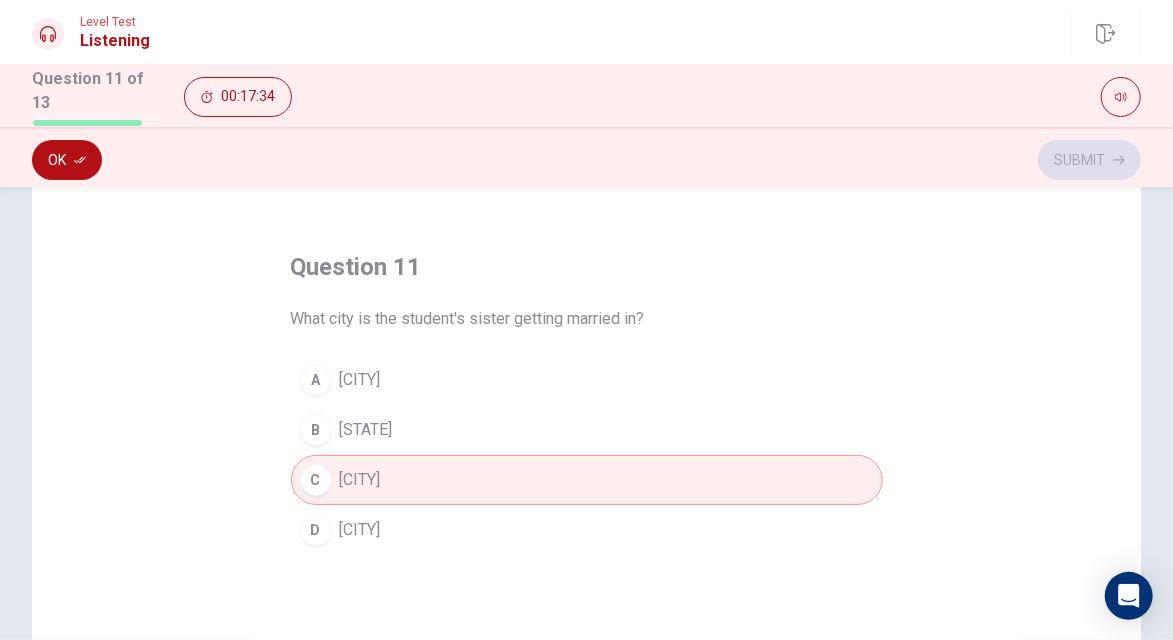 click on "Ok" at bounding box center [67, 160] 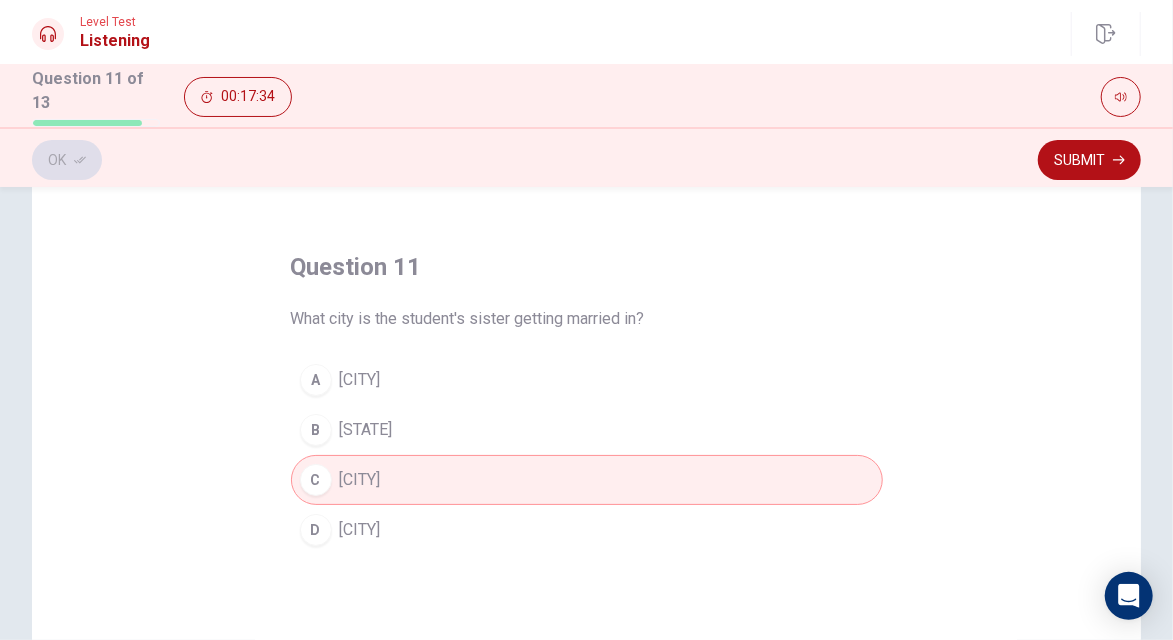 click 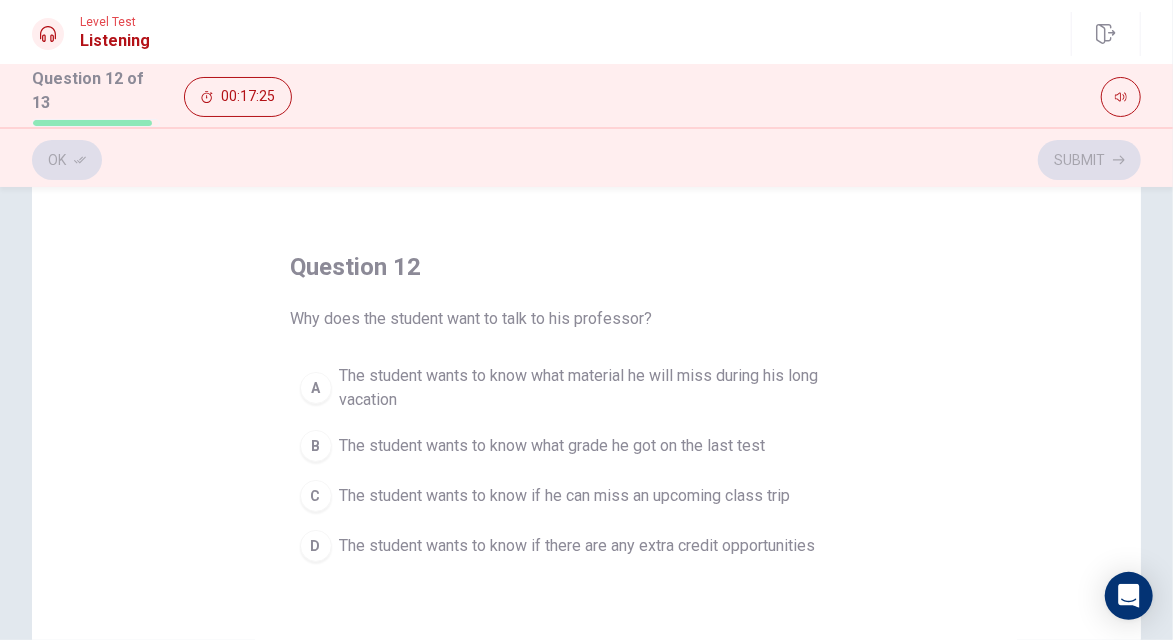 click on "C" at bounding box center [316, 496] 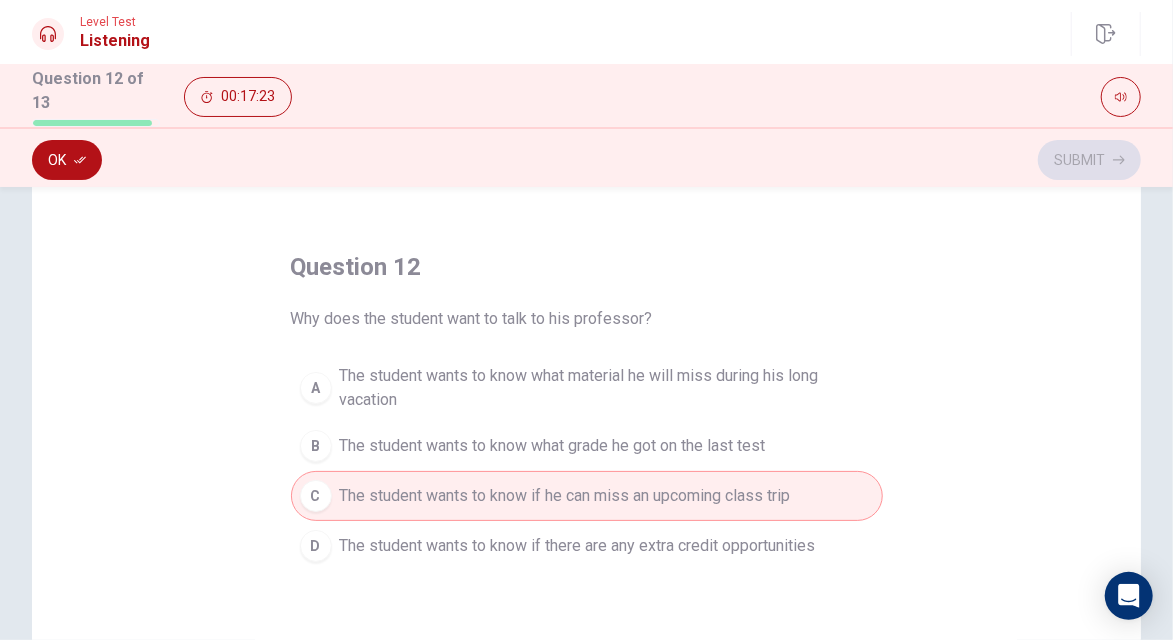 click on "Ok" at bounding box center (67, 160) 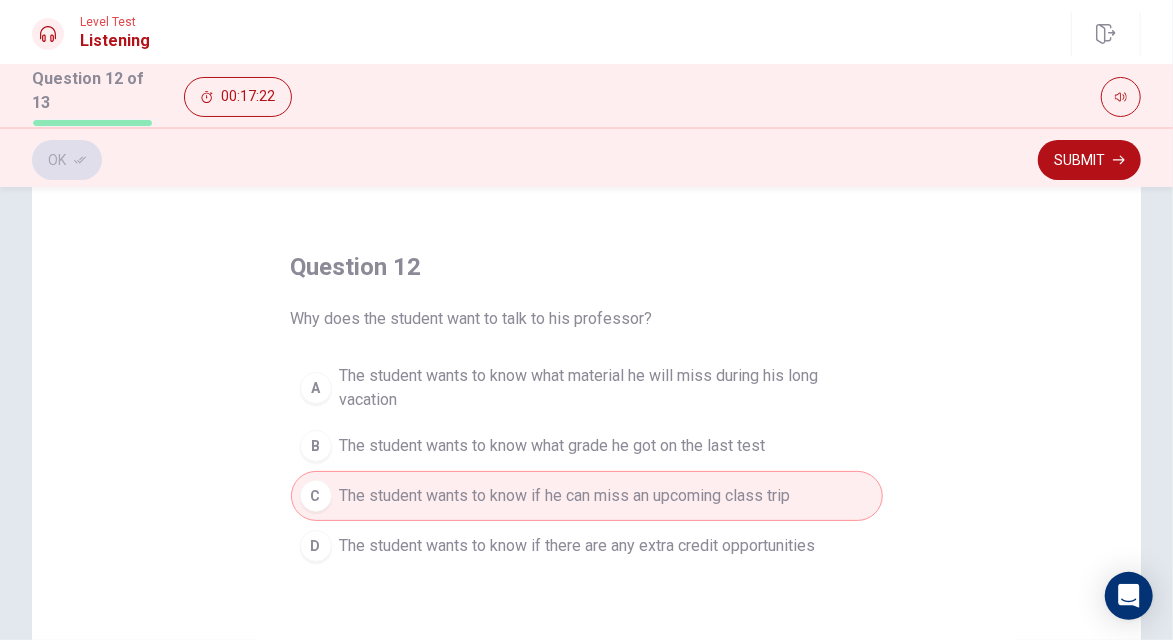 click on "Submit" at bounding box center (1089, 160) 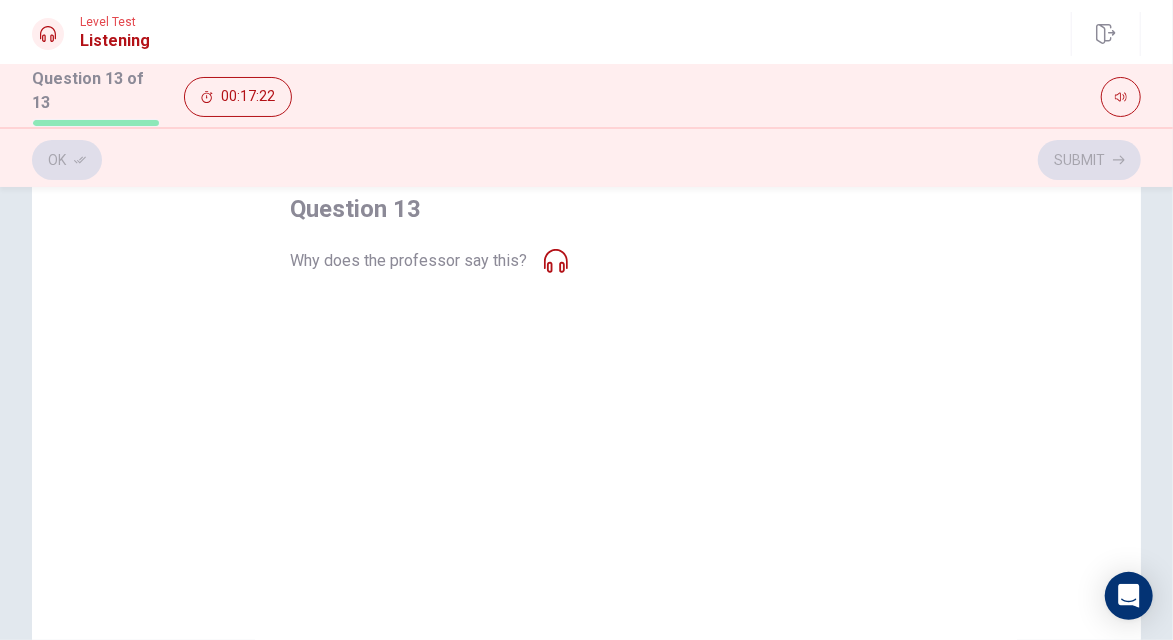 scroll, scrollTop: 116, scrollLeft: 0, axis: vertical 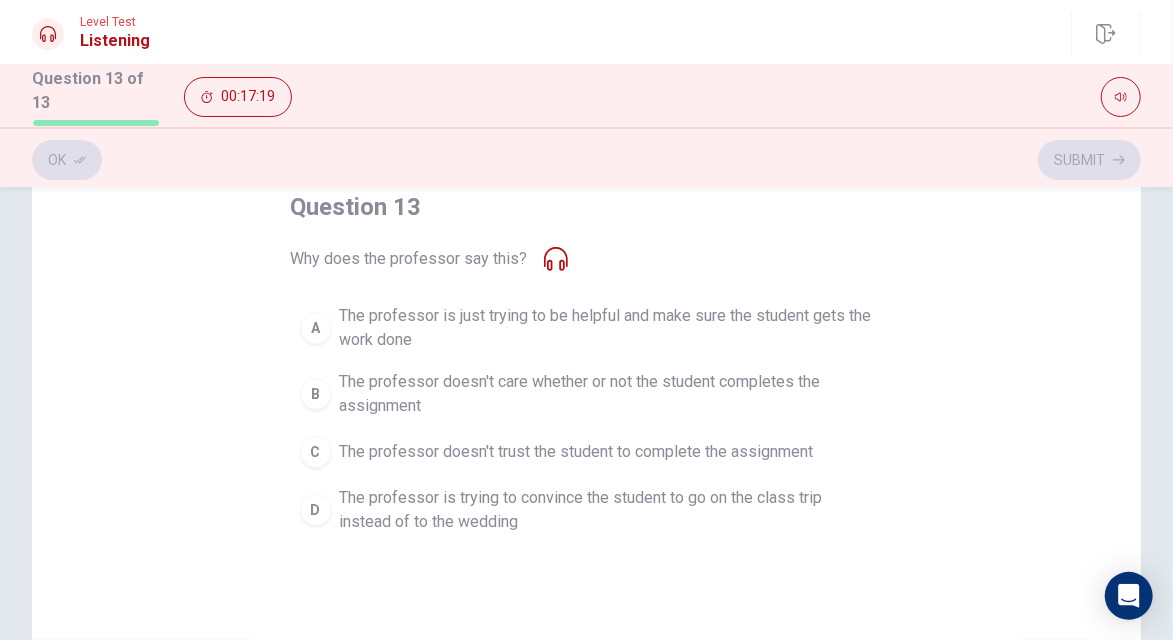click on "The professor is just trying to be helpful and make sure the student gets the work done" at bounding box center [607, 328] 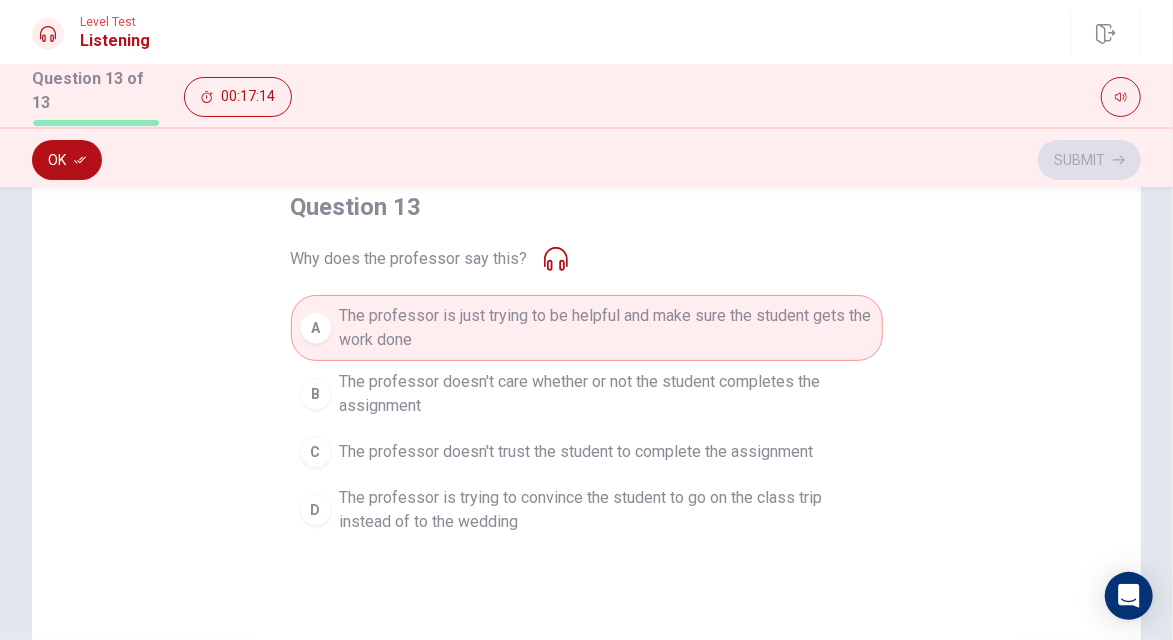 click on "Ok" at bounding box center (67, 160) 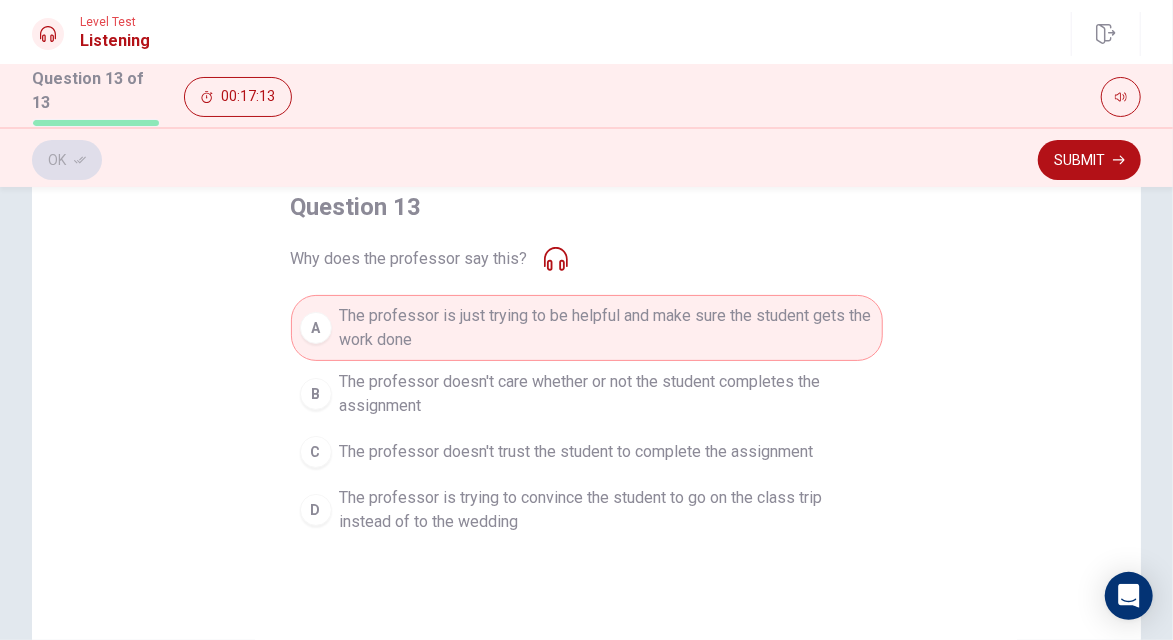click 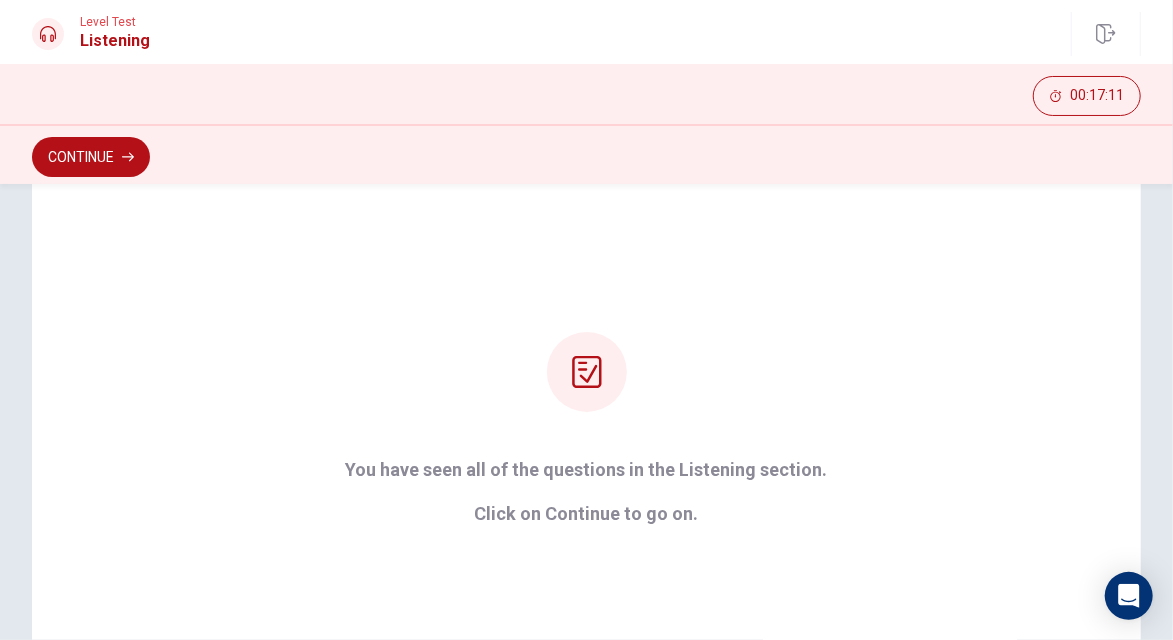 click on "Continue" at bounding box center (91, 157) 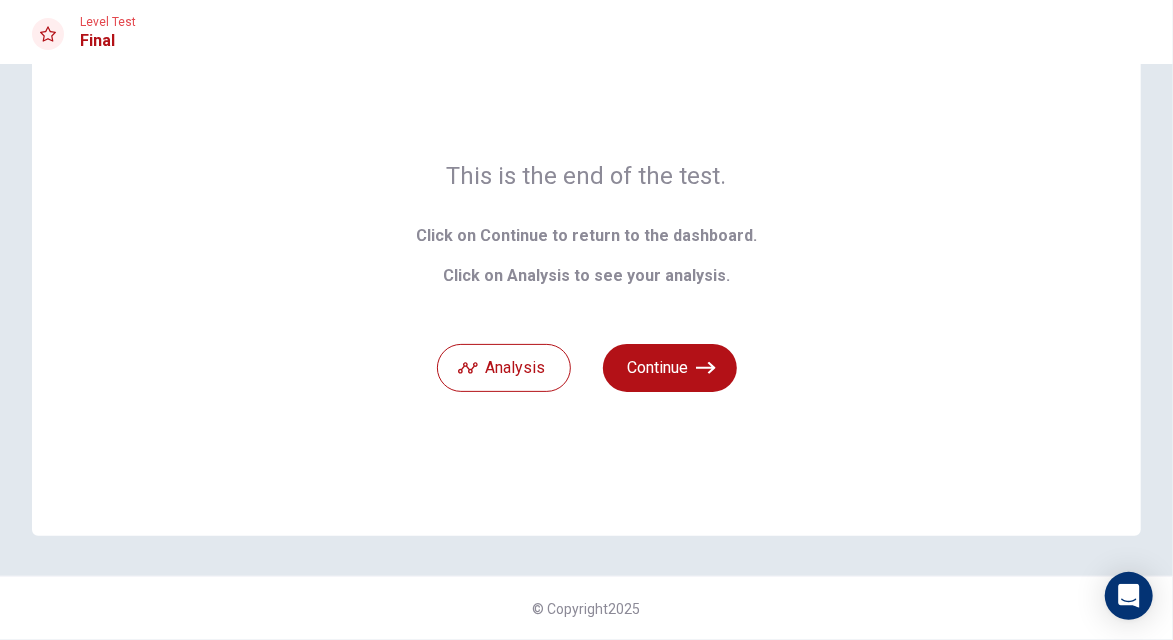 scroll, scrollTop: 88, scrollLeft: 0, axis: vertical 